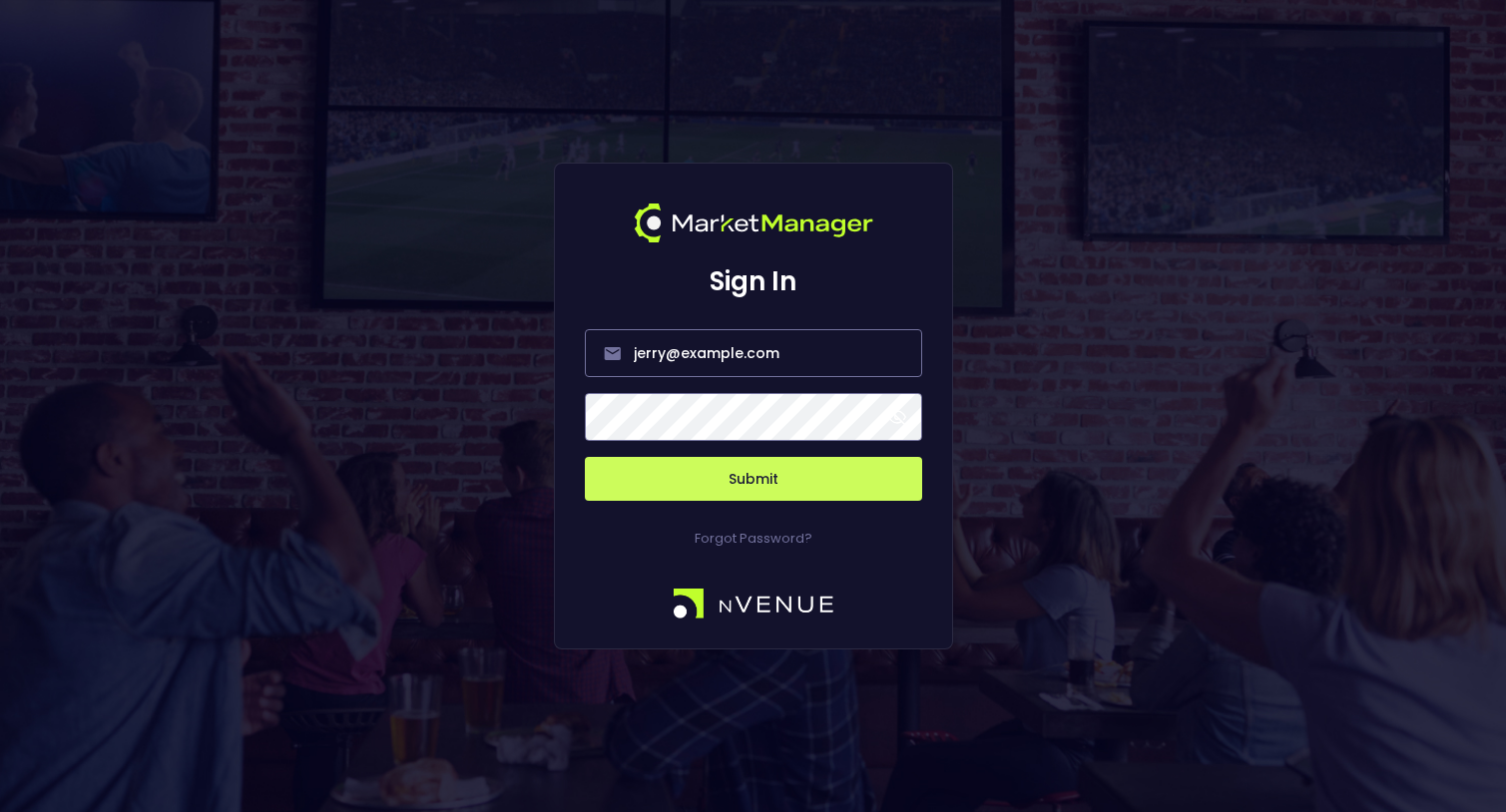 scroll, scrollTop: 0, scrollLeft: 0, axis: both 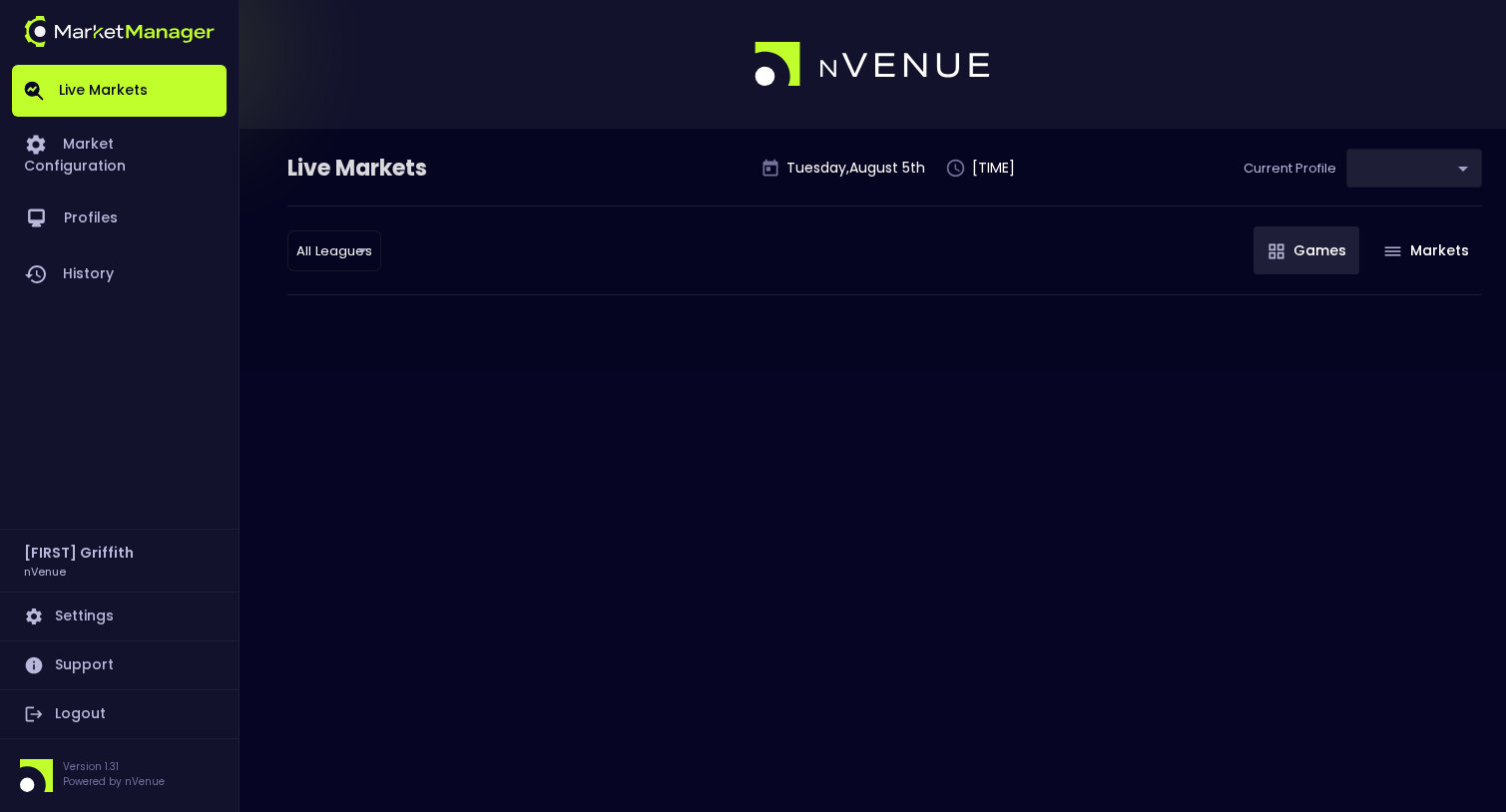 type on "d66ee90f-df8e-430e-a05c-aaf70ad95ad9" 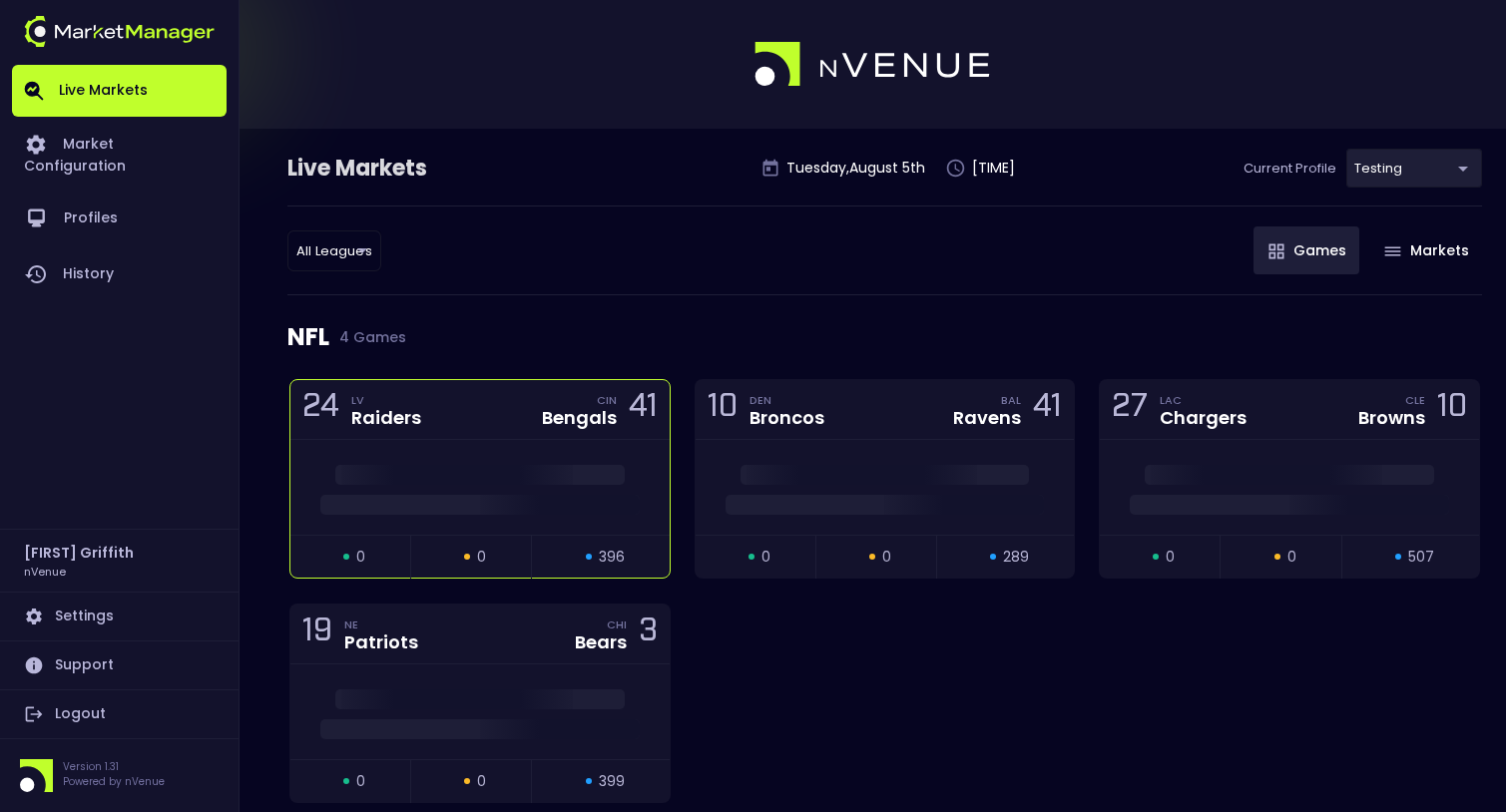 click on "24 LV Raiders CIN Bengals 41" at bounding box center [480, 410] 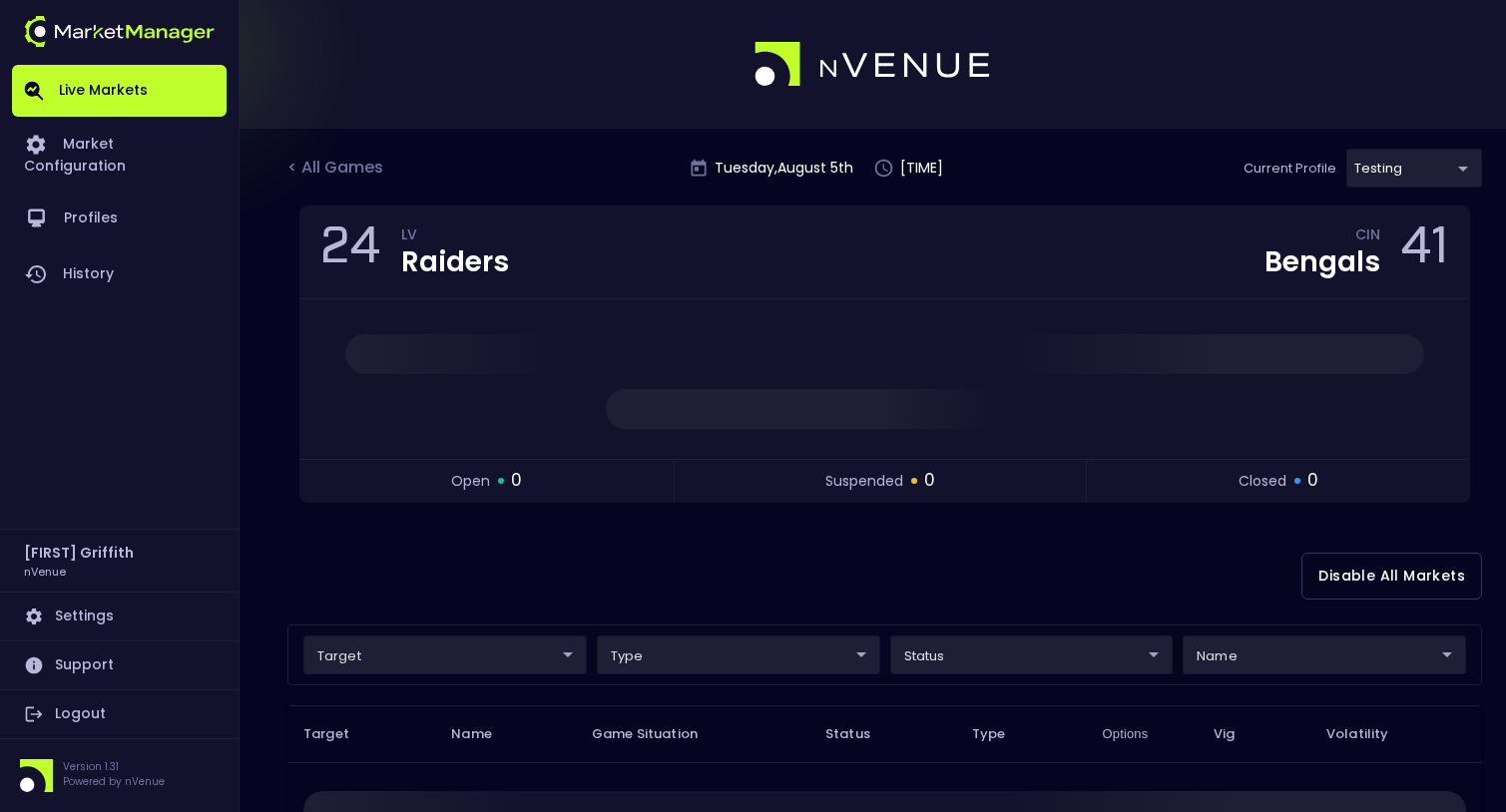 click on "Live Markets Market Configuration Profiles History" at bounding box center [119, 296] 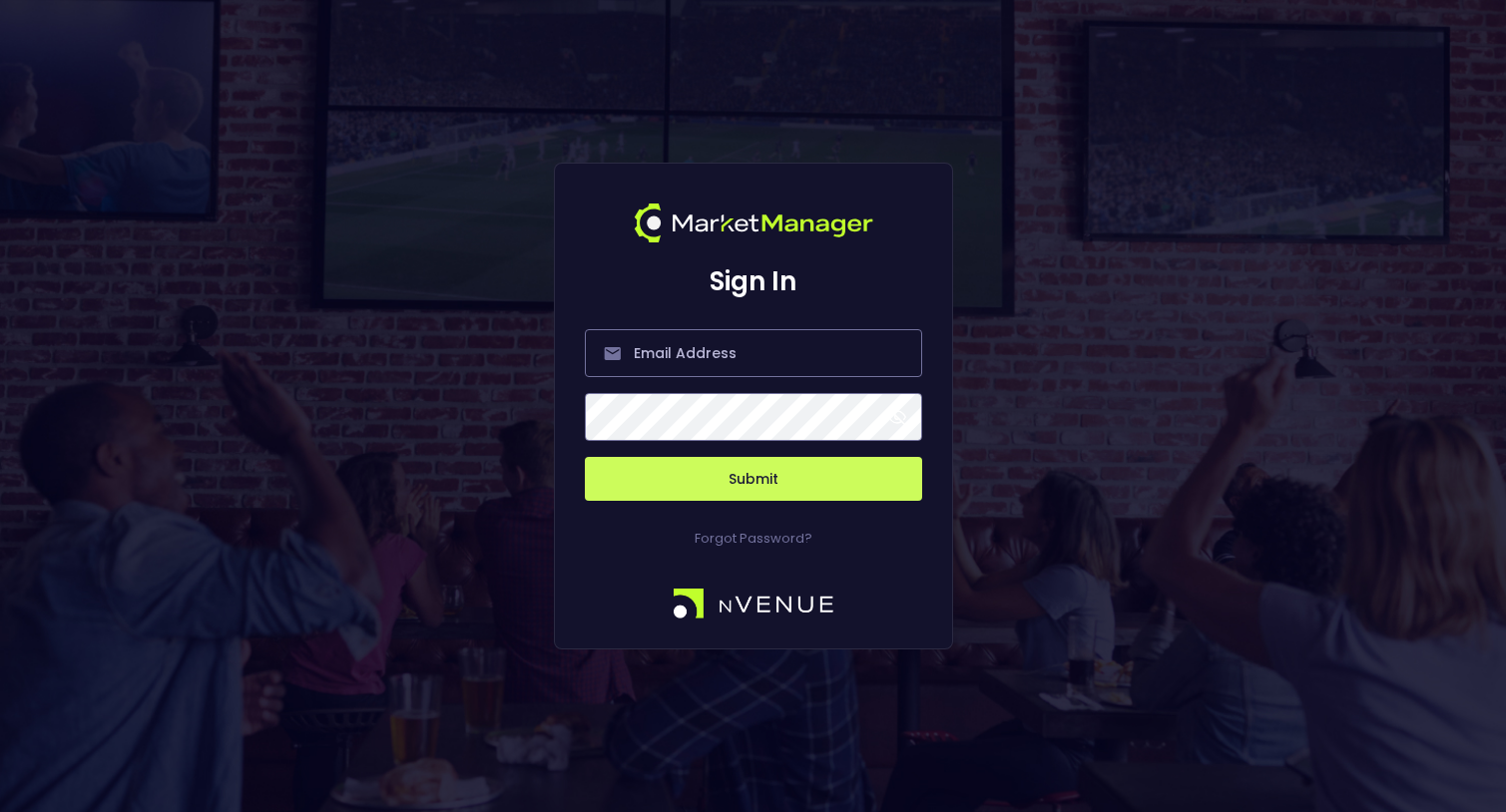 scroll, scrollTop: 0, scrollLeft: 0, axis: both 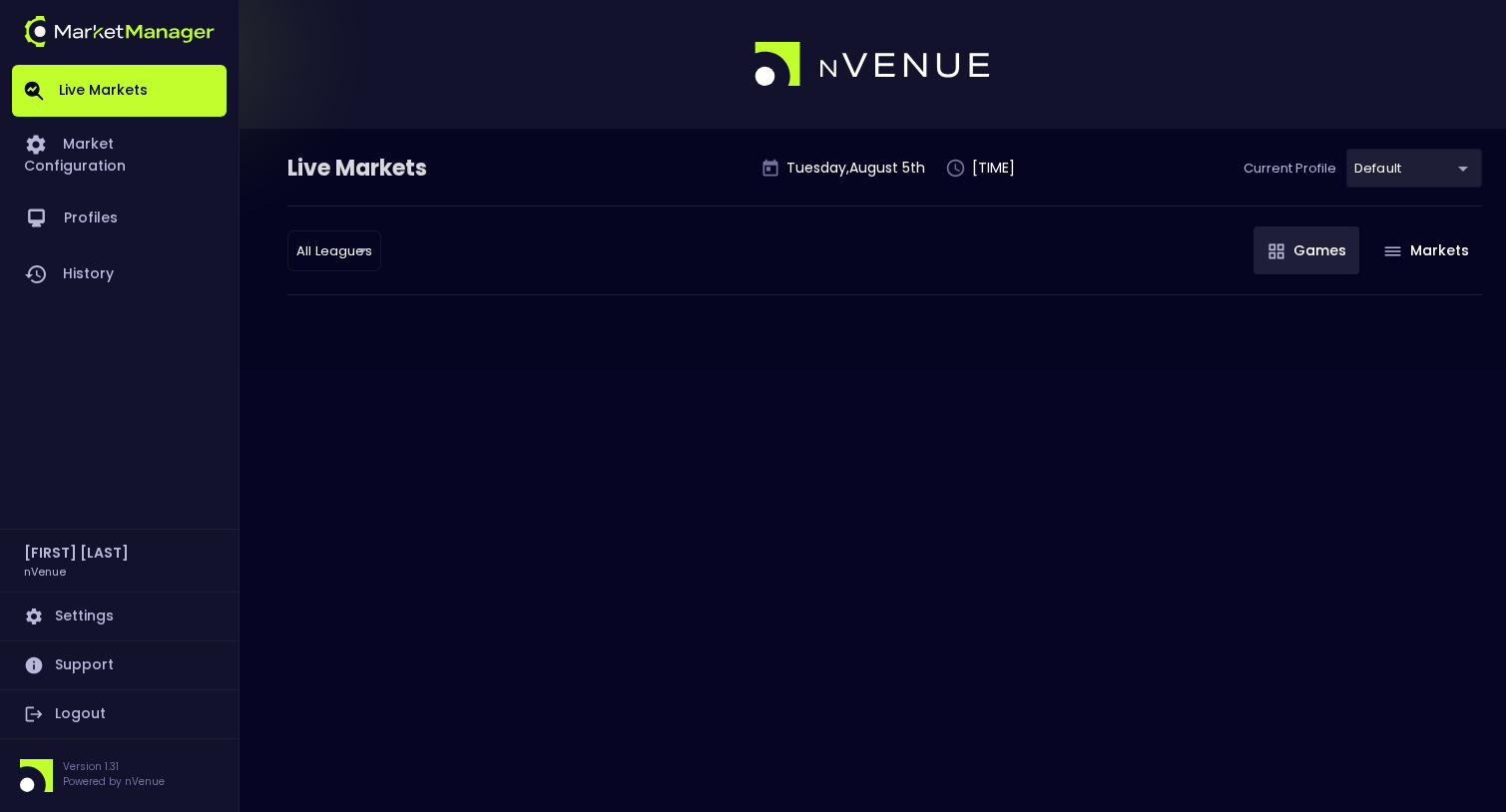click at bounding box center [1276, 251] 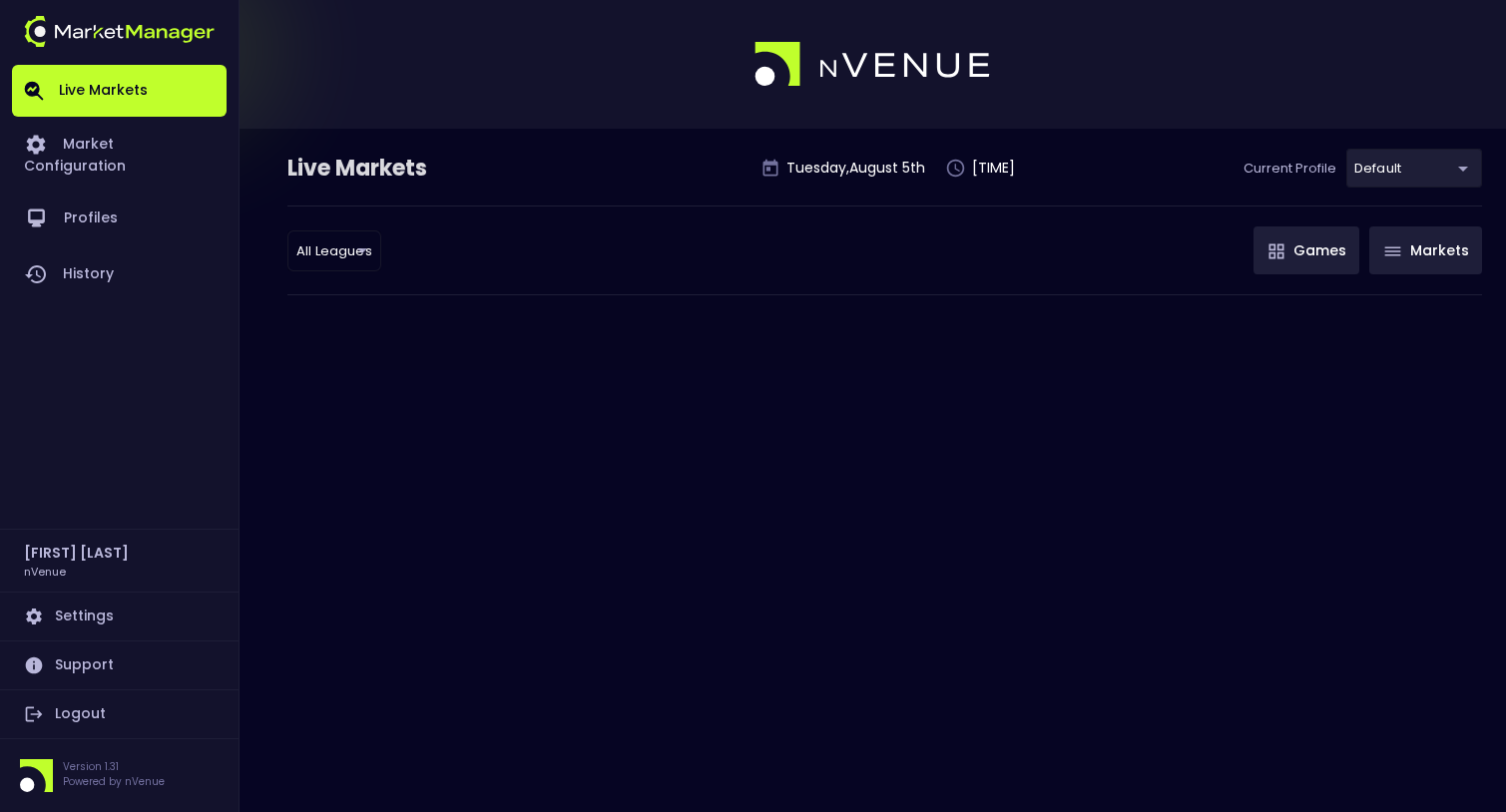 click on "Markets" at bounding box center [1425, 250] 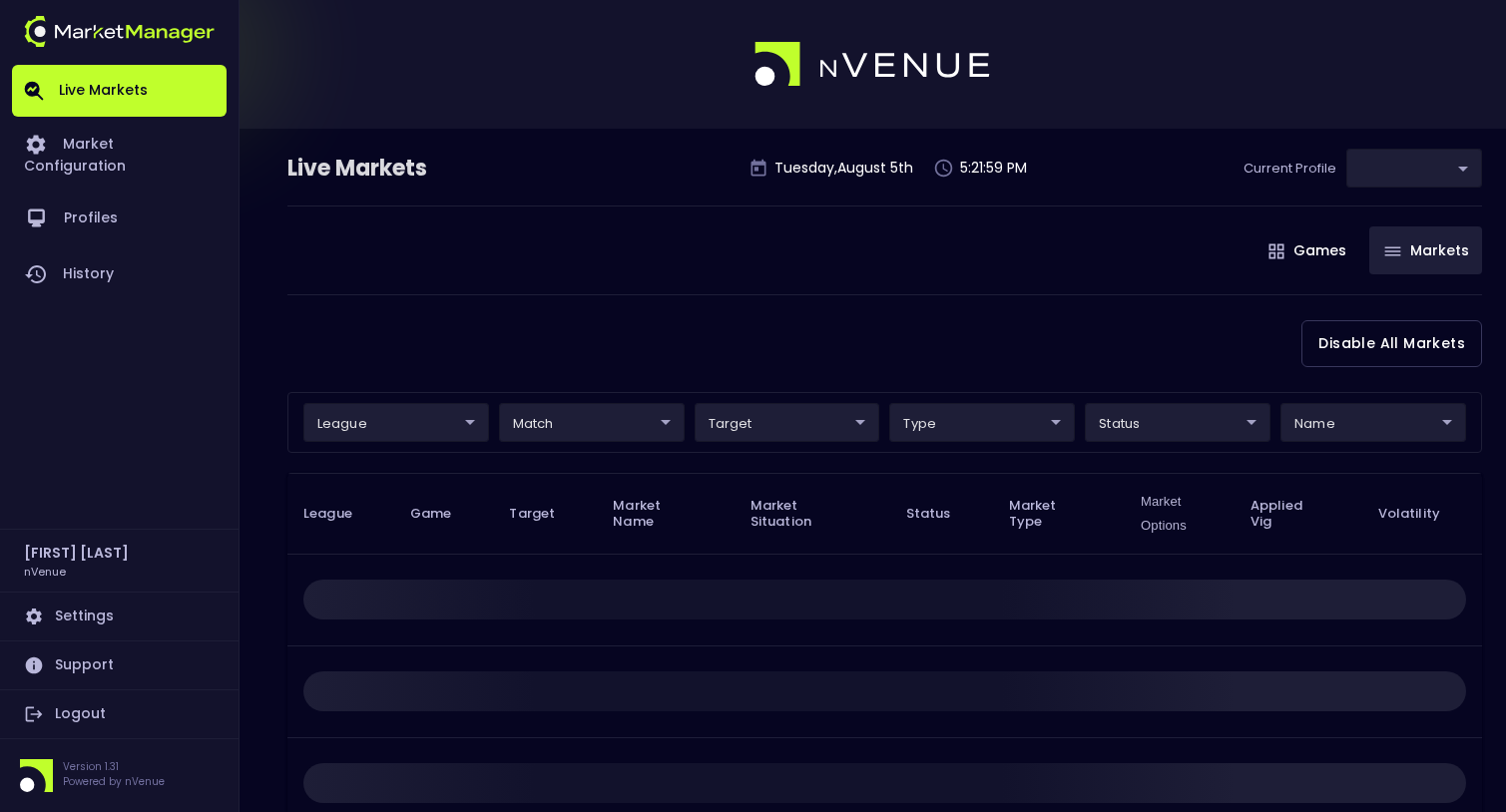 type on "[UUID]" 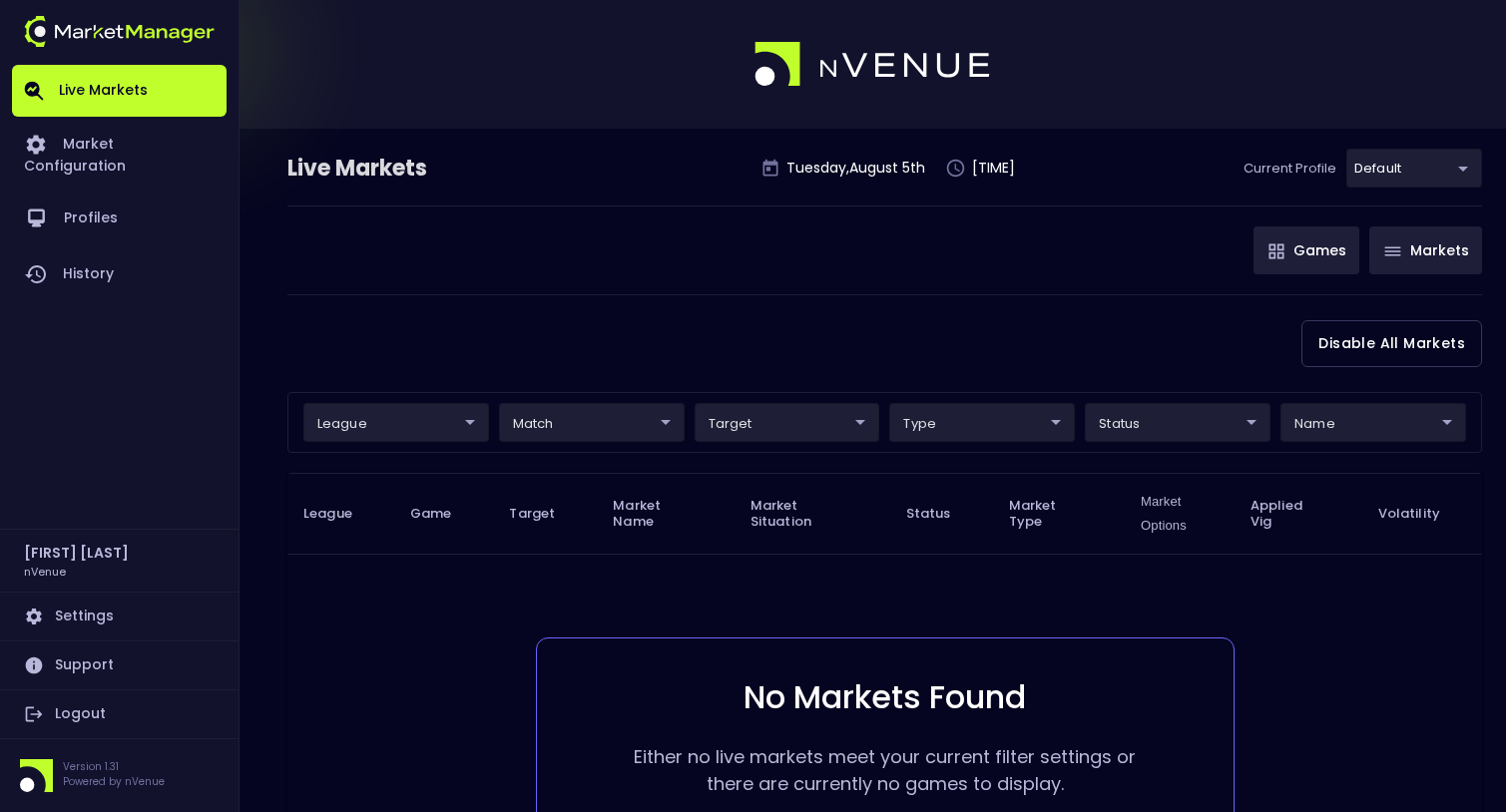 click on "Games" at bounding box center [1306, 250] 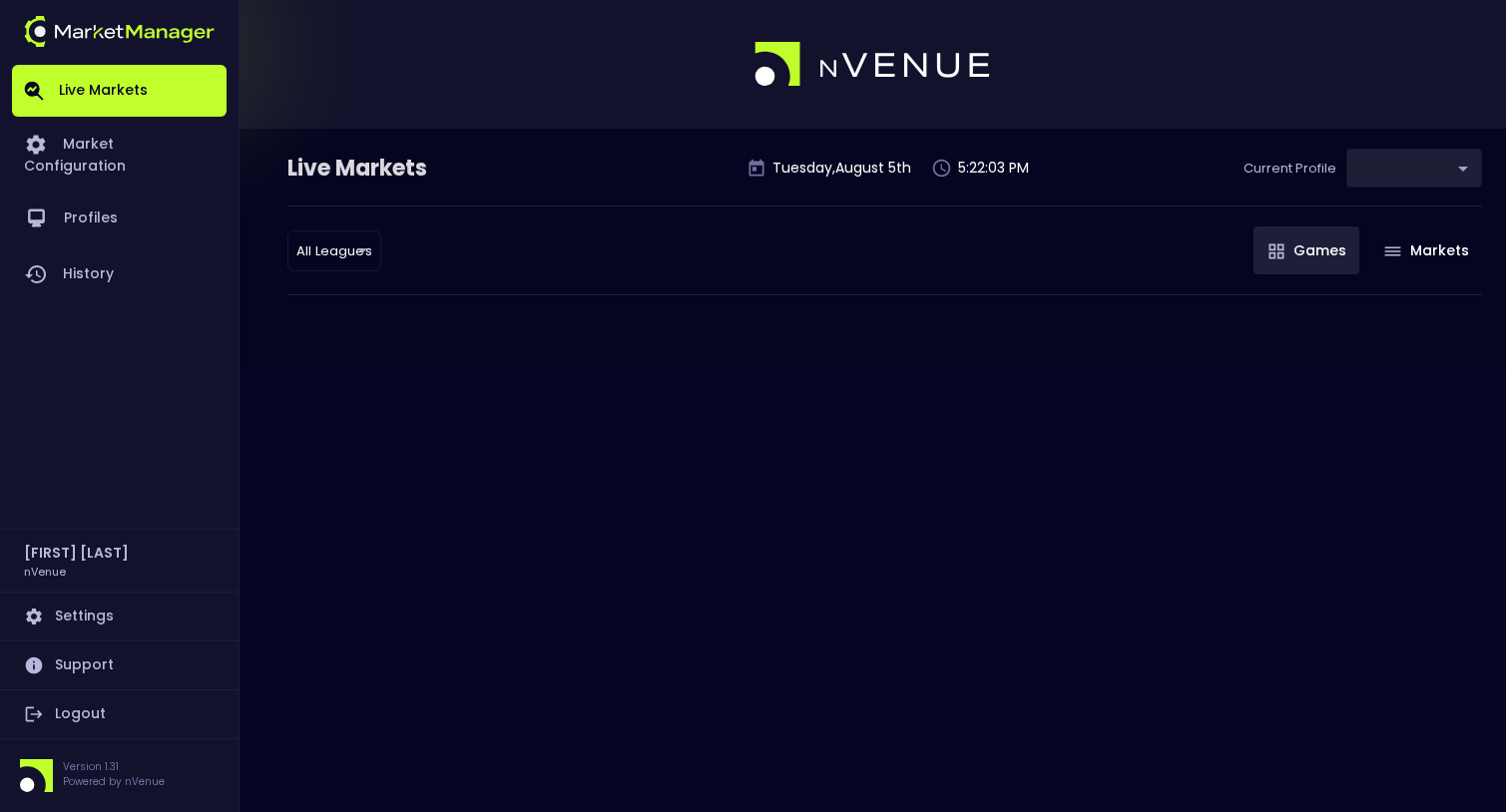 type on "[UUID]" 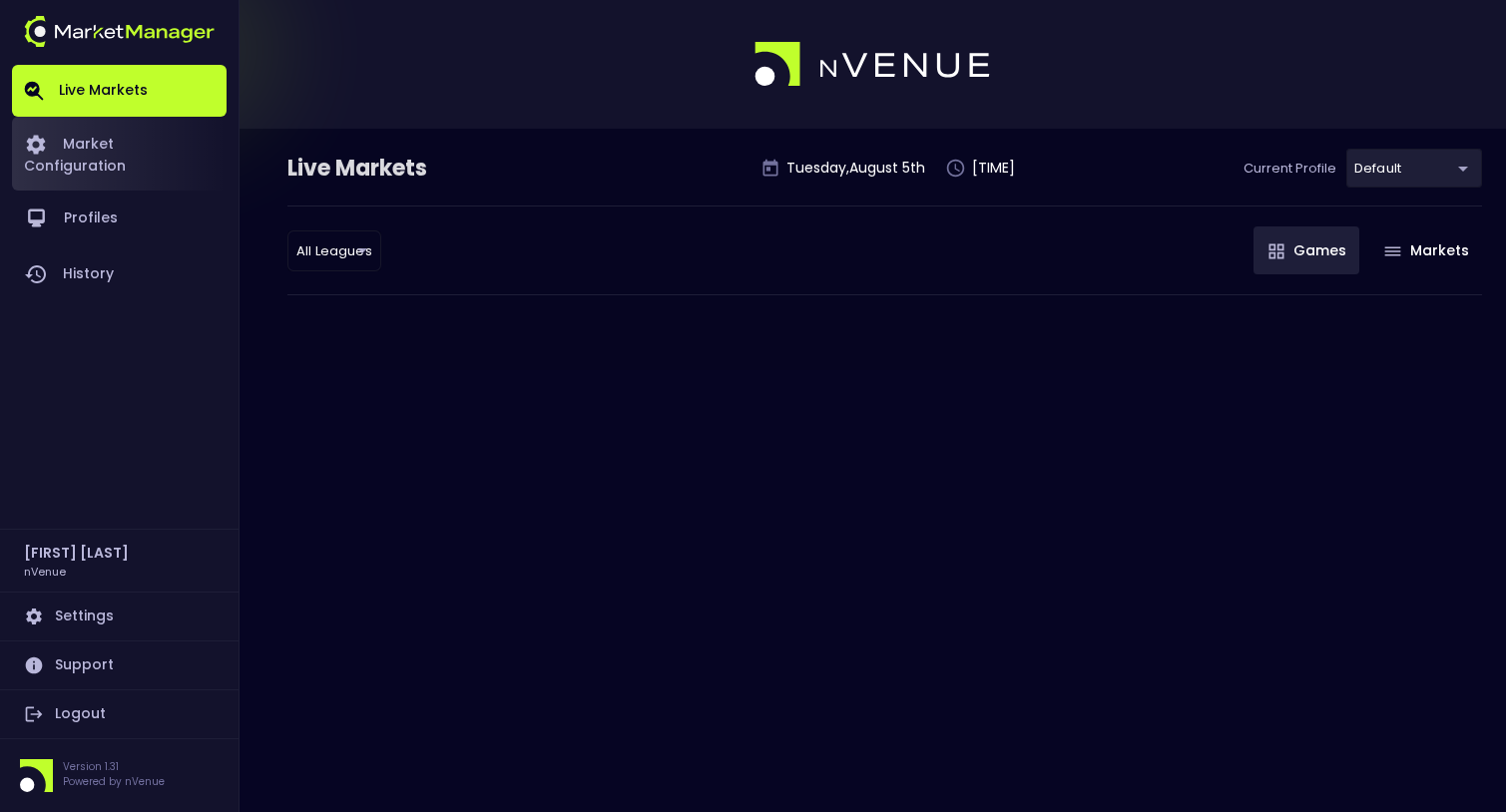 click on "Market Configuration" at bounding box center [119, 154] 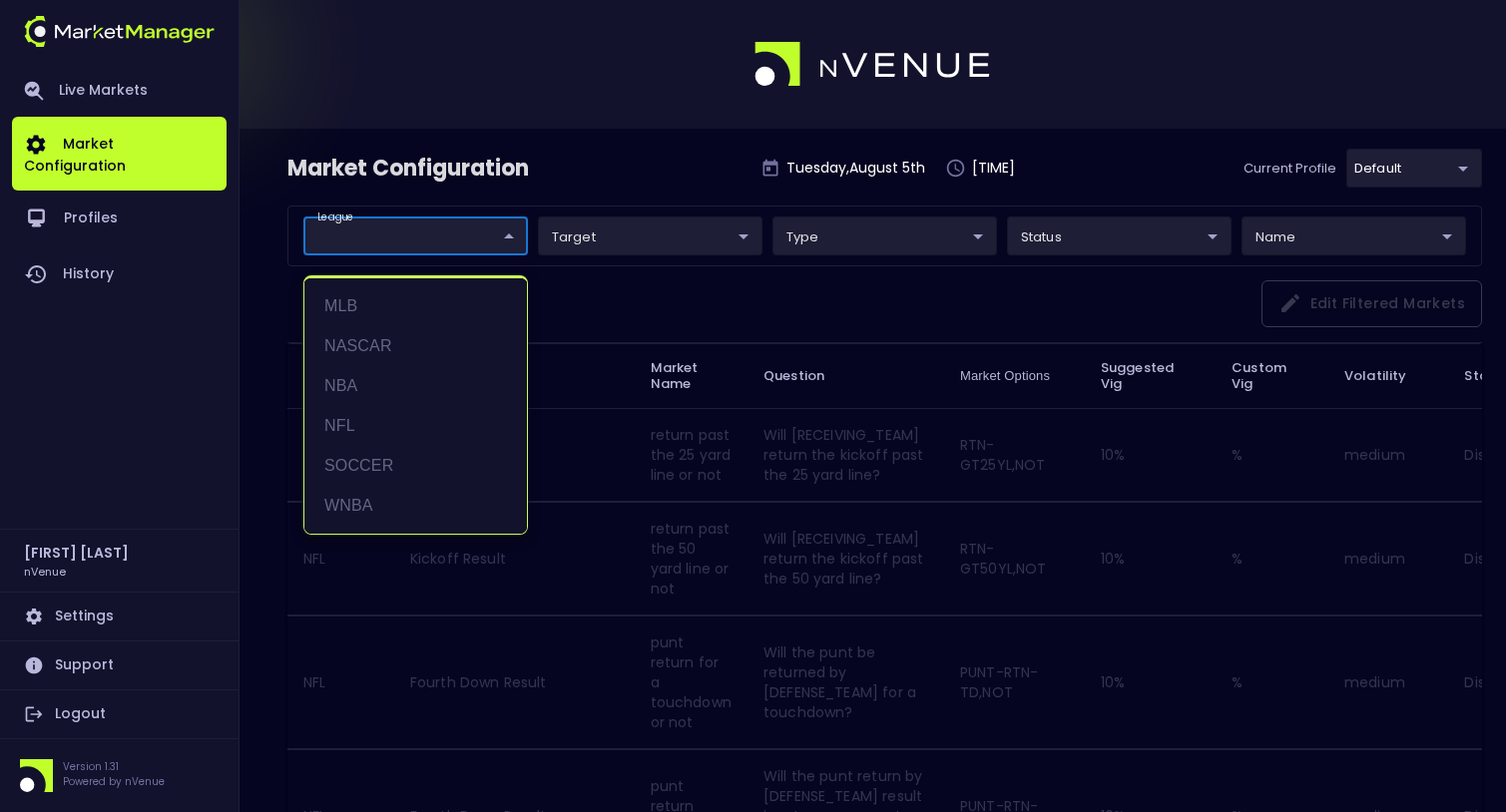 click on "Live Markets Market Configuration Profiles History Jerry   Griffith nVenue Settings Support Logout   Version 1.31  Powered by nVenue Market Configuration Tuesday ,  August   5 th 5:22:08 PM Current Profile default cf8bd771-7739-45c9-8267-c9a33ff56ee0 Select league ​ ​ target ​ ​ type ​ ​ status ​ ​ name ​ ​ Edit filtered markets League Target Market Name Question Market Options Suggested Vig Custom Vig Volatility   Status NFL Kickoff Result return past the 25 yard line or not Will [RECEIVING_TEAM] return the kickoff past the 25 yard line? RTN-GT25YL,NOT 10  %  % medium Disabled NFL Kickoff Result return past the 50 yard line or not Will [RECEIVING_TEAM] return the kickoff past the 50 yard line? RTN-GT50YL,NOT 10  %  % medium Disabled NFL Fourth Down Result punt return for a touchdown or not Will the punt be returned by [DEFENSE_TEAM] for a touchdown? PUNT-RTN-TD,NOT 10  %  % medium Disabled NFL Fourth Down Result punt return turnover or not PUNT-RTN-TO,NOT 10  %  % medium Disabled NFL 10" at bounding box center [753, 1756] 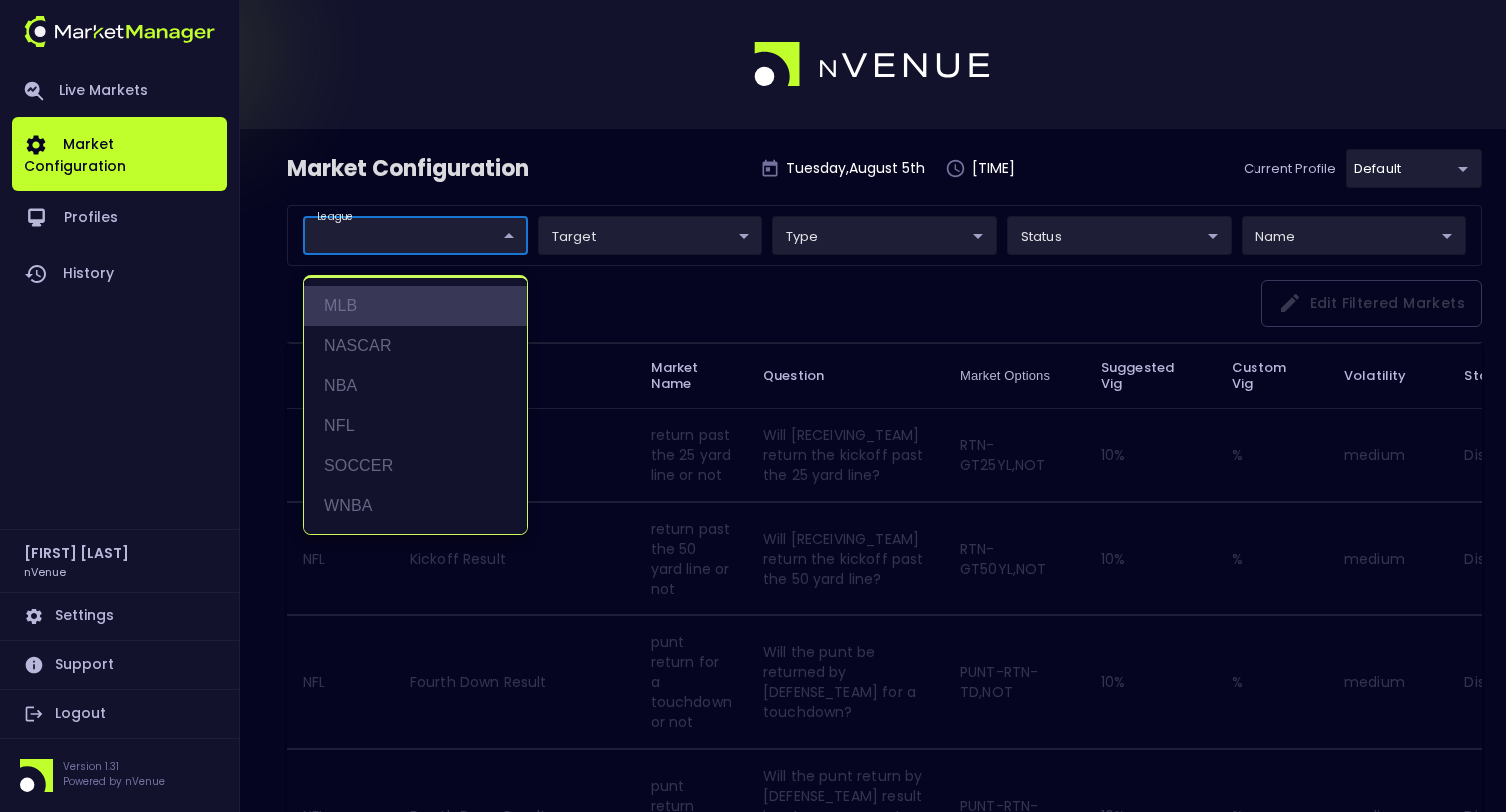 click on "MLB" at bounding box center [415, 306] 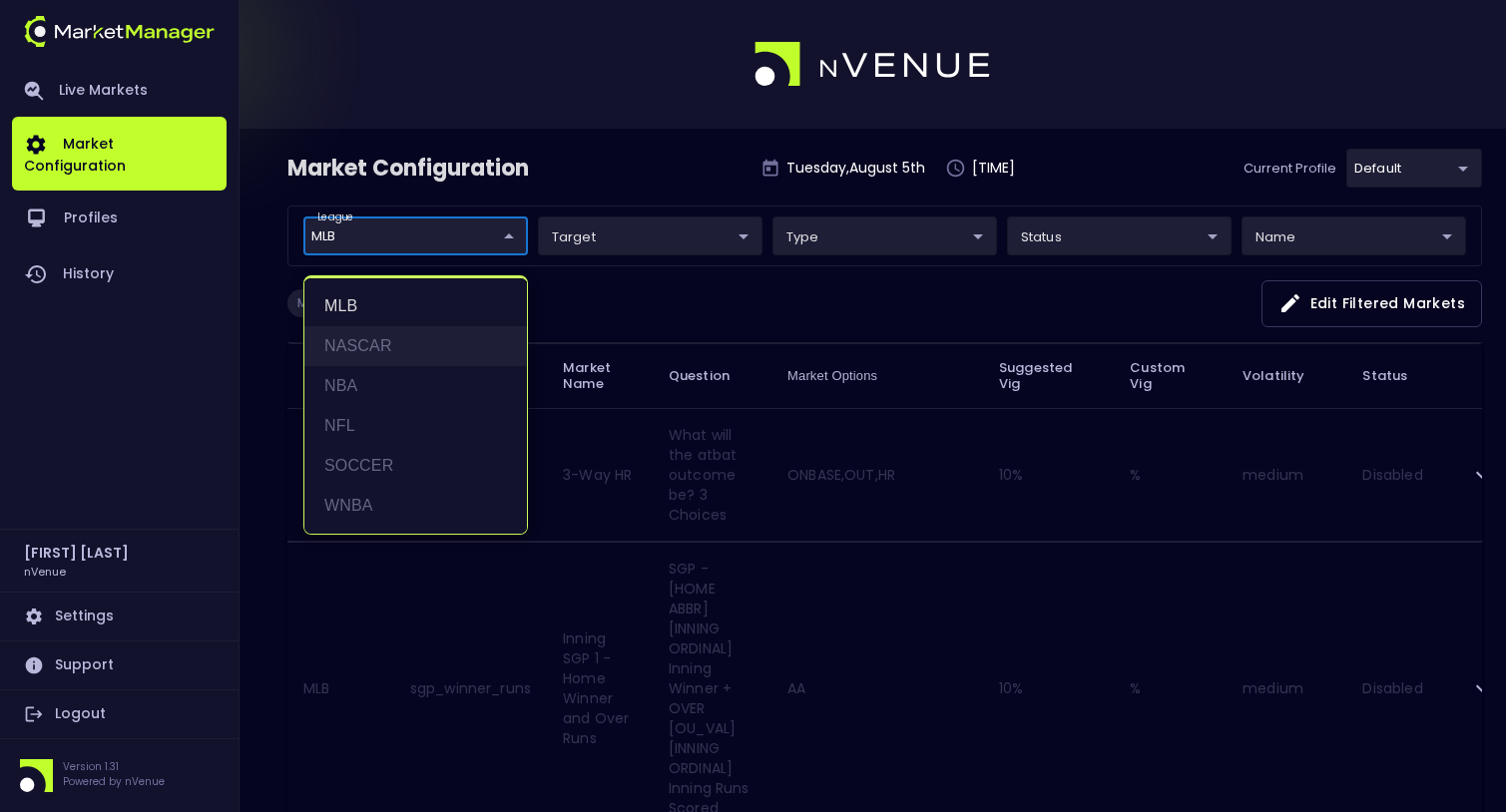 click on "NASCAR" at bounding box center [415, 346] 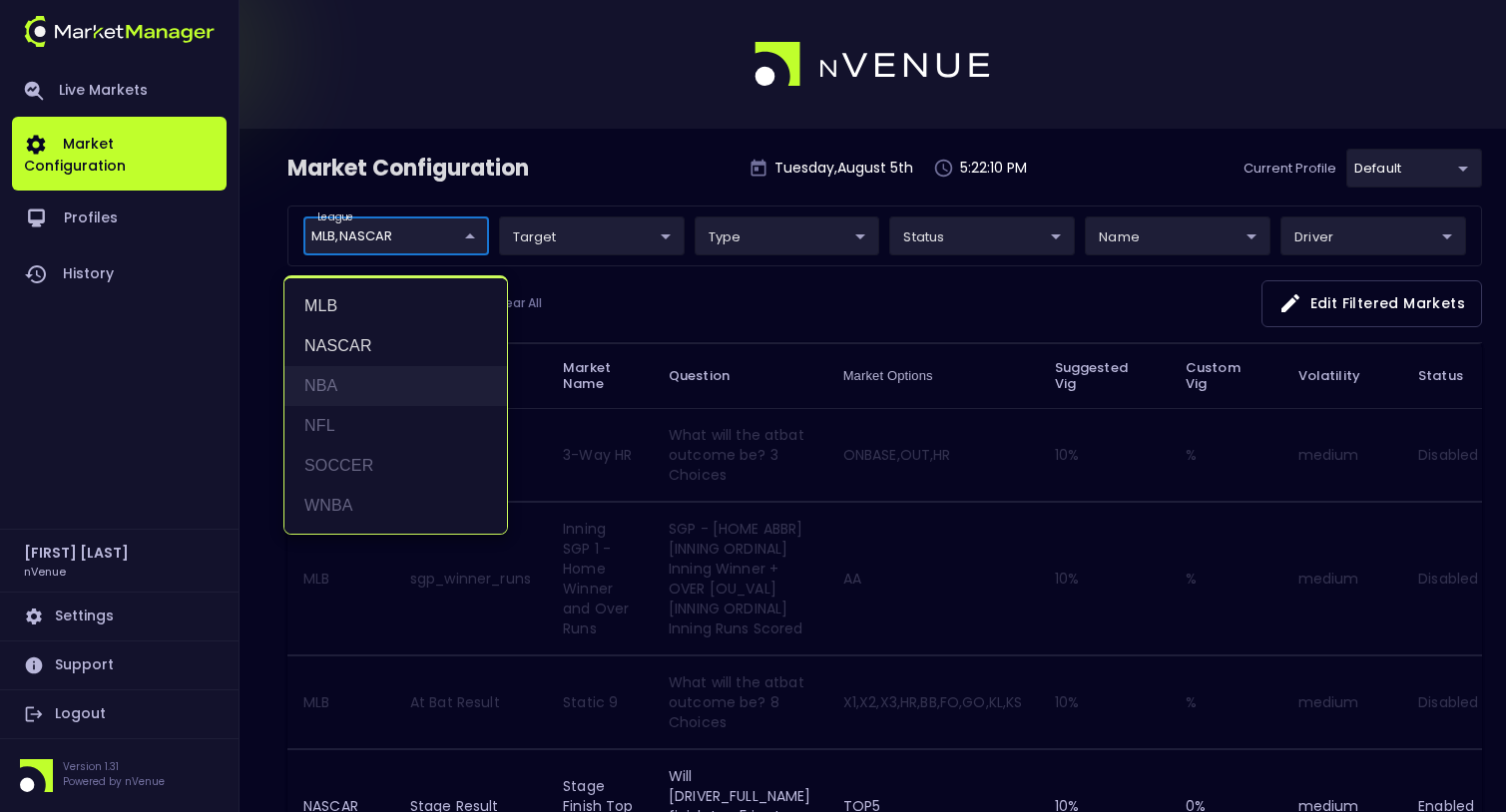 click on "NBA" at bounding box center (395, 386) 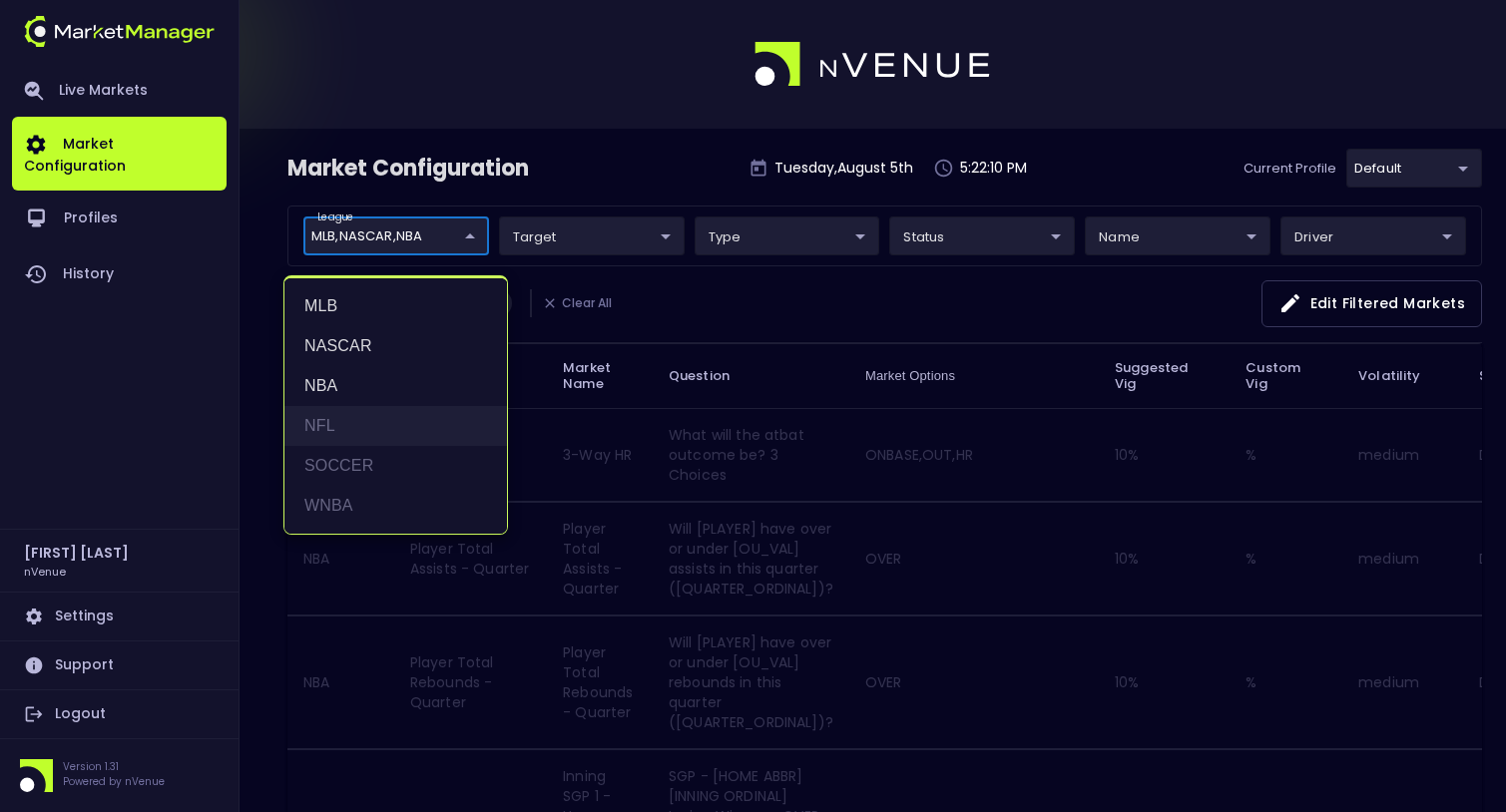 click on "NFL" at bounding box center [395, 426] 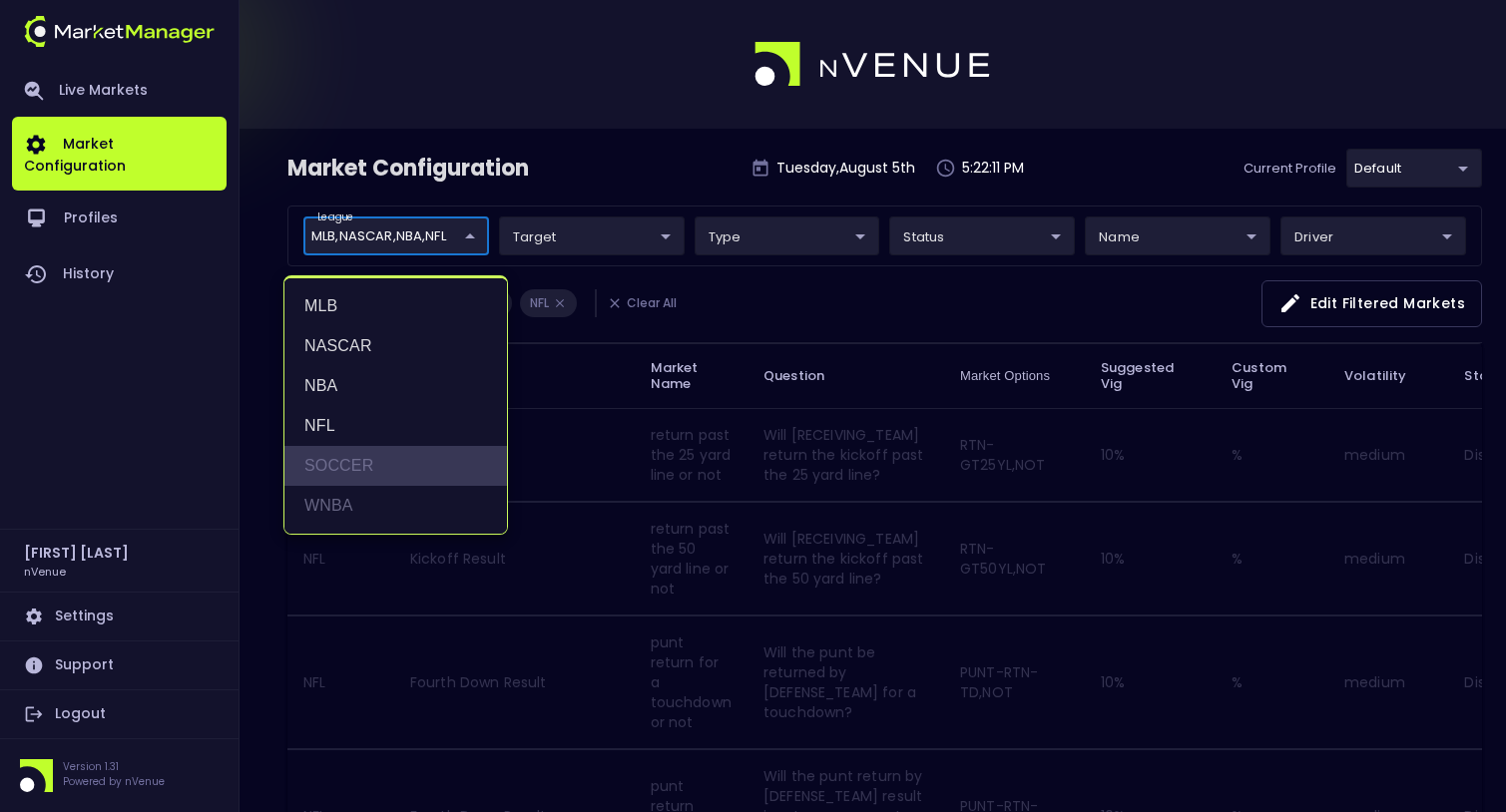 click on "SOCCER" at bounding box center (395, 466) 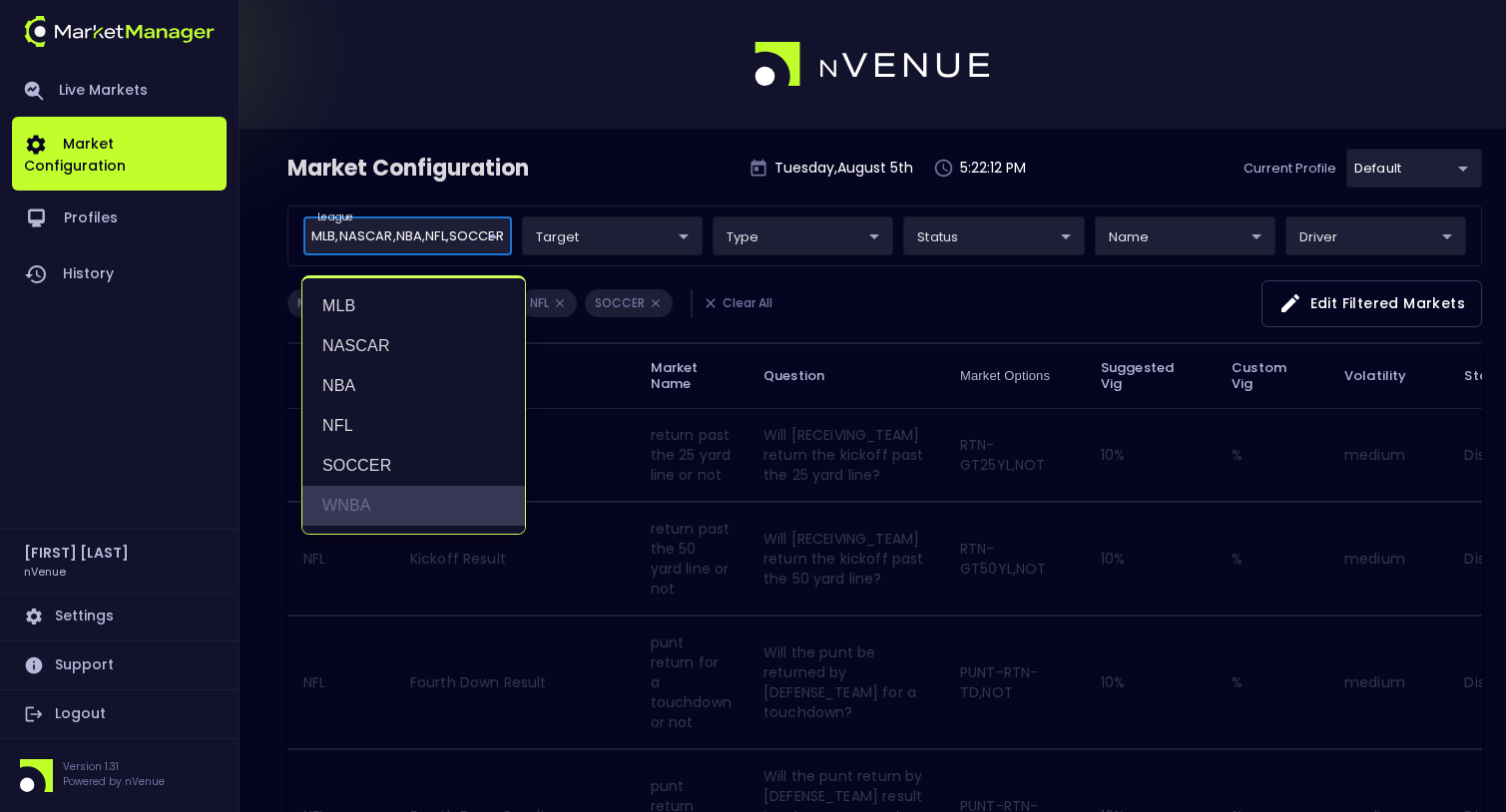 click on "WNBA" at bounding box center (413, 506) 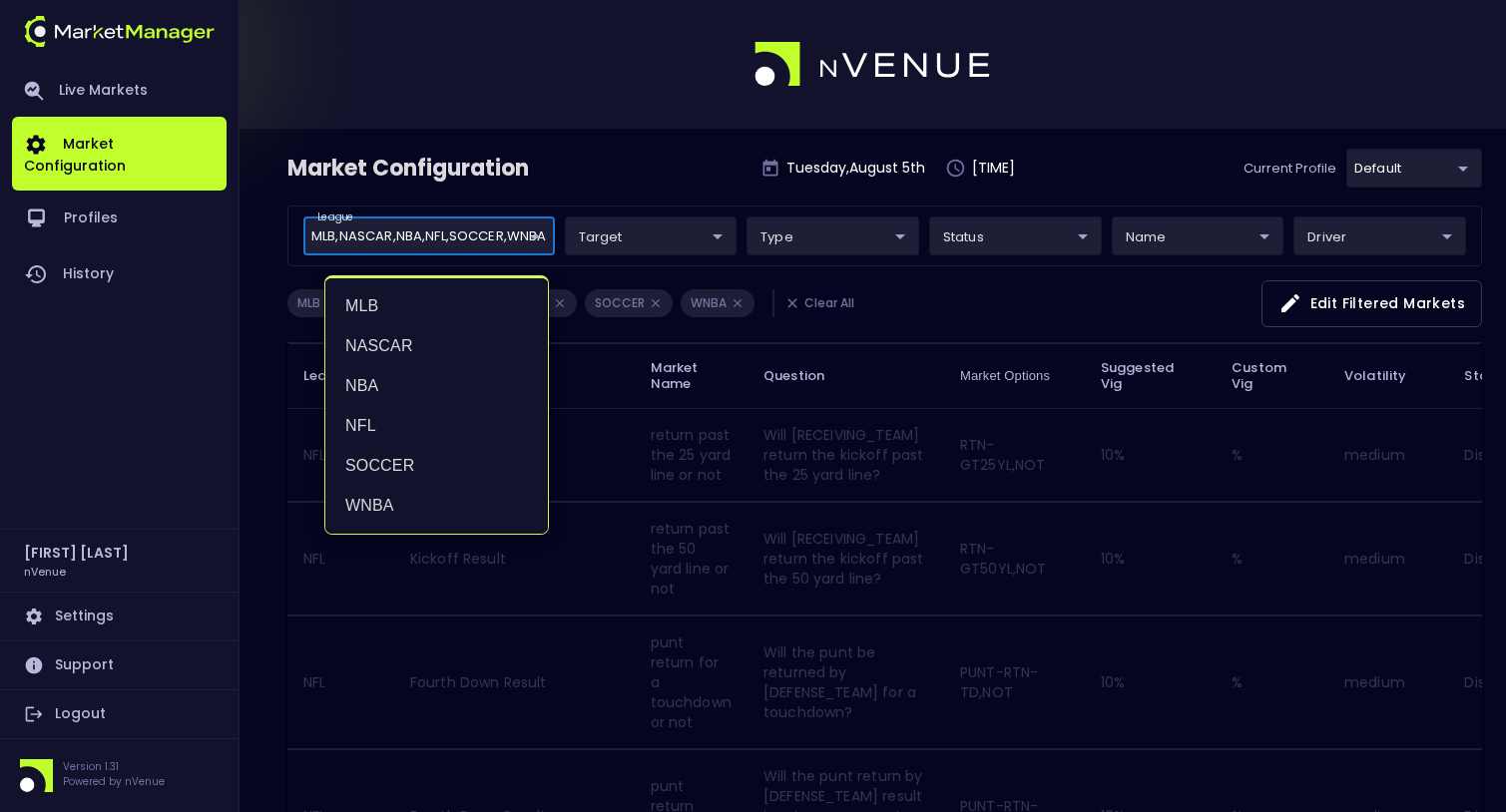 click at bounding box center (753, 406) 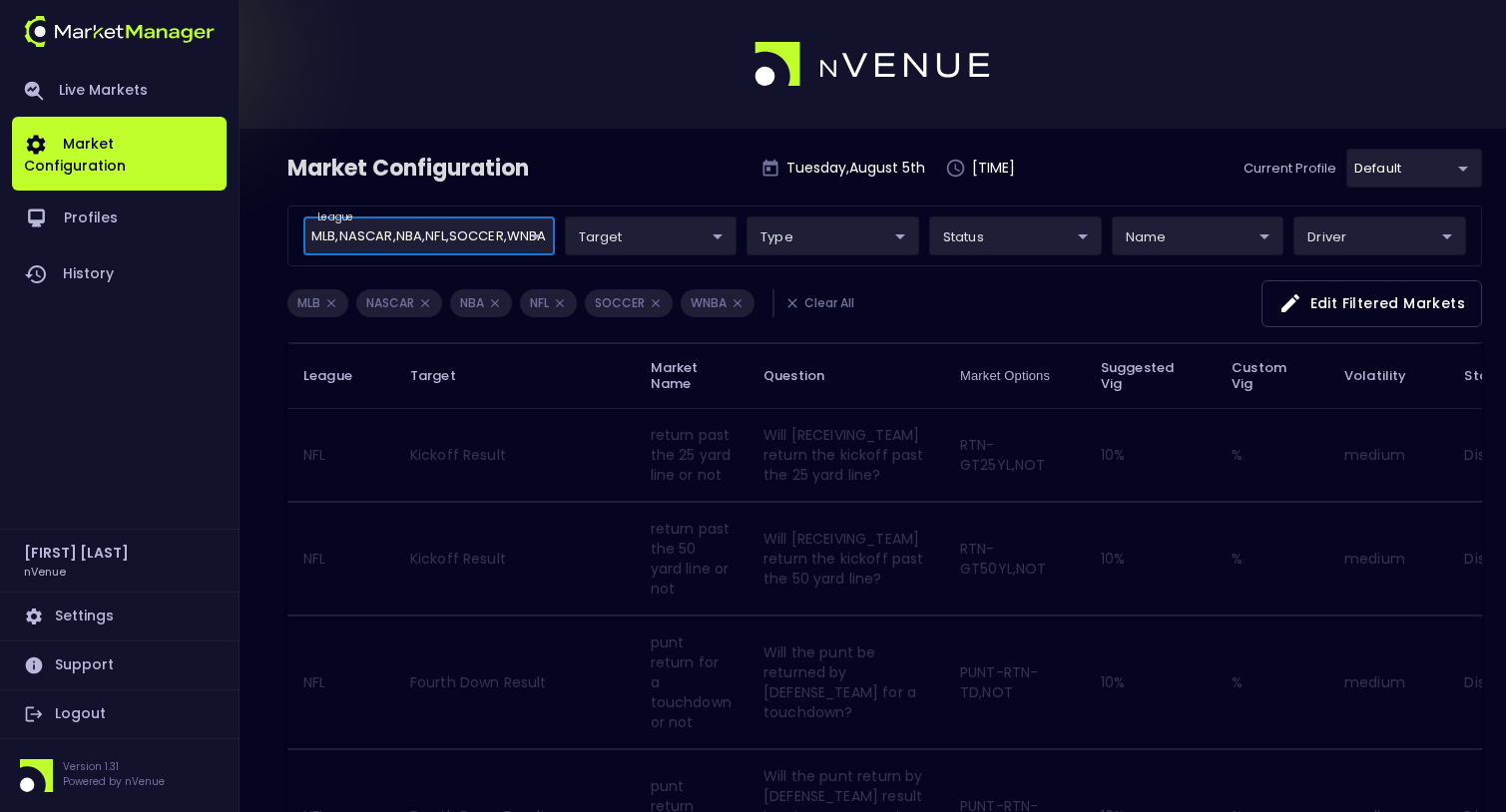 click on "Edit filtered markets" at bounding box center (1371, 303) 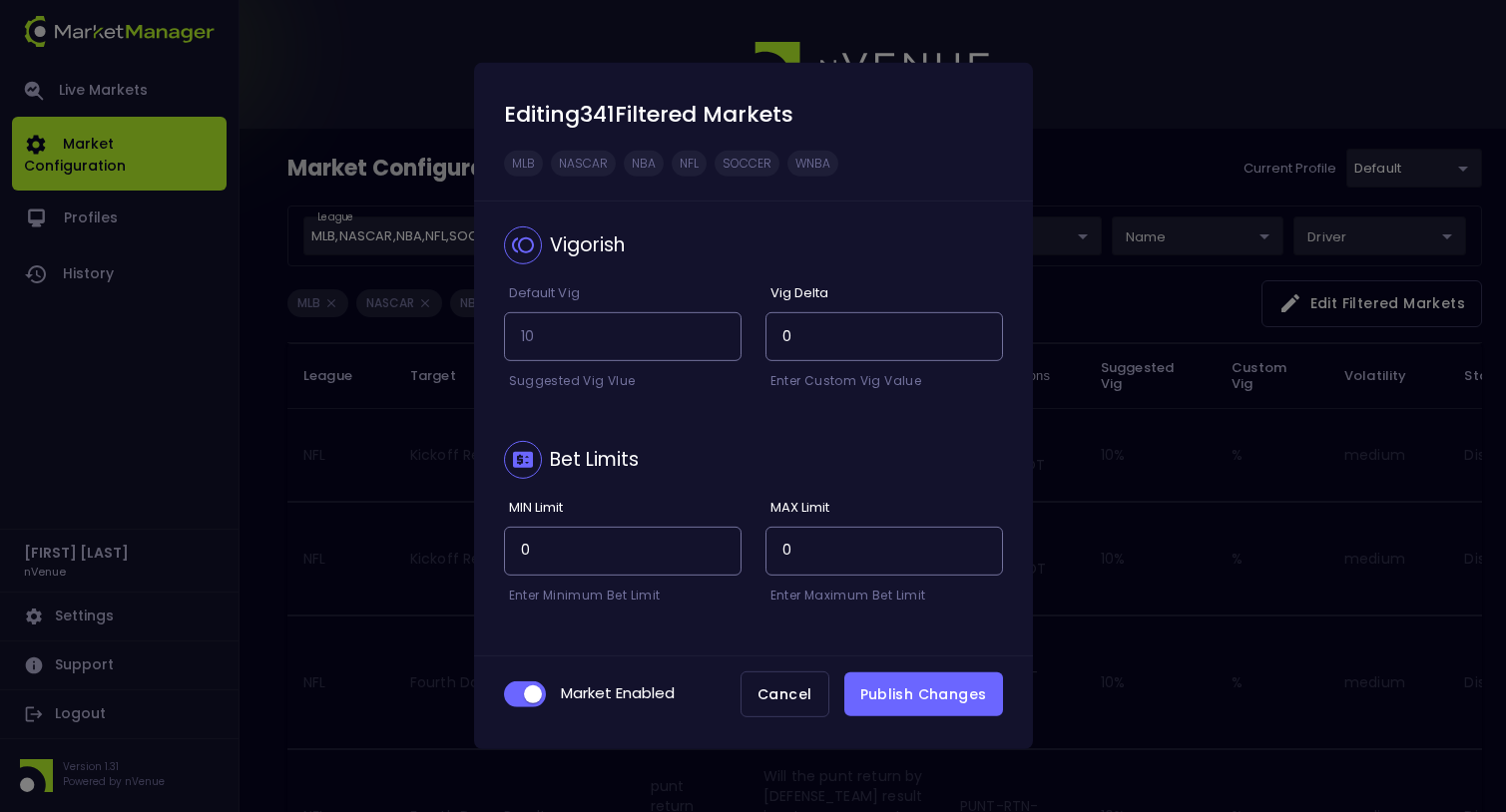 click on "Publish Changes" at bounding box center [923, 694] 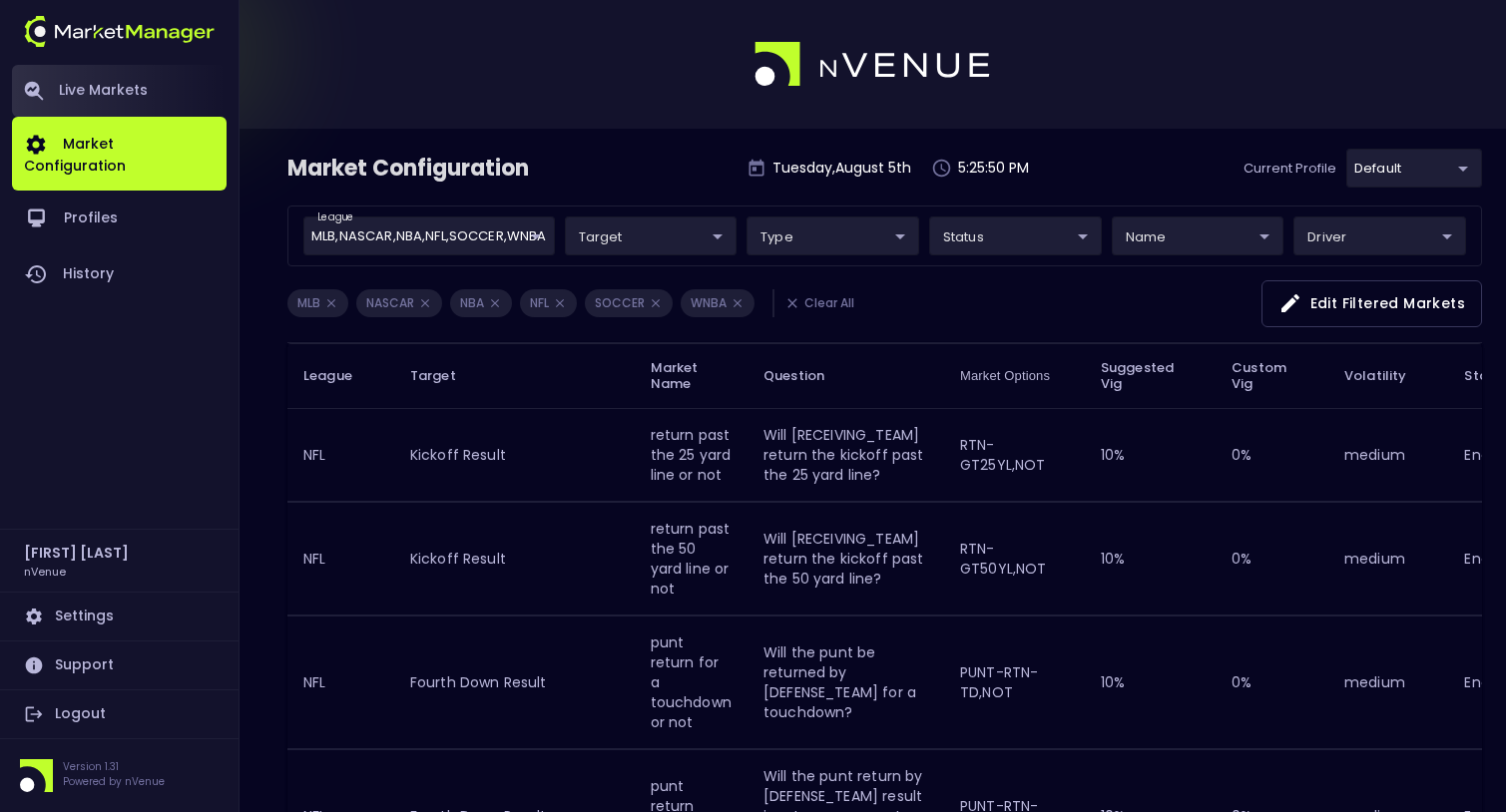 click on "Live Markets" at bounding box center [119, 91] 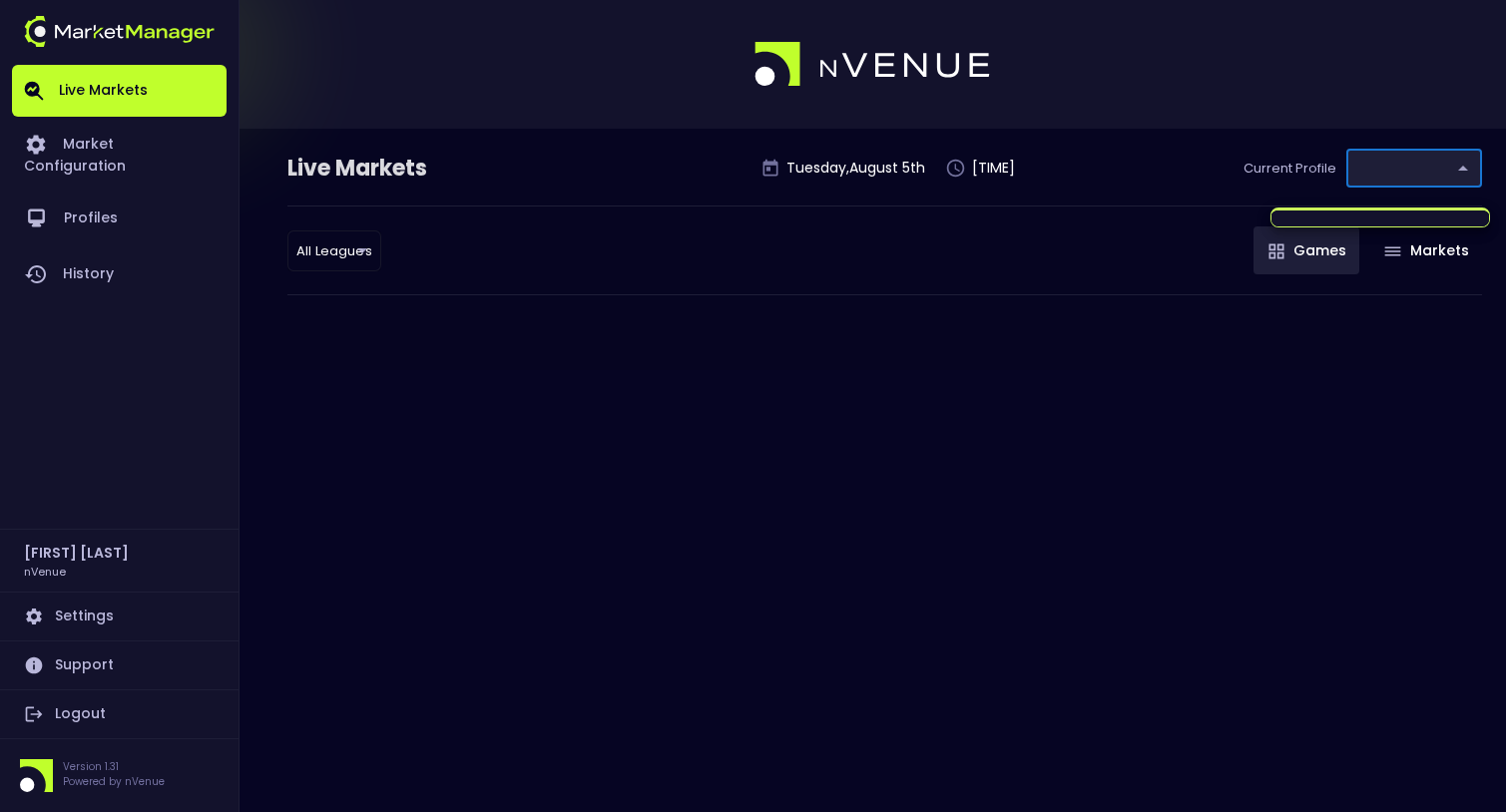 click on "Live Markets Market Configuration Profiles History Jerry   Griffith nVenue Settings Support Logout   Version 1.31  Powered by nVenue Live Markets Tuesday ,  August   5 th 5:25:52 PM Current Profile ​ Select All Leagues all leagues ​  Games  Markets" at bounding box center [753, 406] 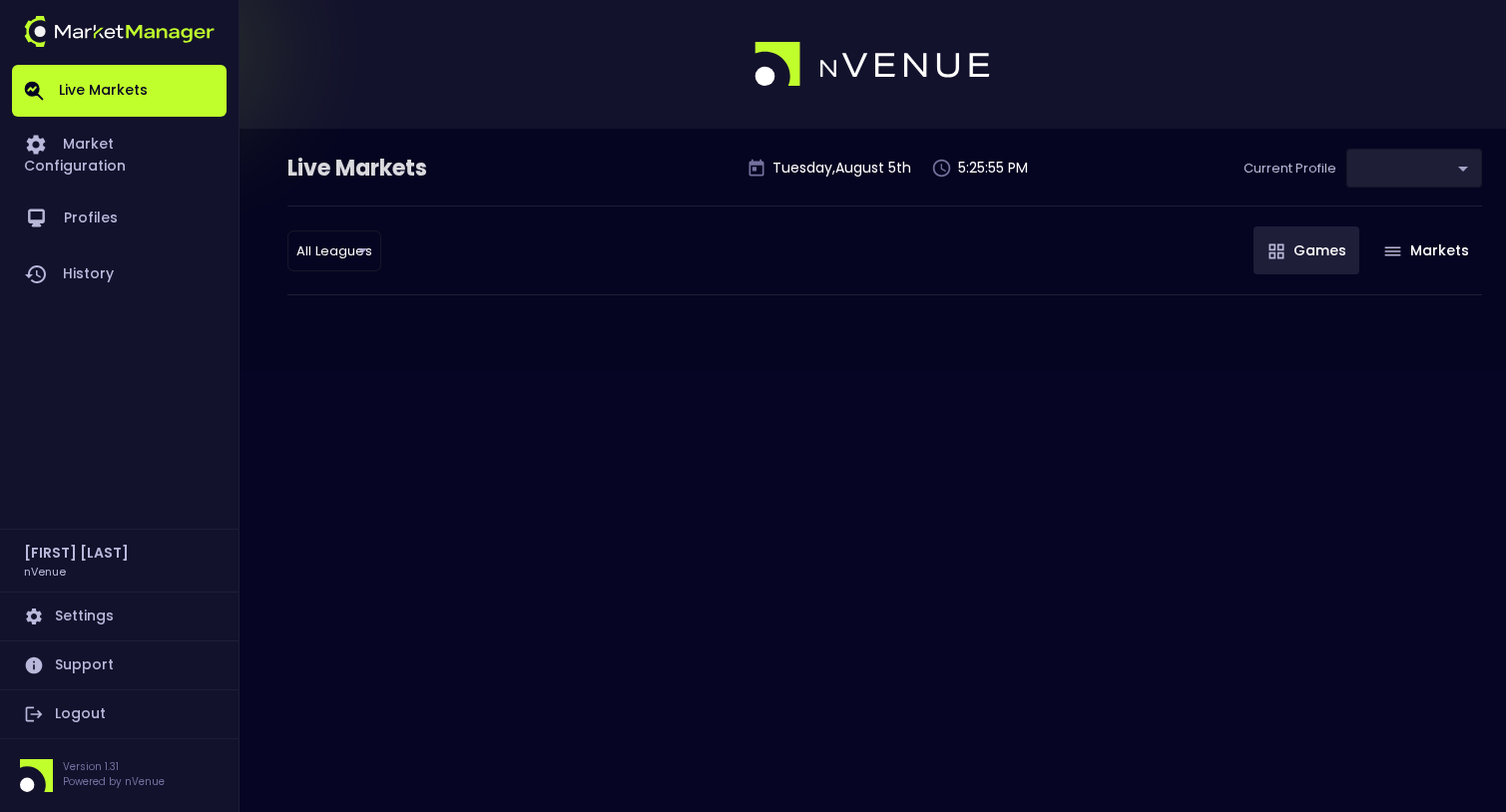 click on "Games" at bounding box center [1306, 250] 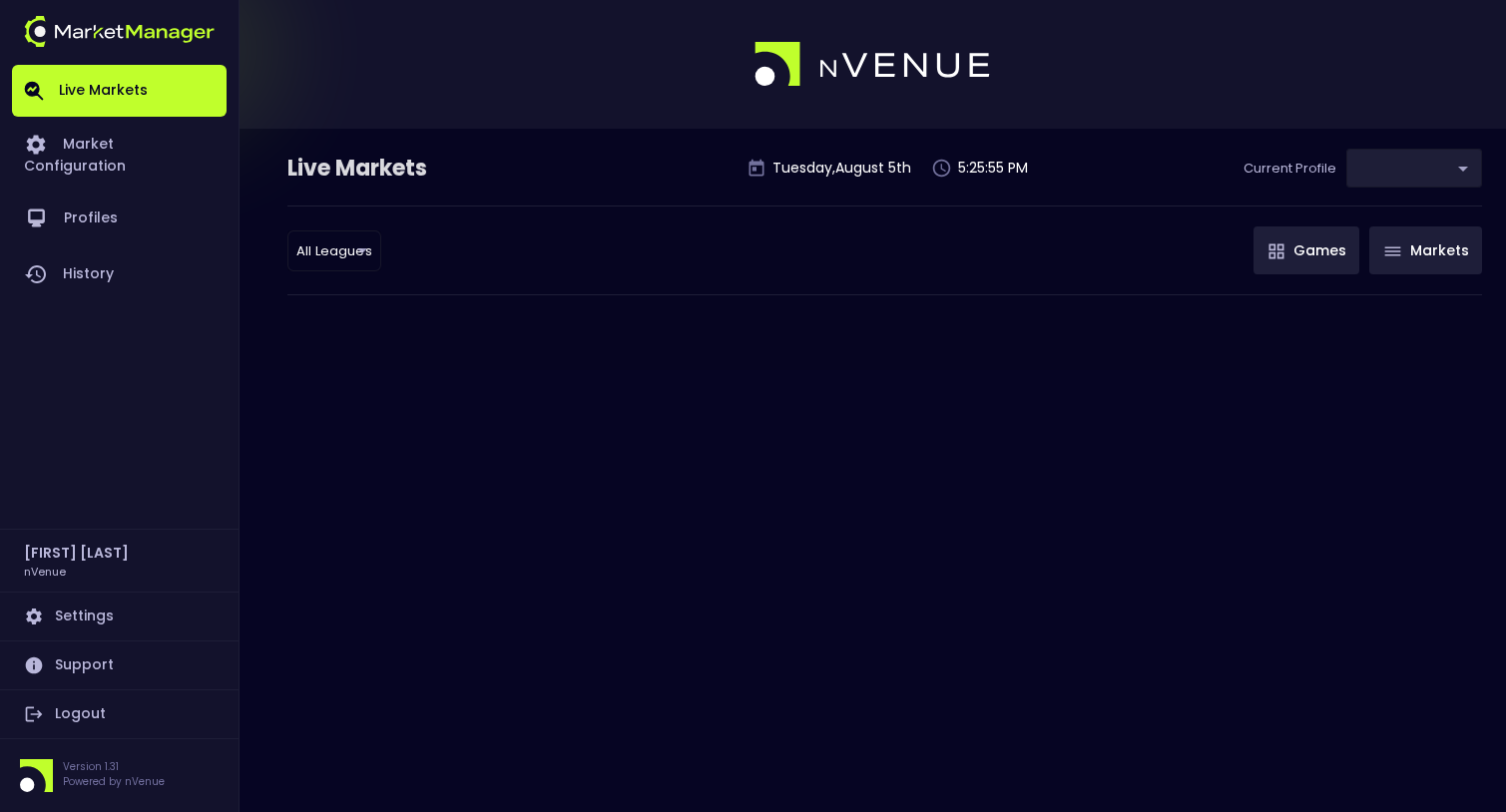 click on "Markets" at bounding box center [1425, 250] 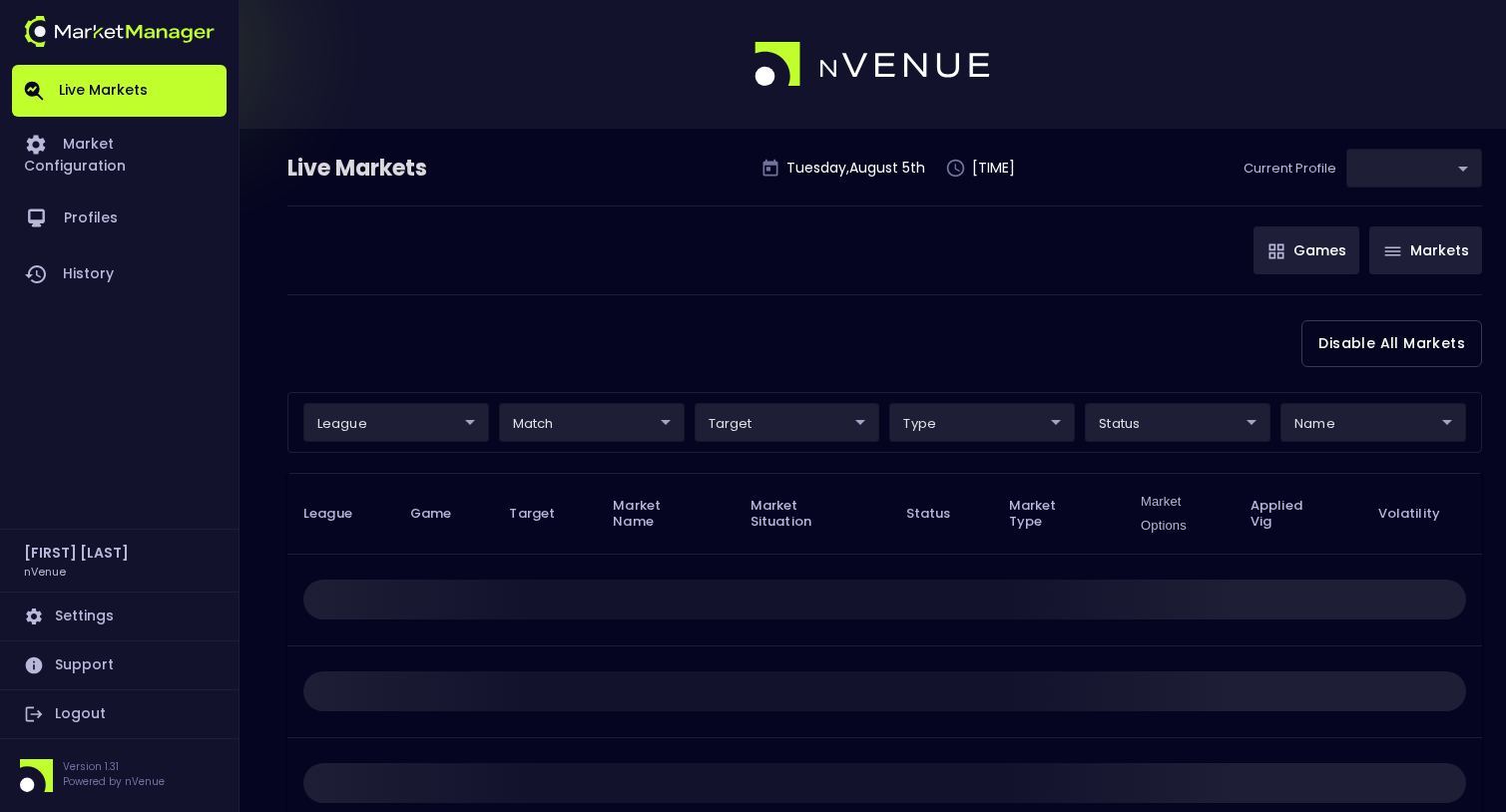 click on "Games" at bounding box center (1306, 250) 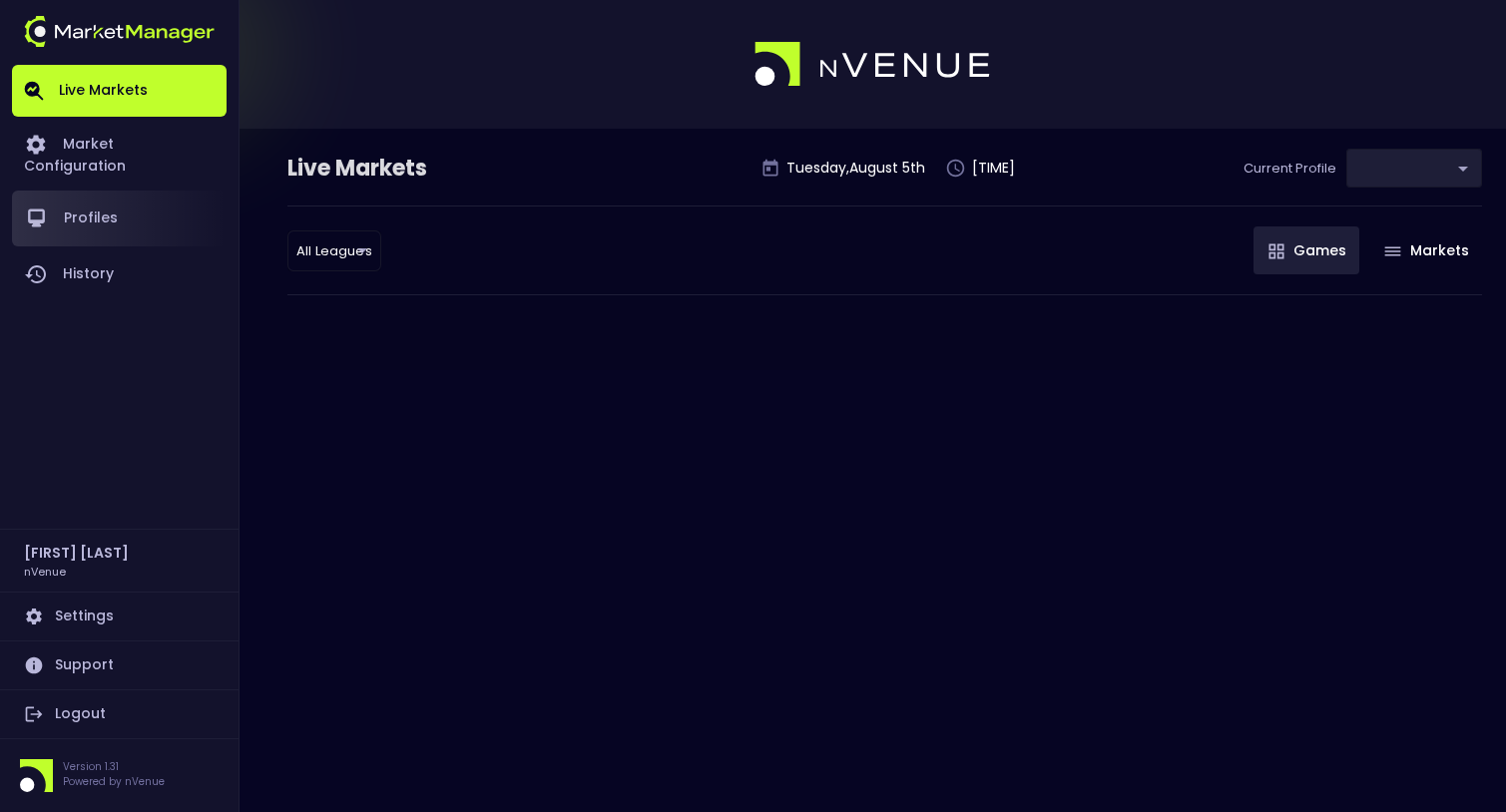 click on "Profiles" at bounding box center (119, 218) 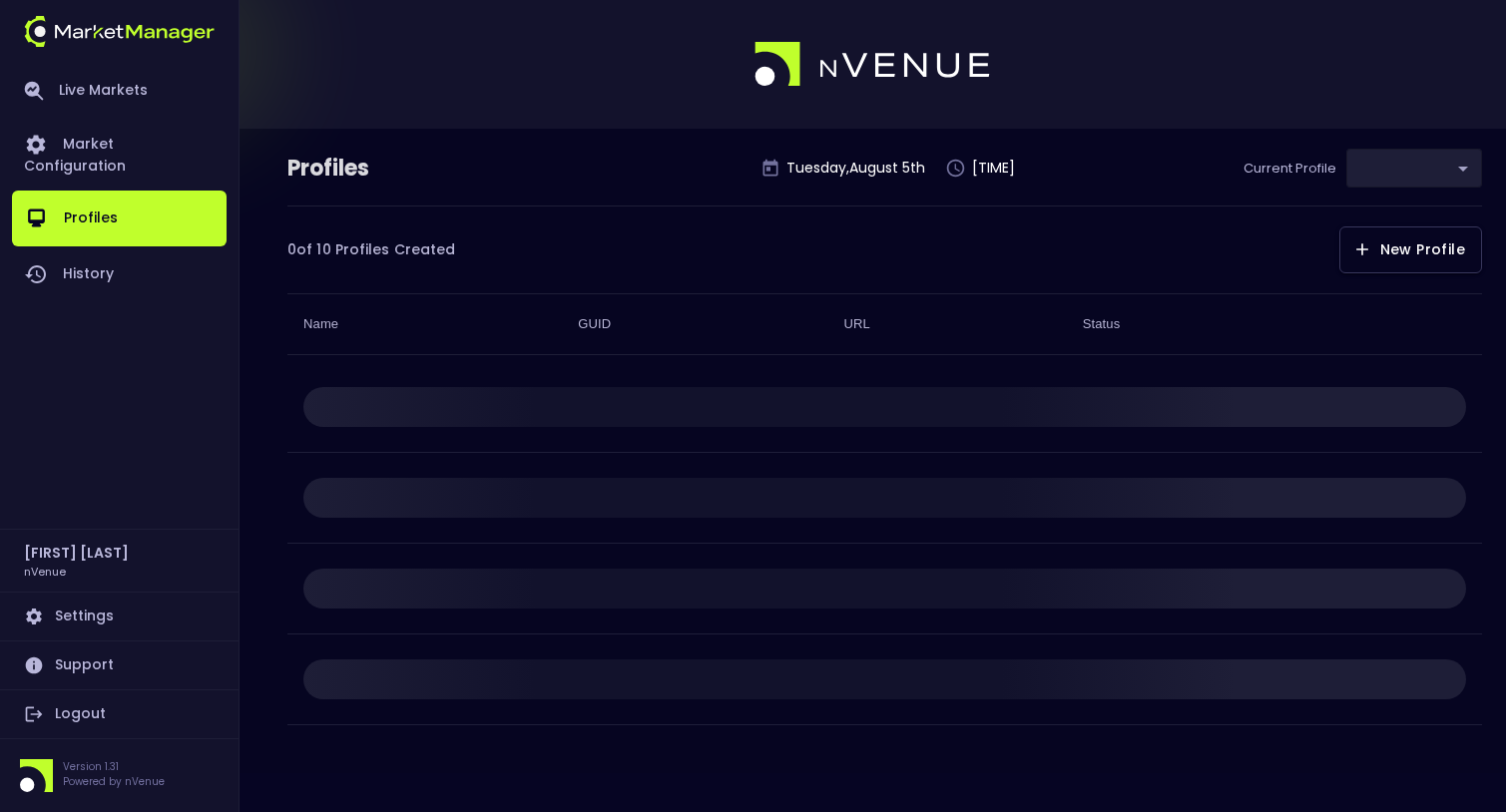 type on "cf8bd771-7739-45c9-8267-c9a33ff56ee0" 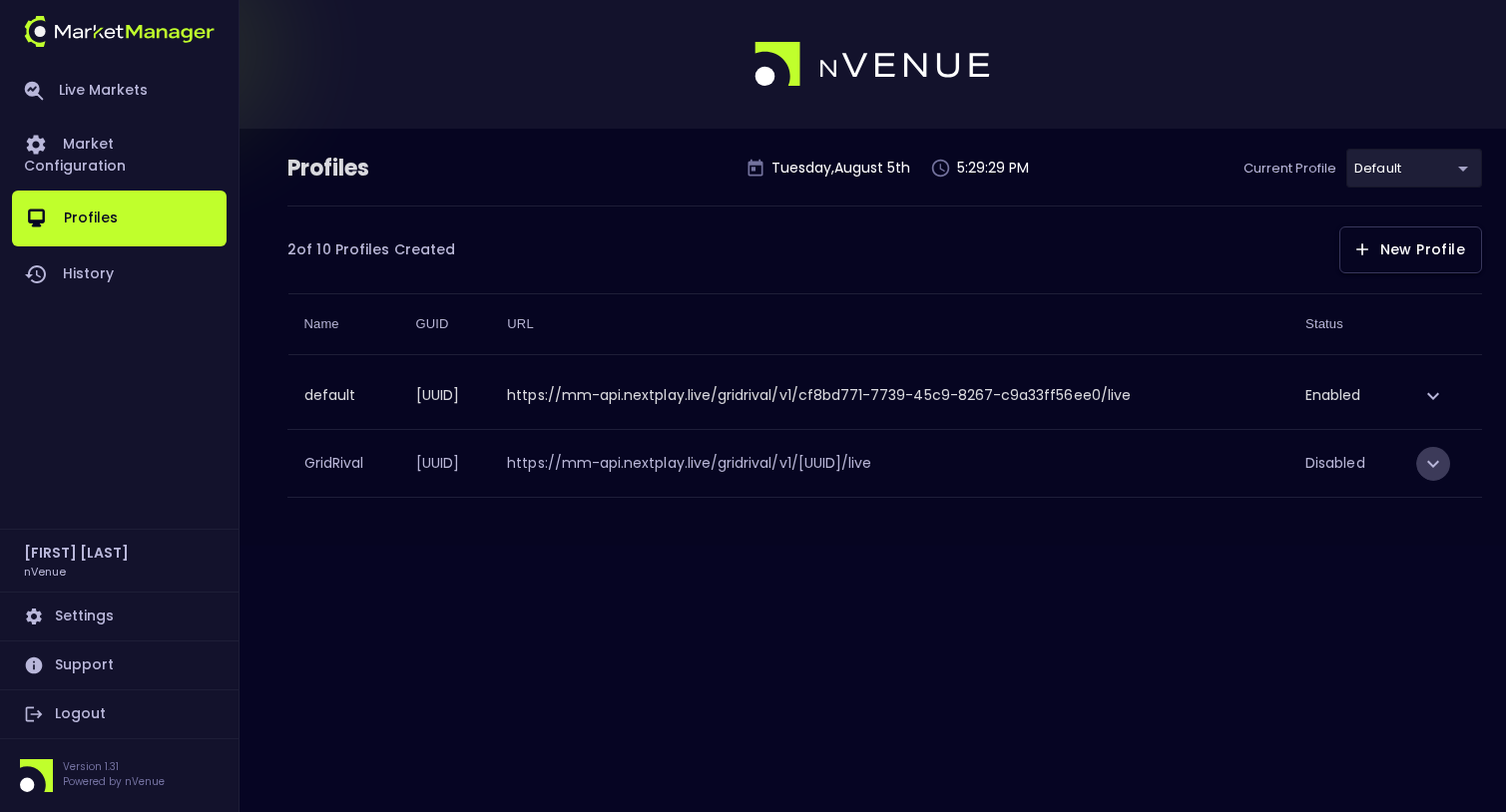 click 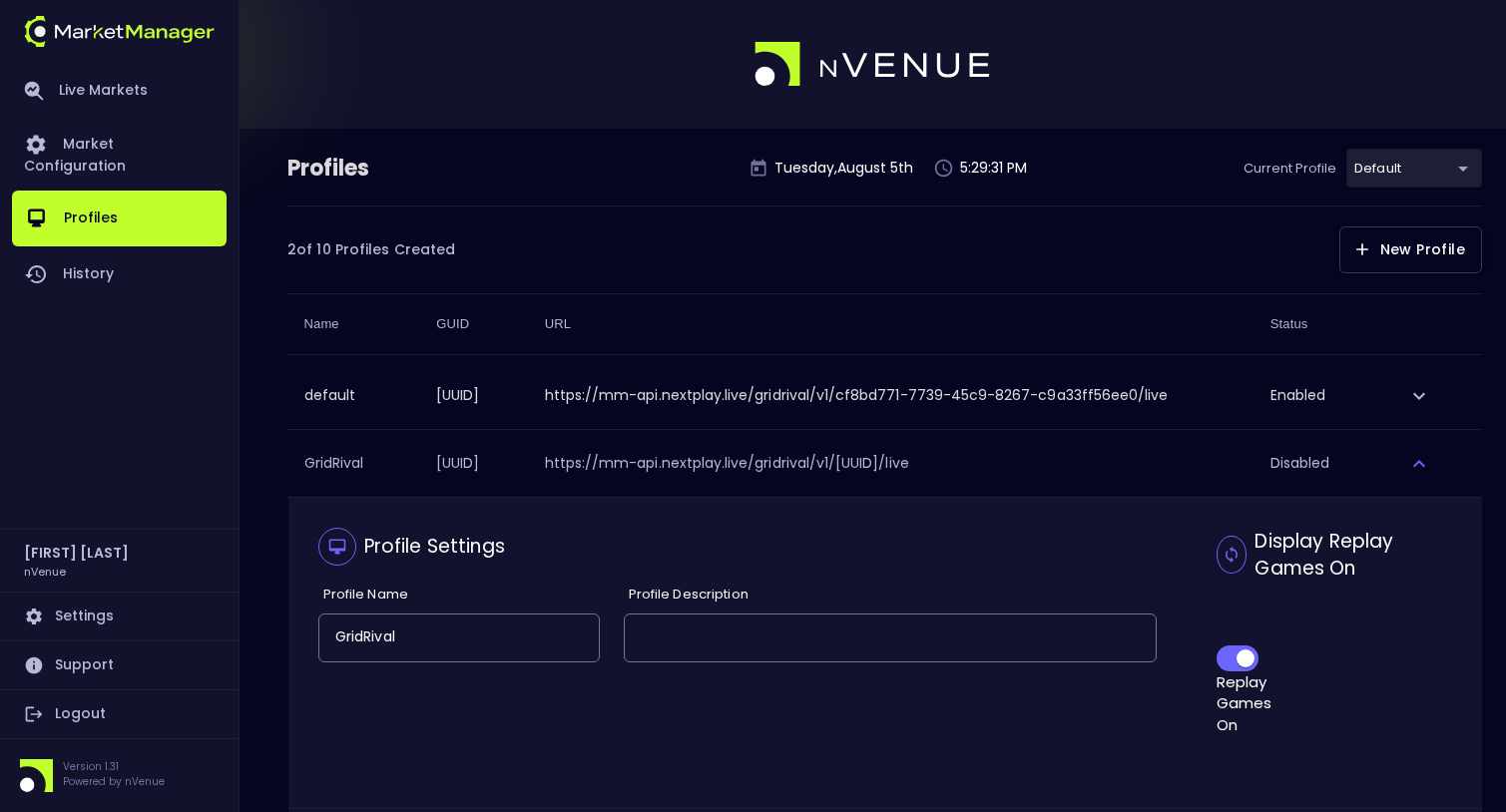 scroll, scrollTop: 134, scrollLeft: 0, axis: vertical 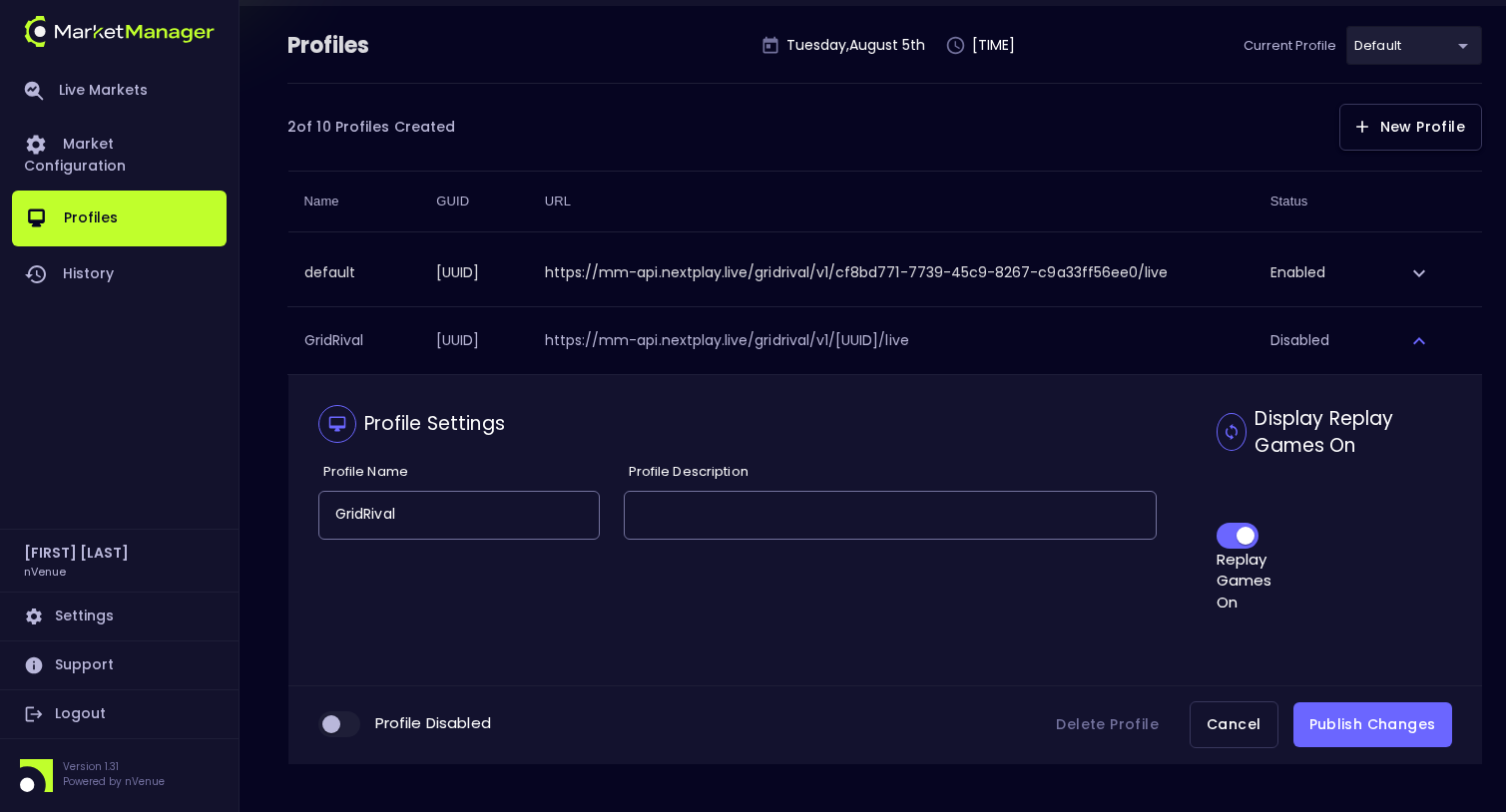 click at bounding box center [331, 724] 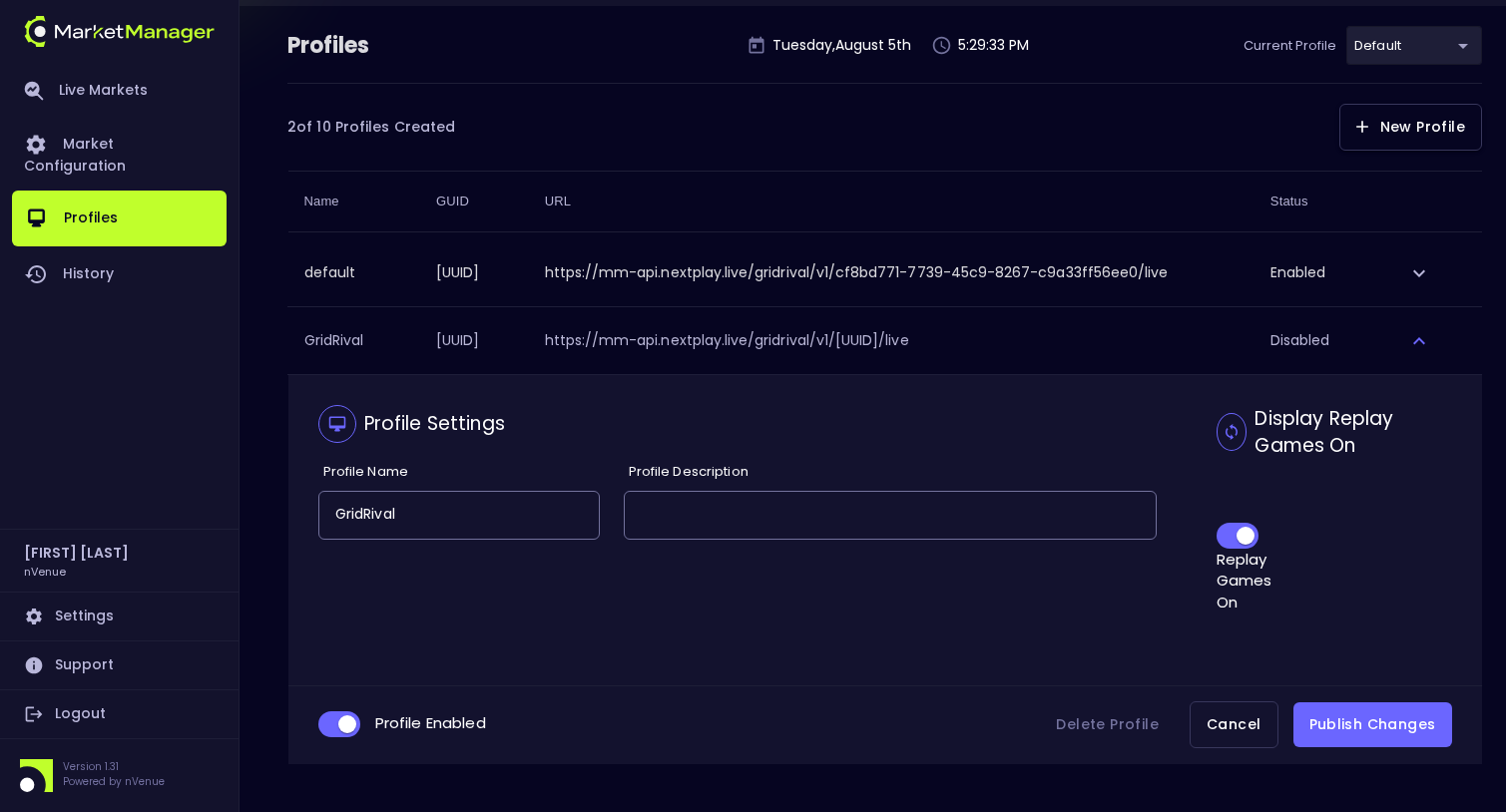 click on "Publish Changes" at bounding box center (1372, 724) 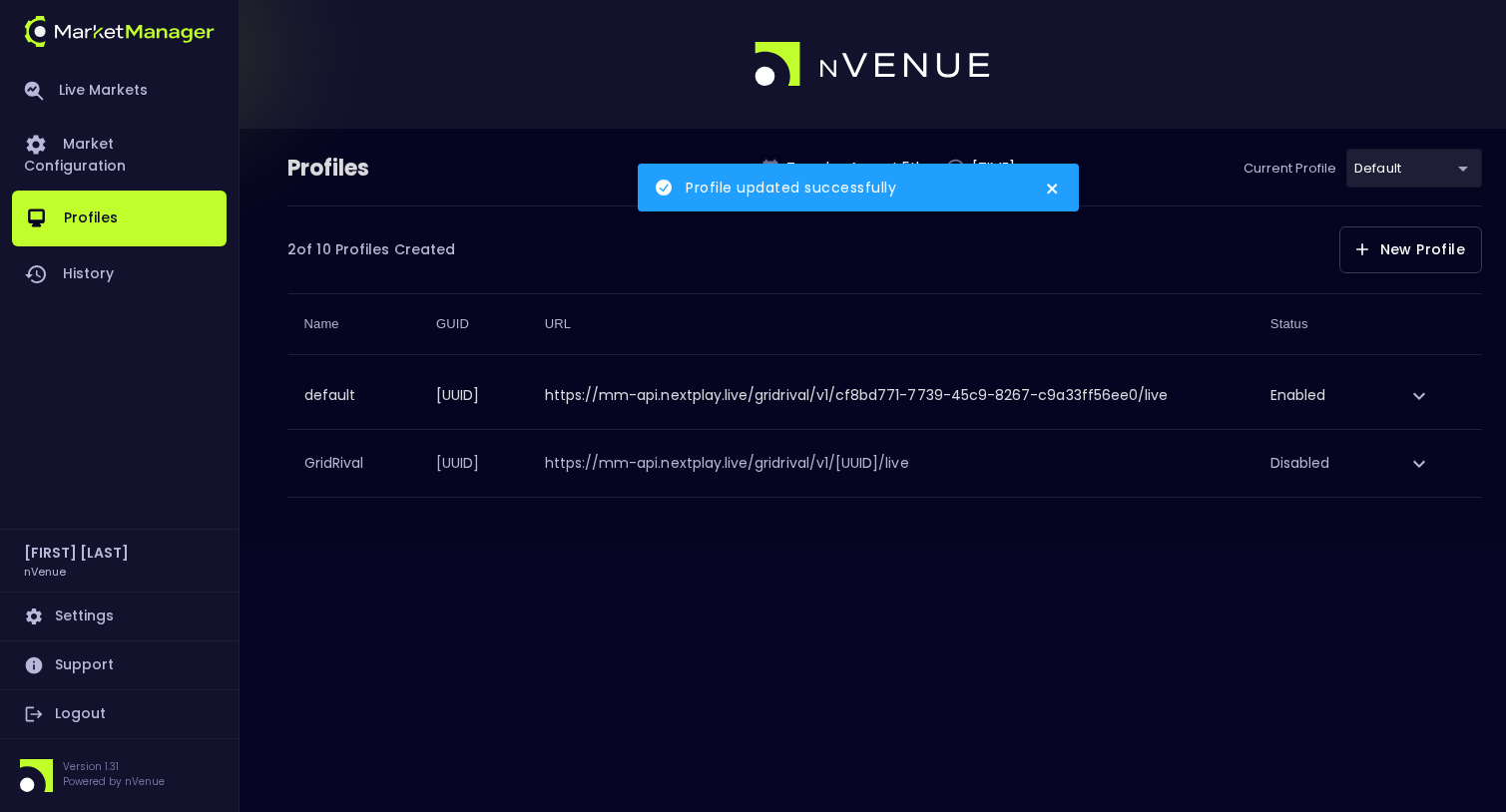 scroll, scrollTop: 0, scrollLeft: 0, axis: both 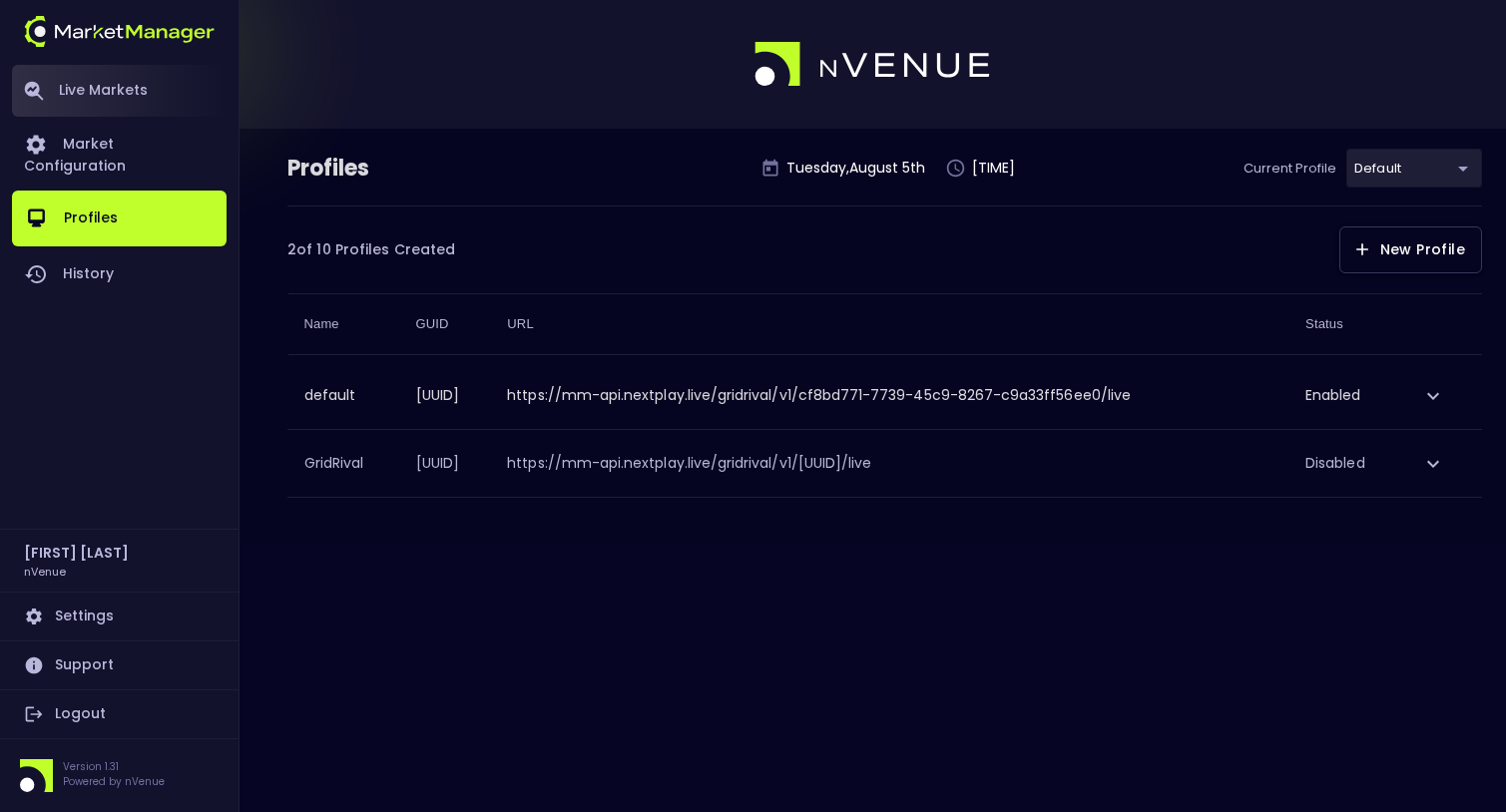 click on "Live Markets" at bounding box center (119, 91) 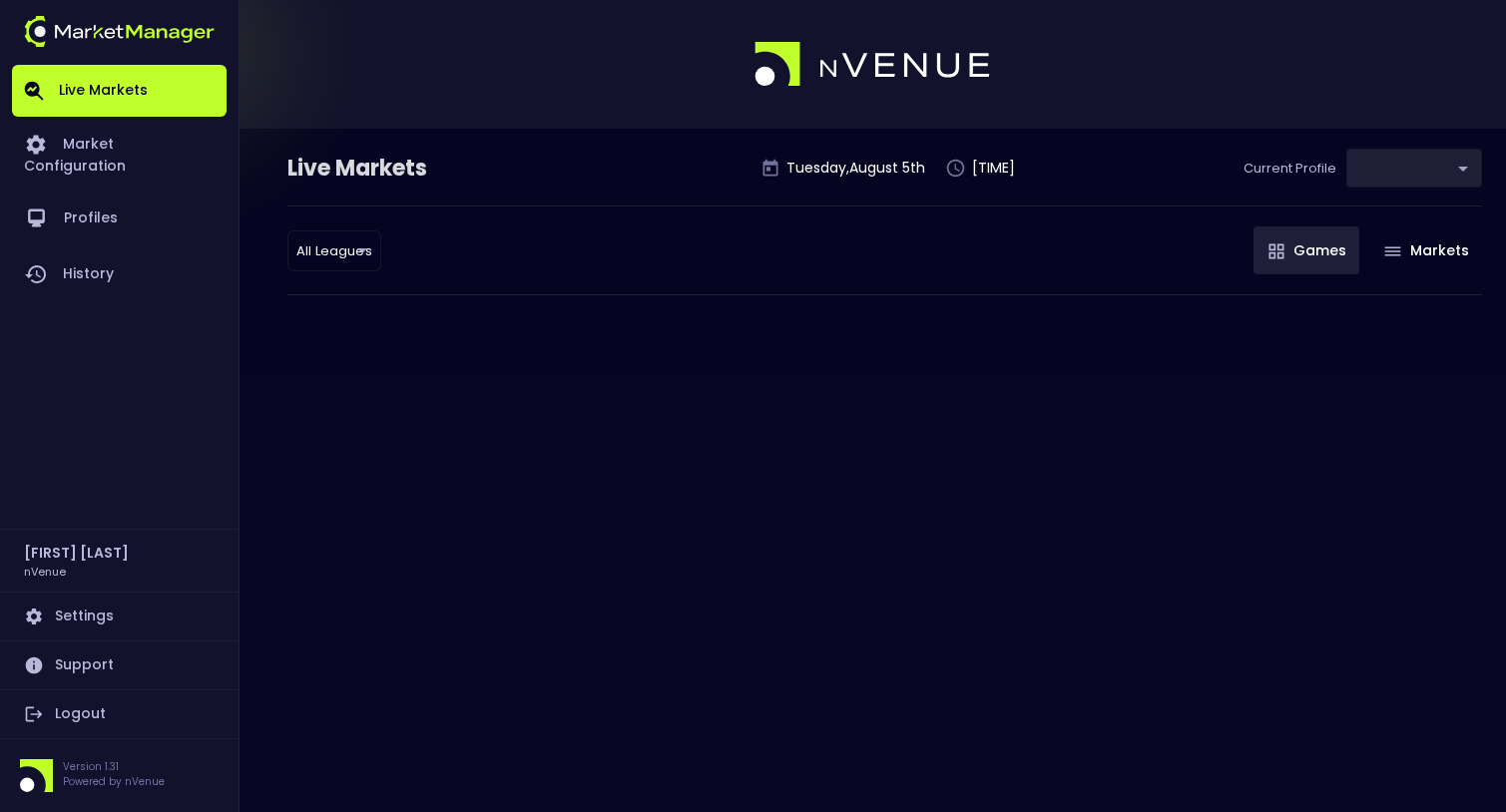 type on "cf8bd771-7739-45c9-8267-c9a33ff56ee0" 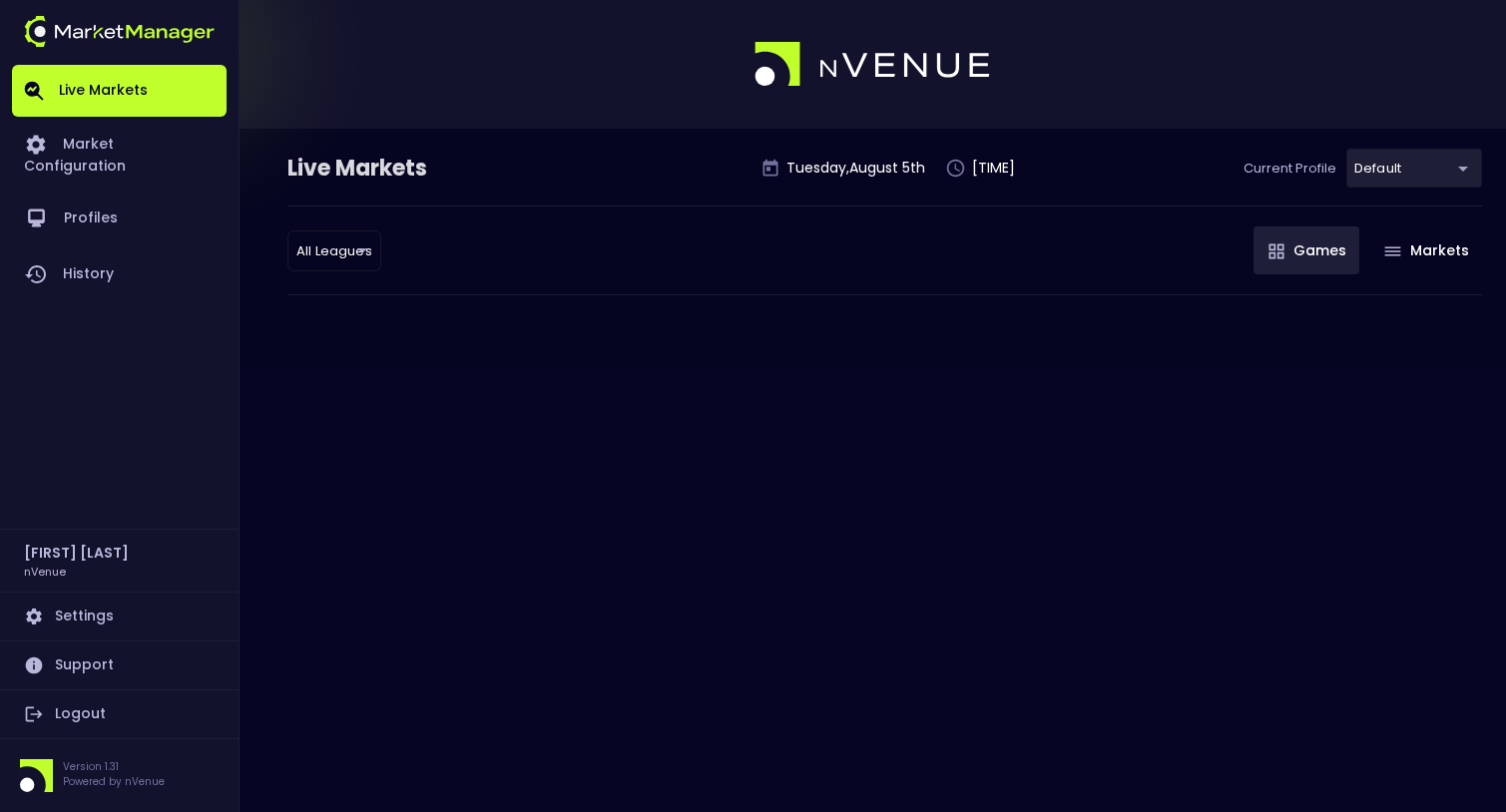 click on "Live Markets Market Configuration Profiles History Jerry   Griffith nVenue Settings Support Logout   Version 1.31  Powered by nVenue Live Markets Tuesday ,  August   5 th 5:29:42 PM Current Profile default cf8bd771-7739-45c9-8267-c9a33ff56ee0 Select All Leagues all leagues ​  Games  Markets" at bounding box center (753, 406) 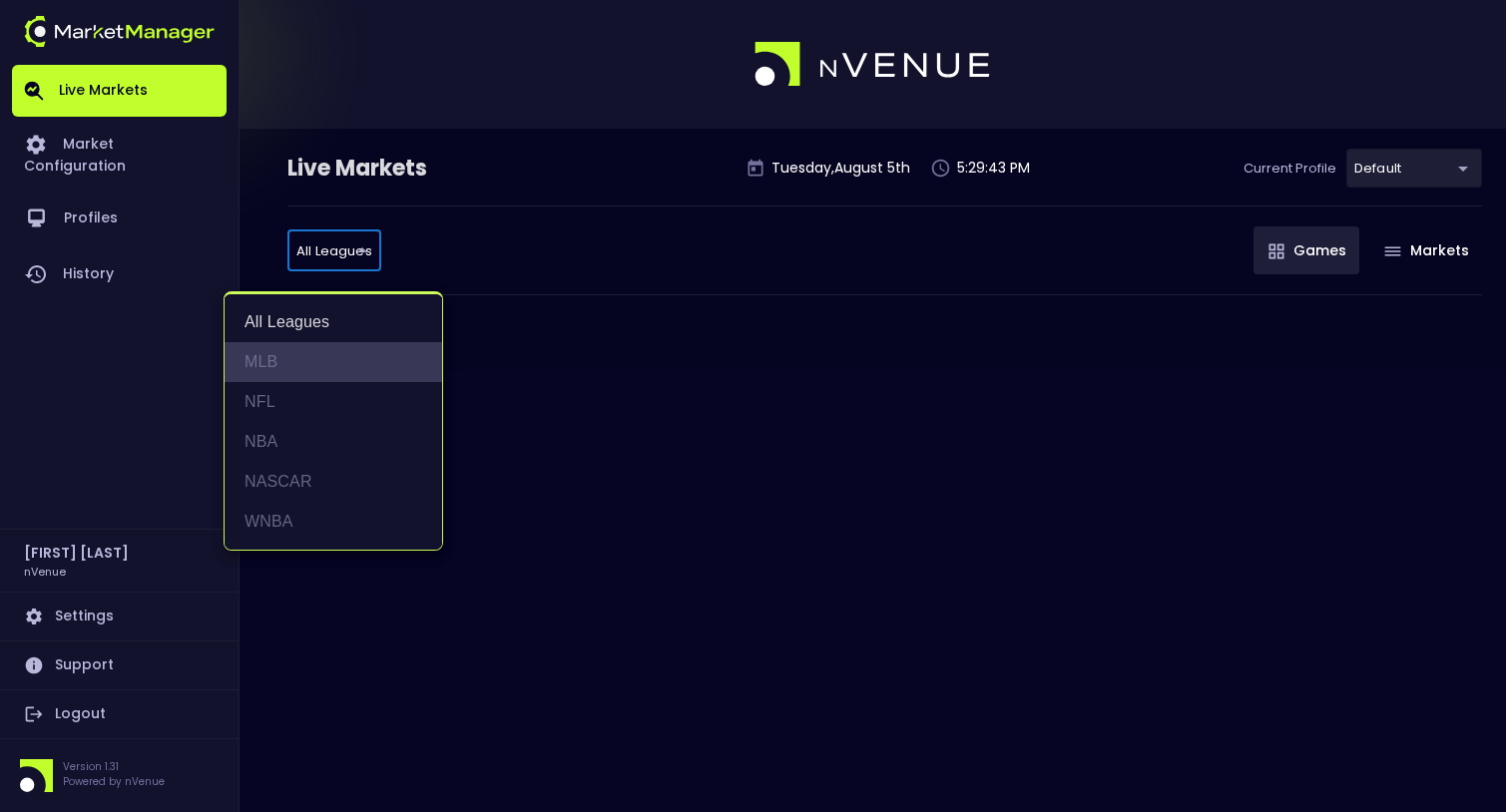 click on "MLB" at bounding box center [333, 362] 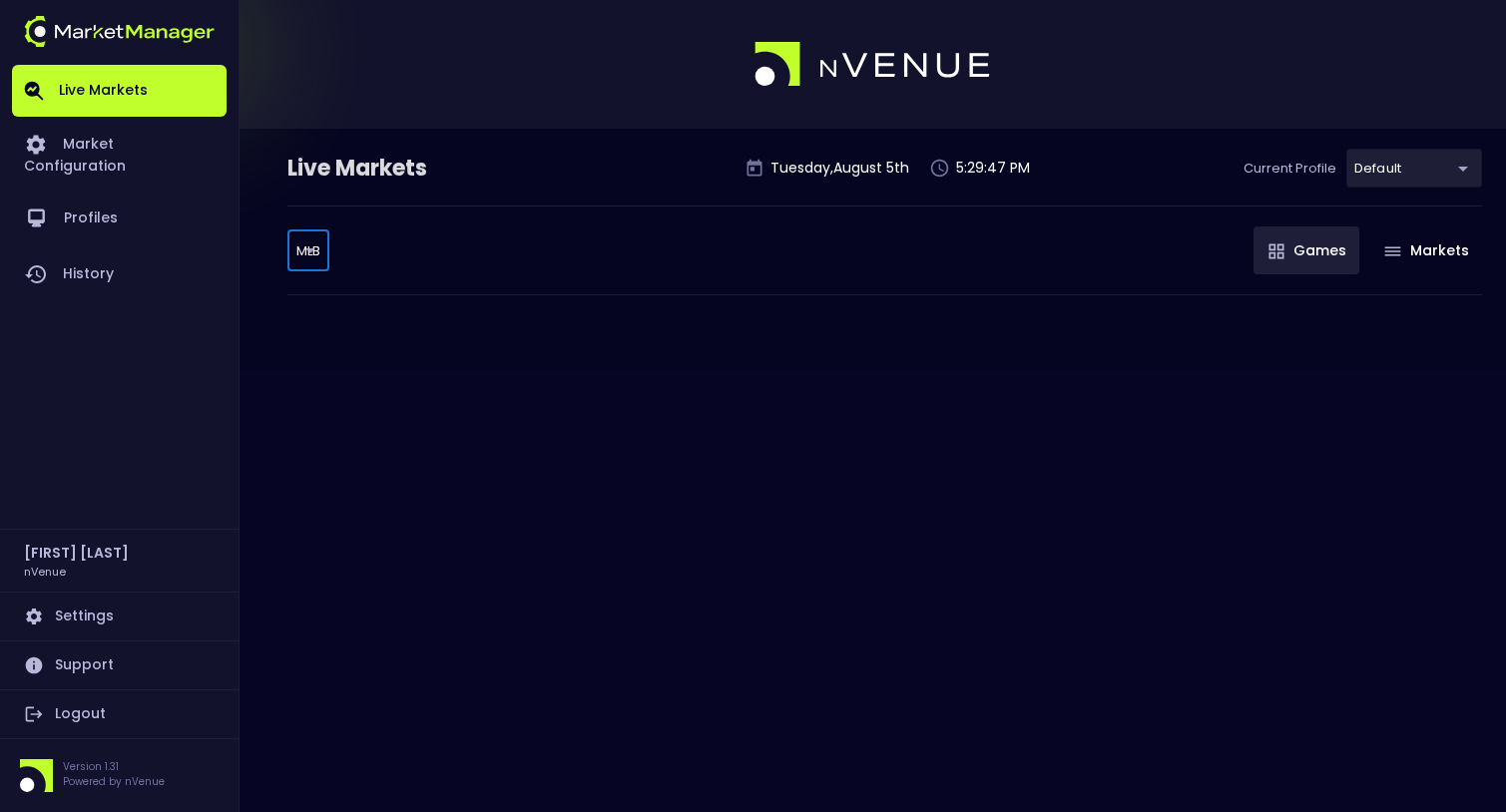 click at bounding box center [884, 308] 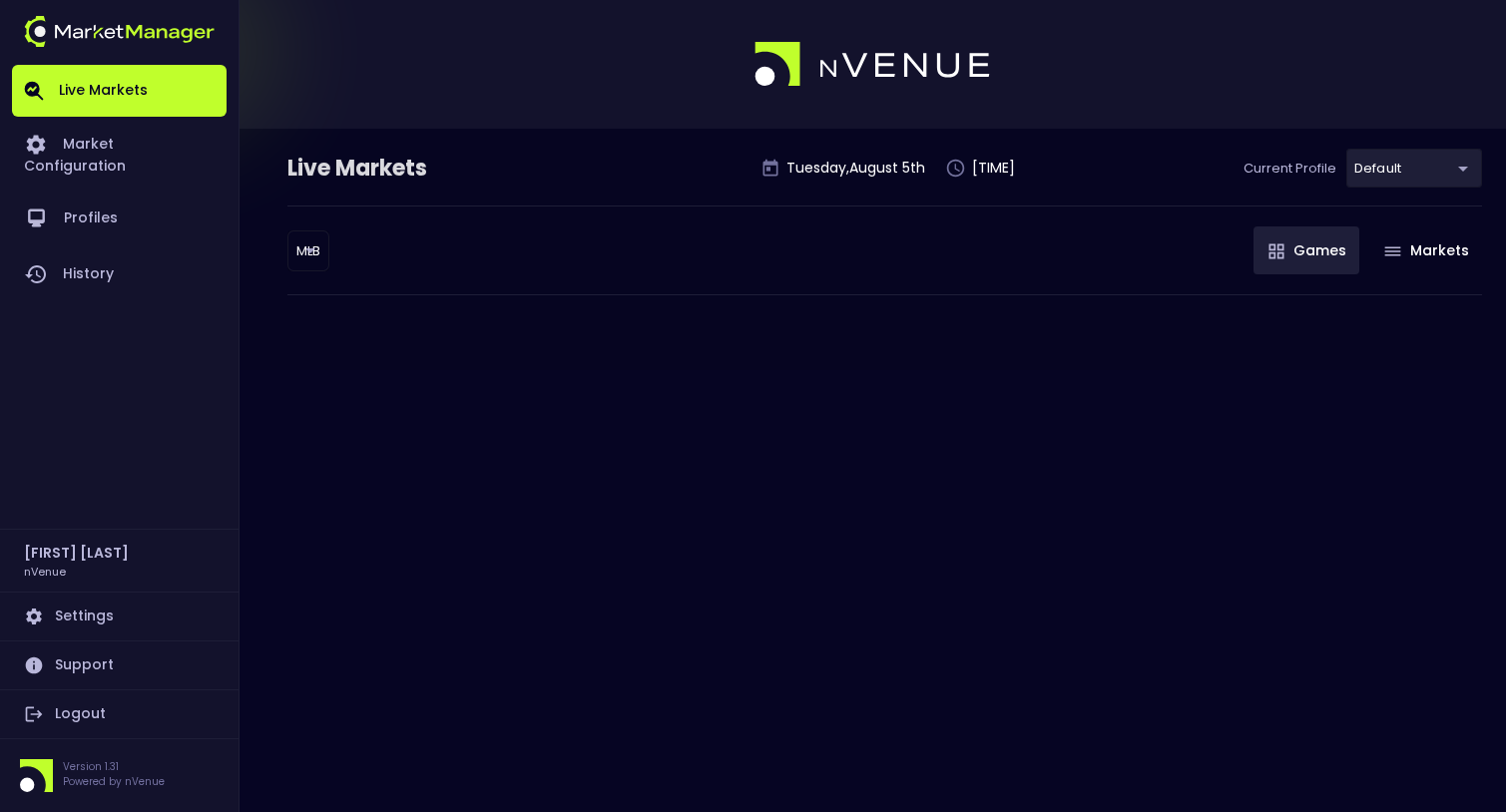 click on "Games" at bounding box center [1306, 250] 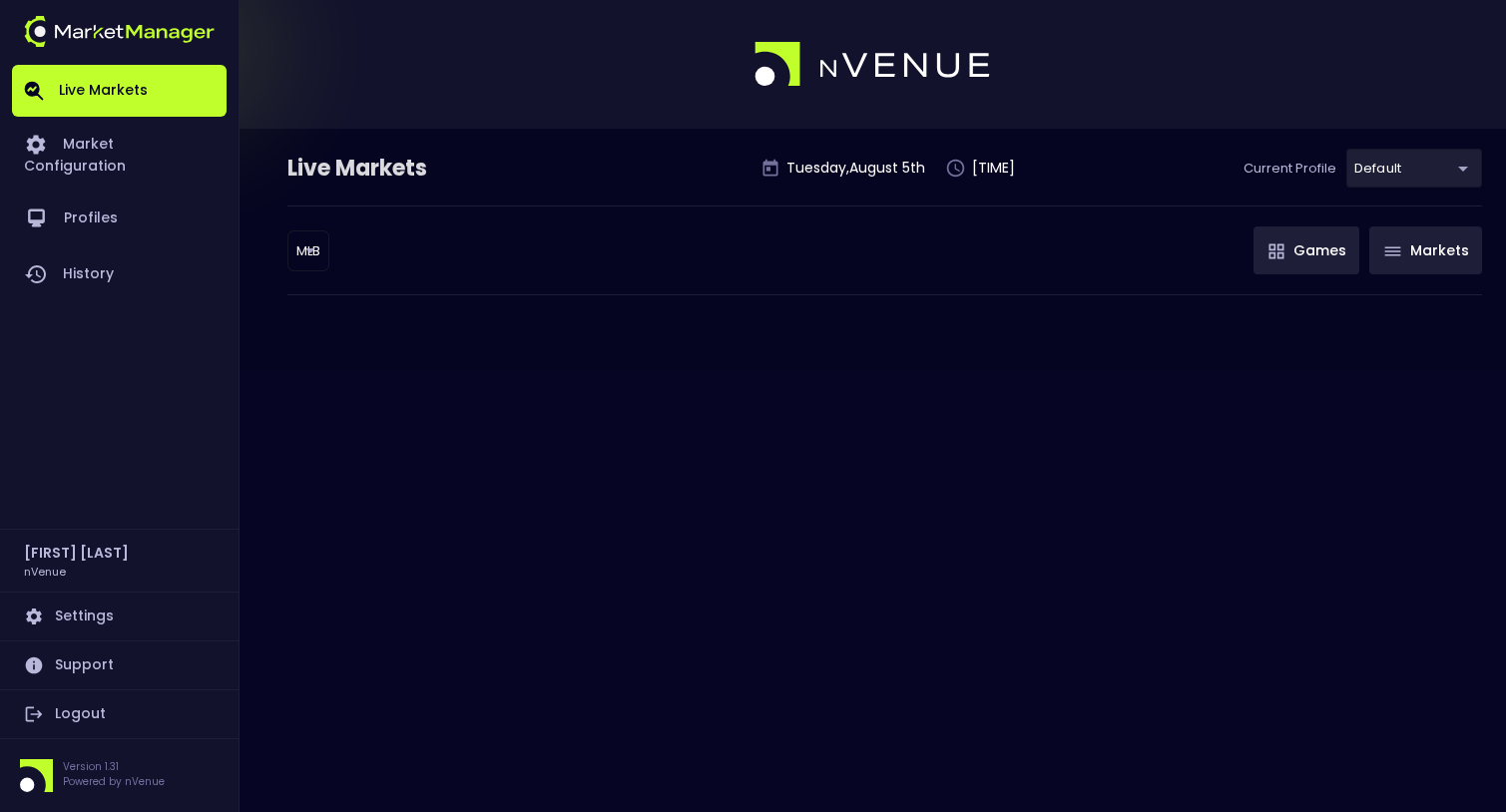 click on "Markets" at bounding box center (1425, 250) 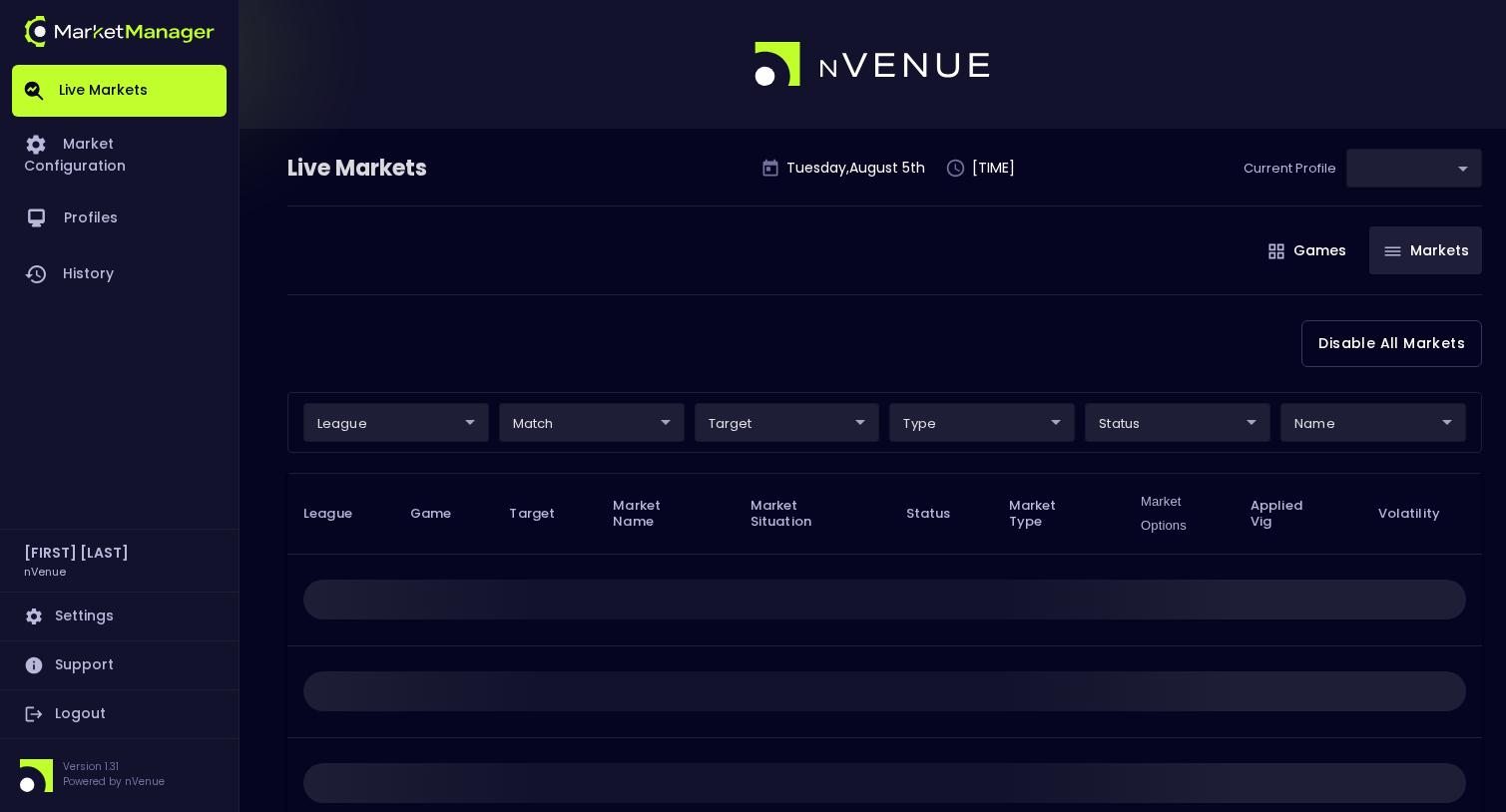 type on "cf8bd771-7739-45c9-8267-c9a33ff56ee0" 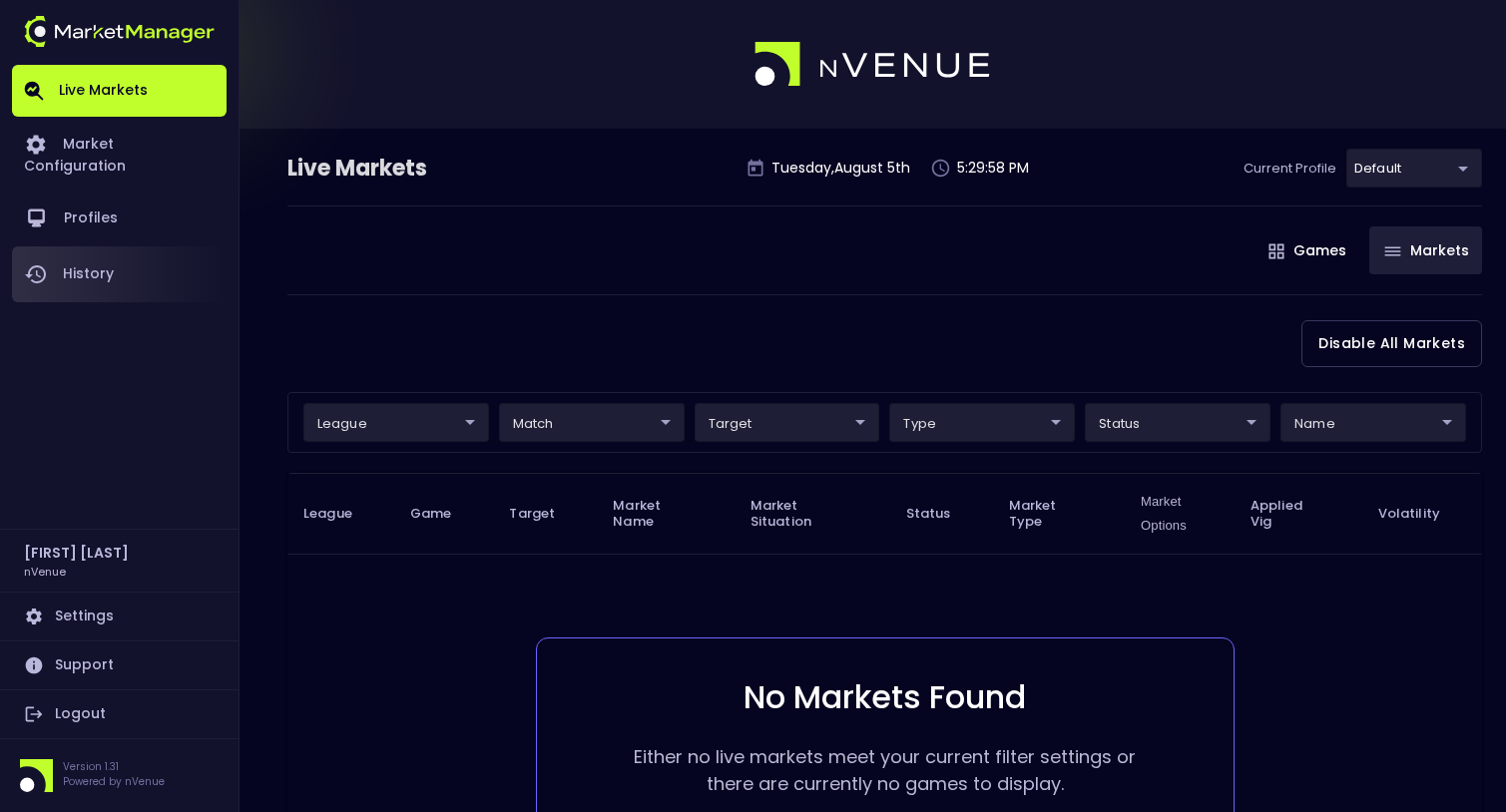 click on "History" at bounding box center [119, 274] 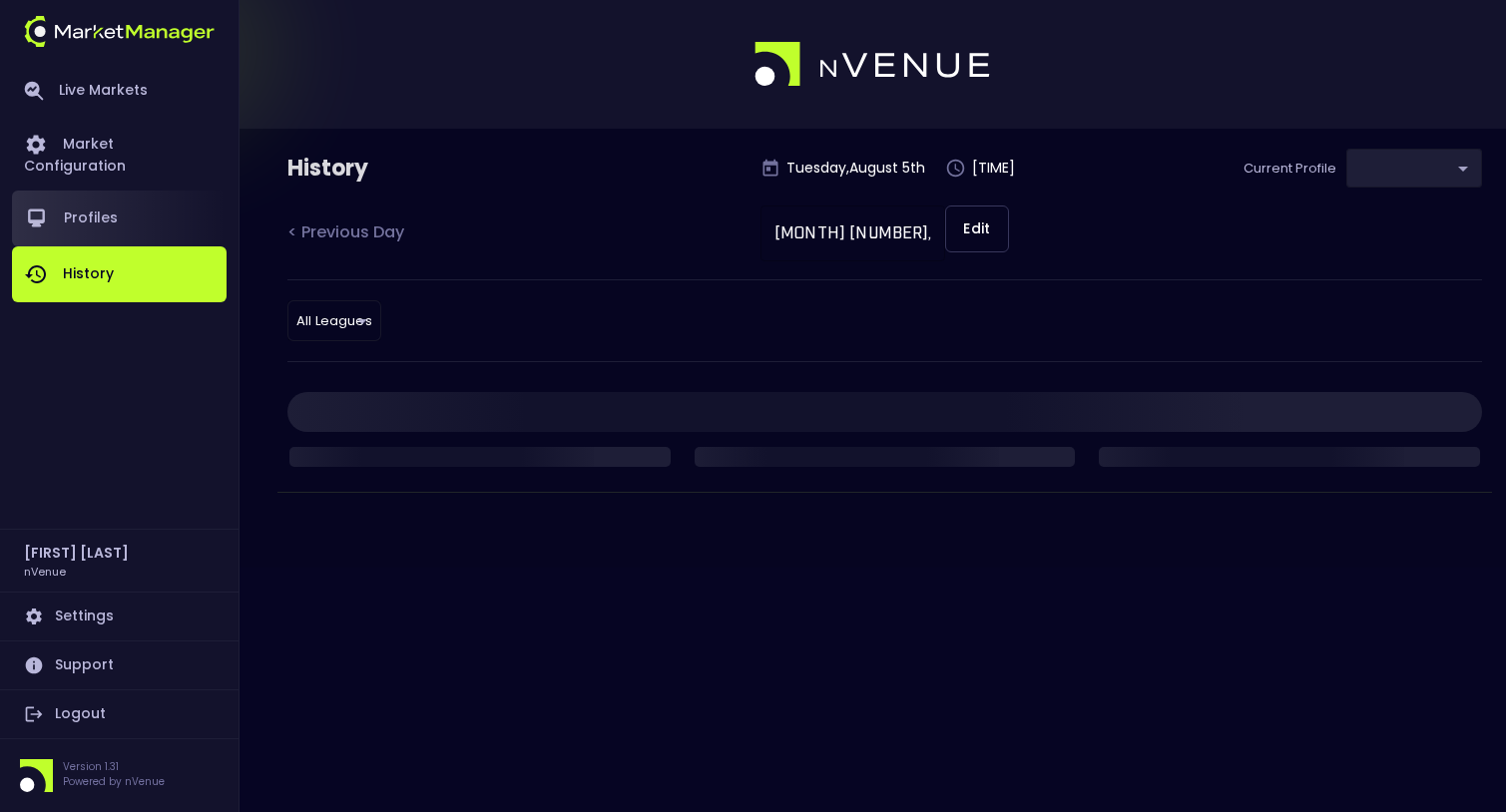 type on "cf8bd771-7739-45c9-8267-c9a33ff56ee0" 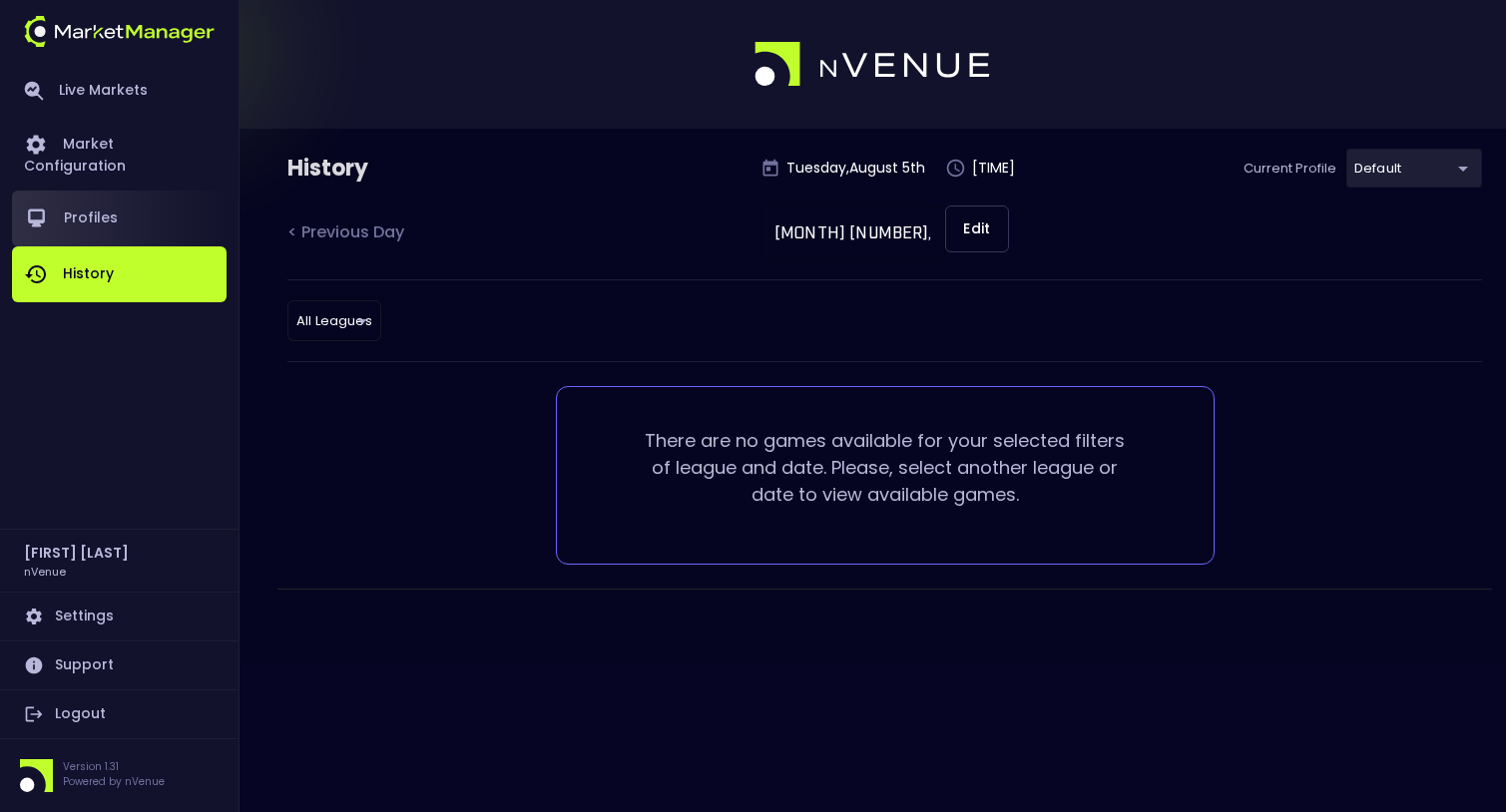 click on "Profiles" at bounding box center [119, 218] 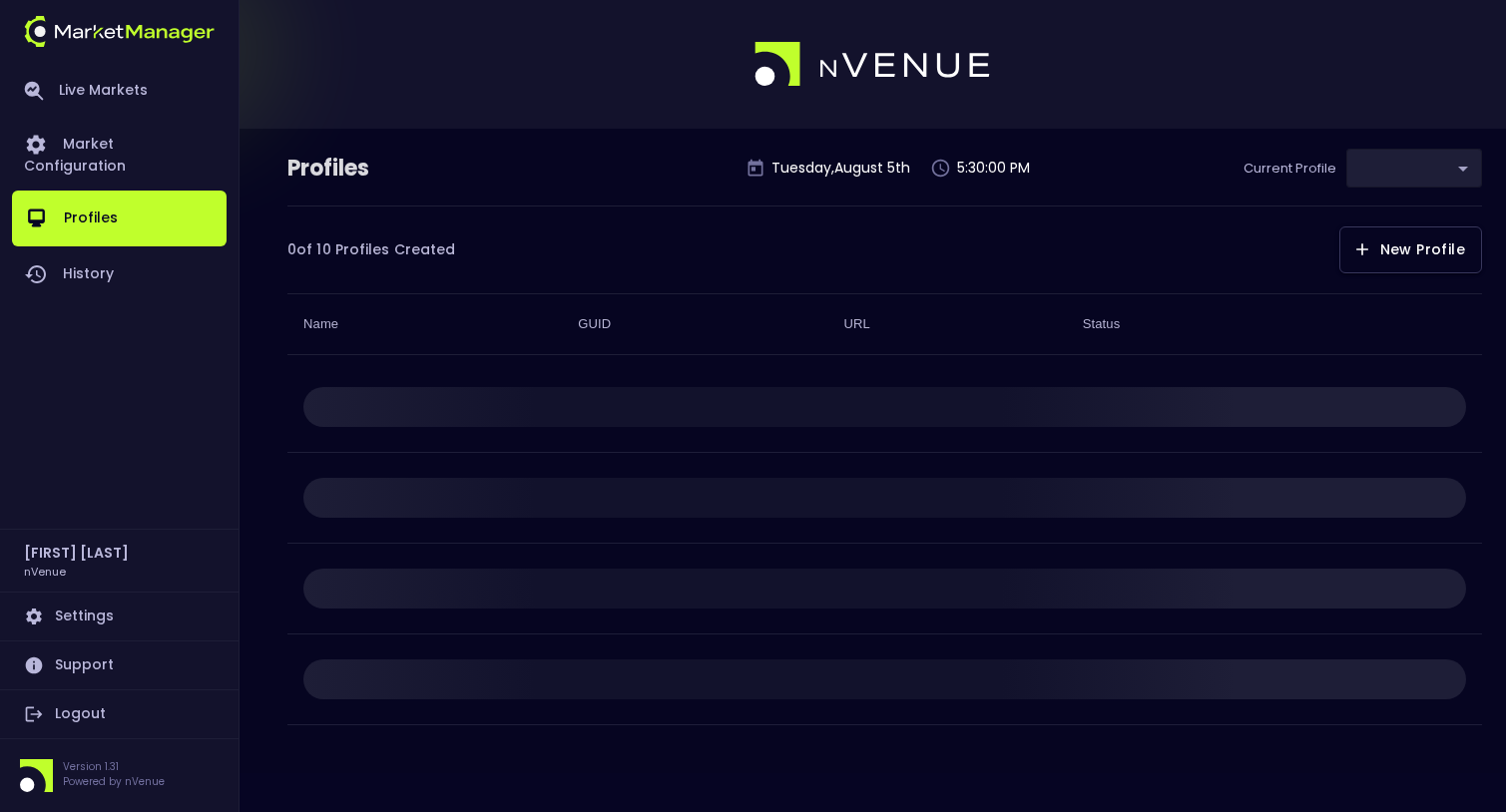 type on "cf8bd771-7739-45c9-8267-c9a33ff56ee0" 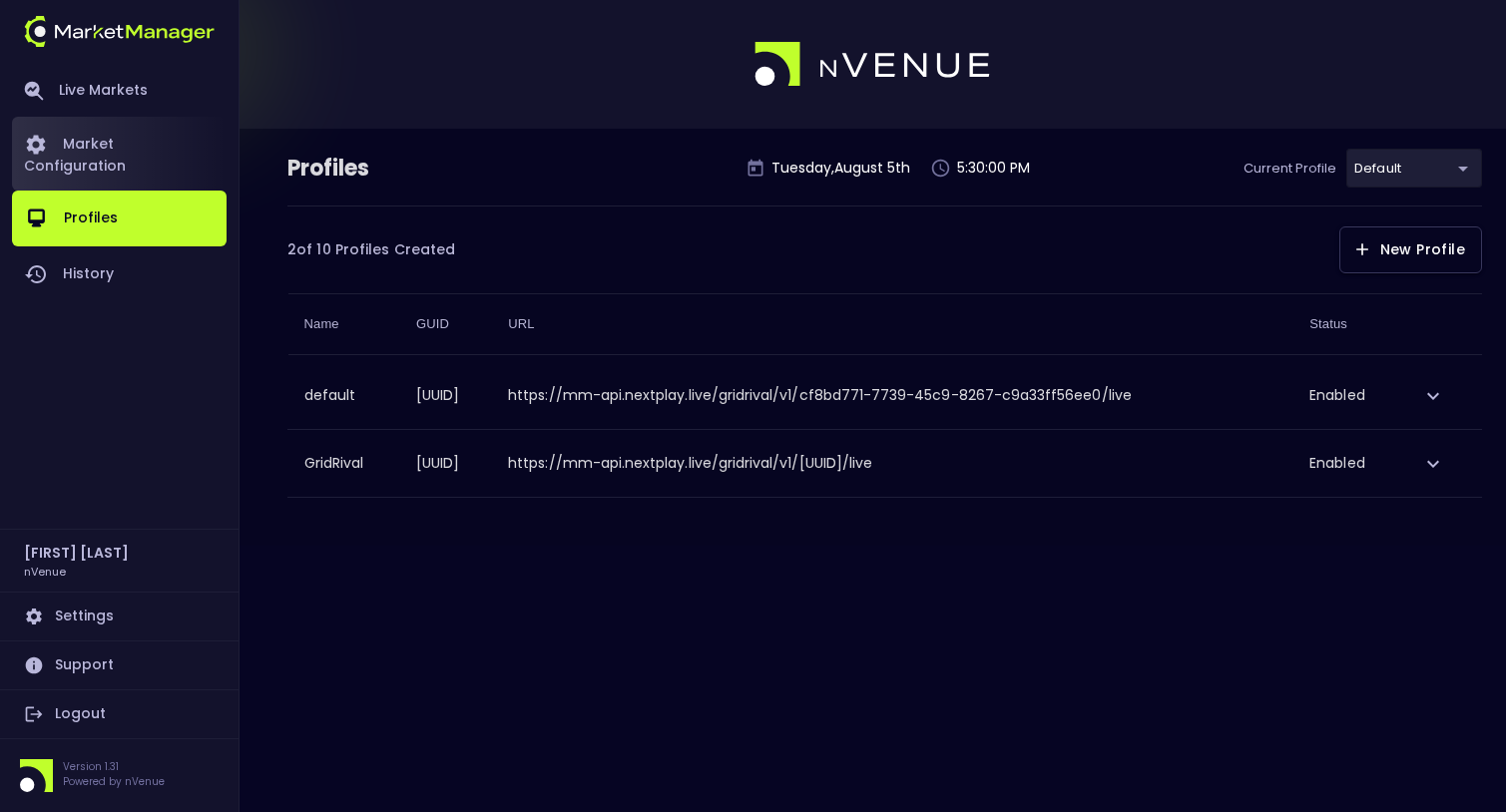 click on "Market Configuration" at bounding box center [119, 154] 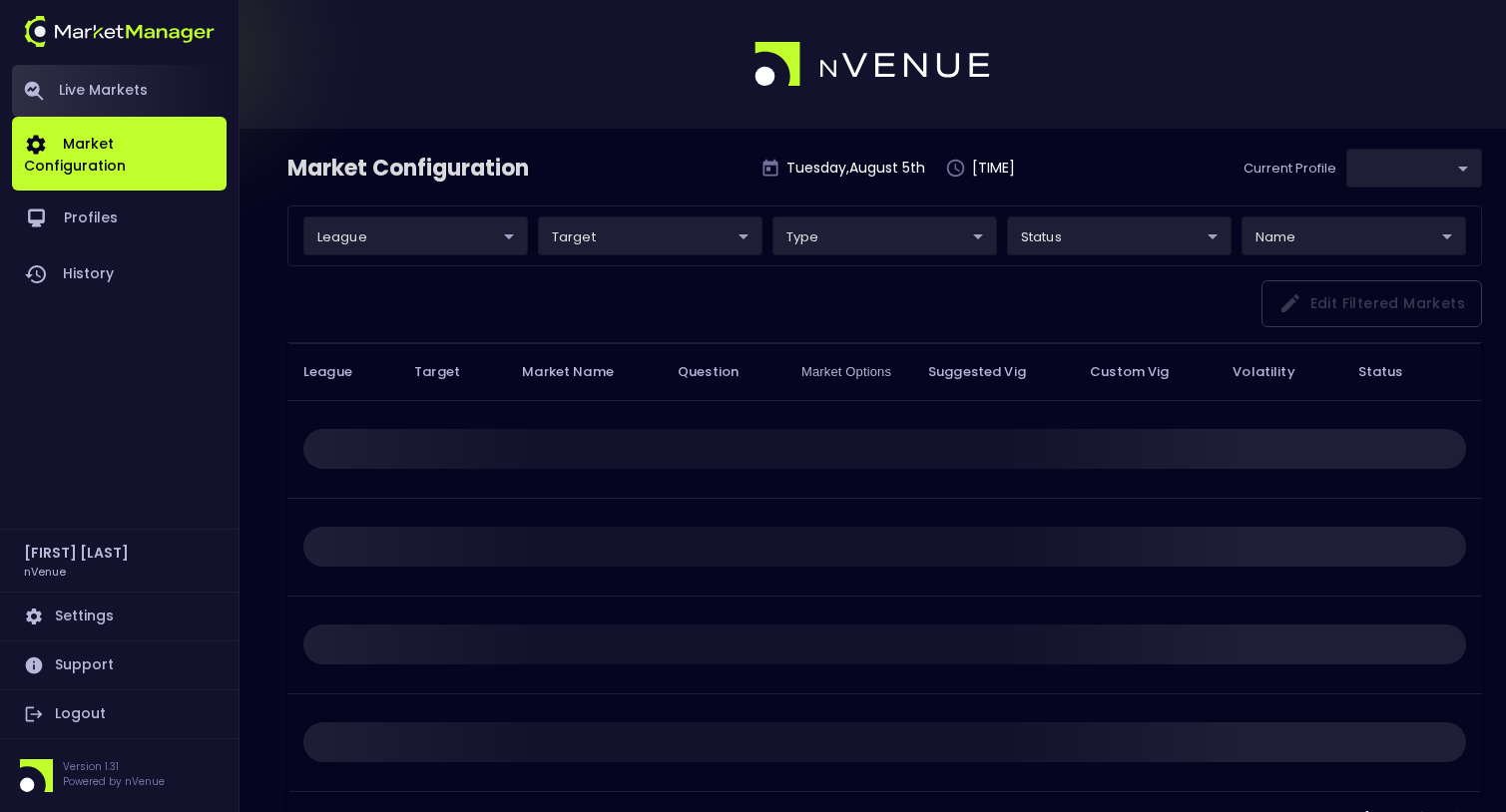 click on "Live Markets" at bounding box center (119, 91) 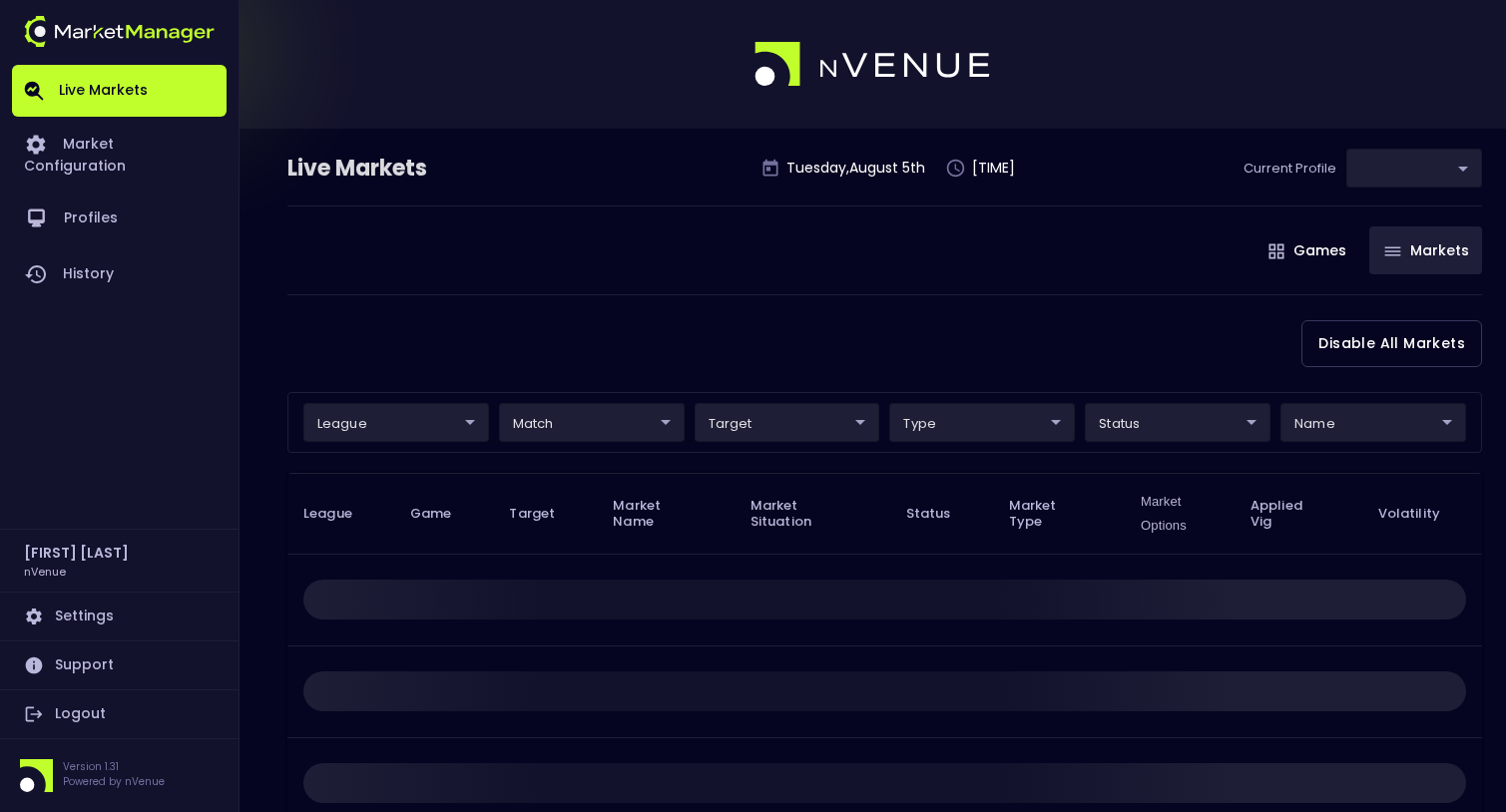 type on "cf8bd771-7739-45c9-8267-c9a33ff56ee0" 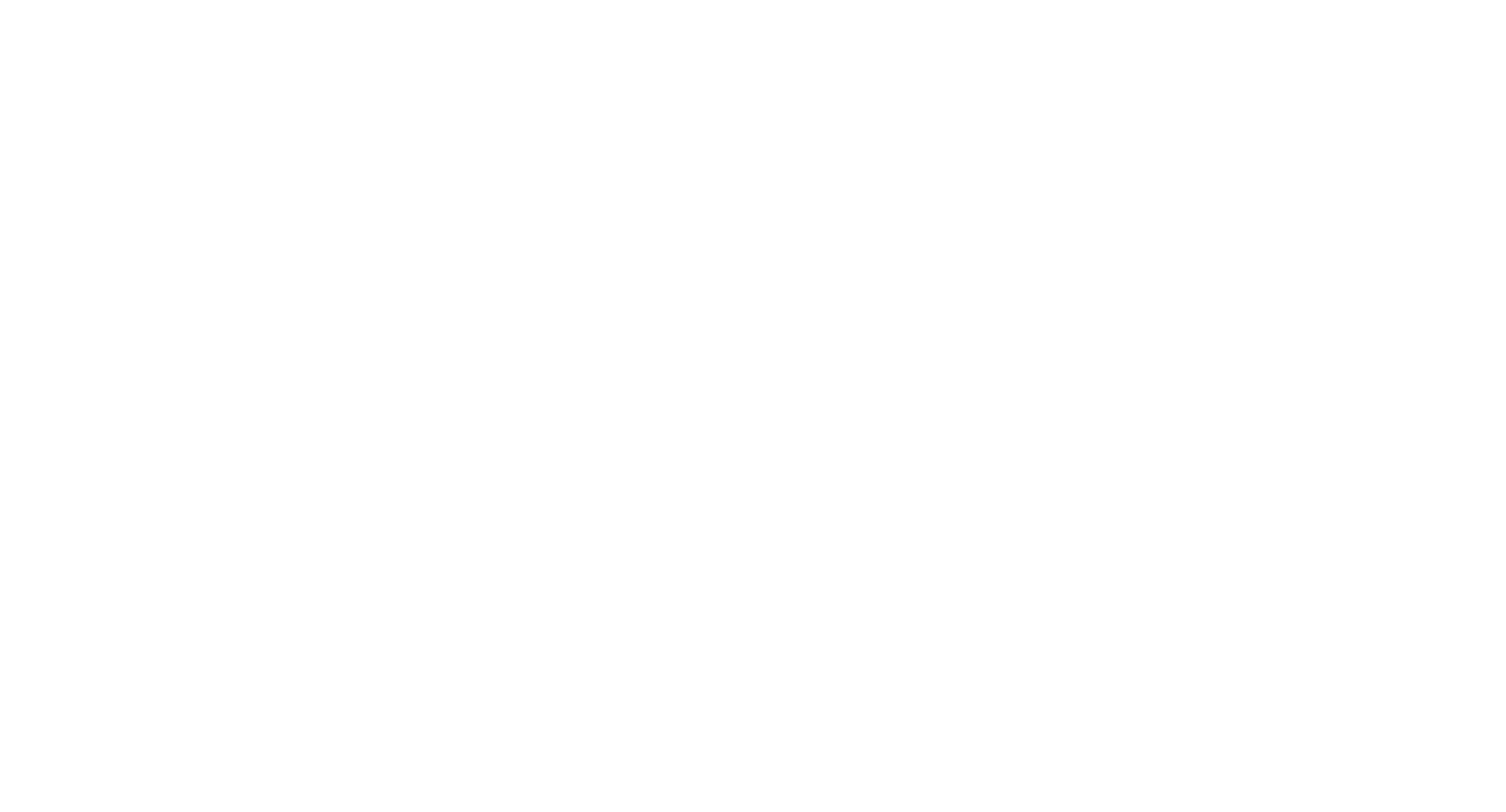 scroll, scrollTop: 0, scrollLeft: 0, axis: both 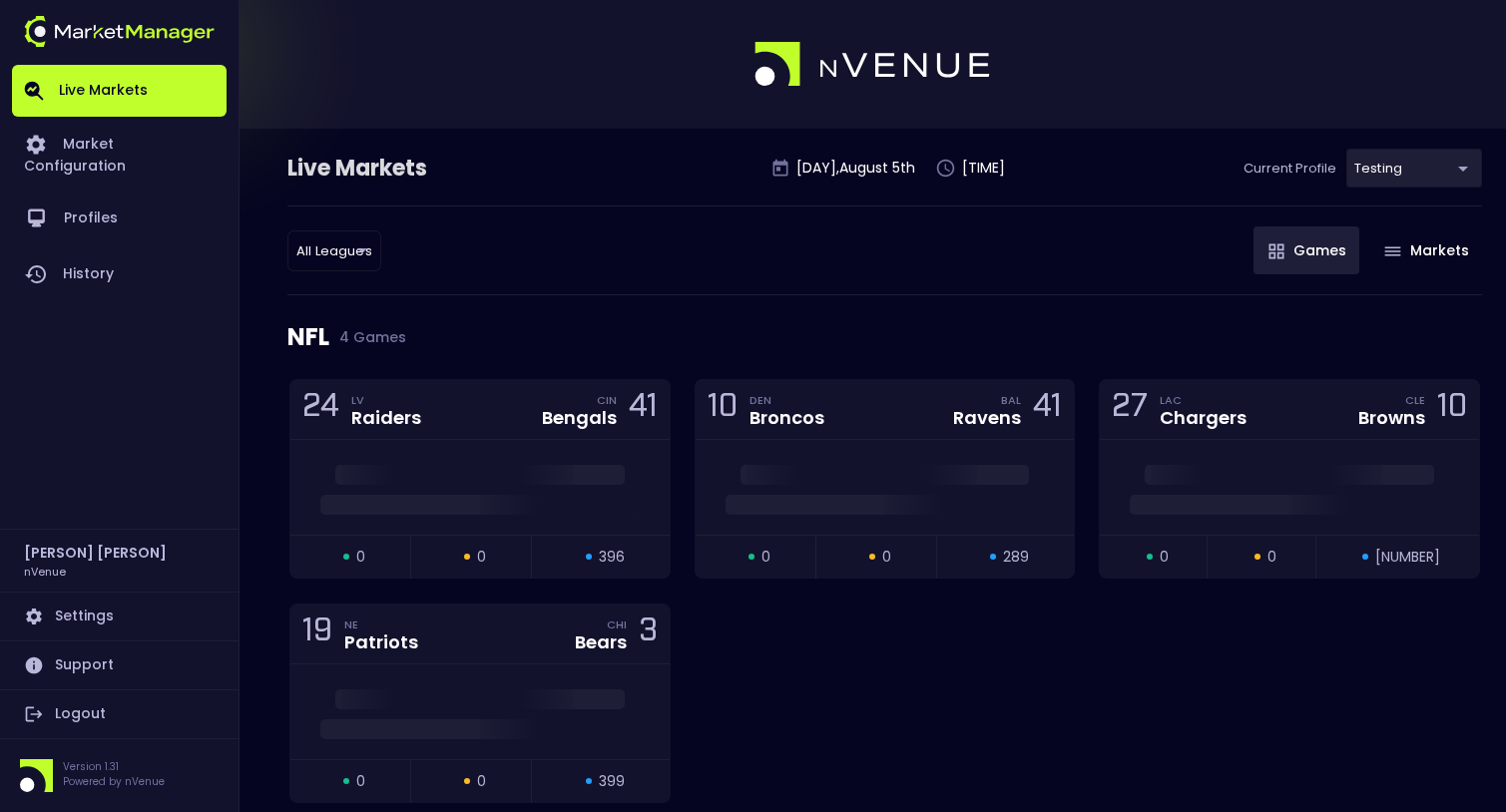 click on "Live Markets Market Configuration Profiles History [PERSON] nVenue Settings Support Logout Version 1.31 Powered by nVenue Live Markets [DAY] [MONTH] [DATE] [TIME] Current Profile [PERSON] [UUID] Select All Leagues all leagues ​ Games Markets NFL 4 Games 24 LV Raiders CIN Bengals 41 open 0 suspended 0 closed 396 10 DEN Broncos BAL Ravens 41 open 0 suspended 0 closed 289 27 LAC Chargers CLE Browns 10 open 0 suspended 0 closed 507 19 NE Patriots CHI Bears 3 open 0 suspended 0 closed 399 NASCAR 6 Games Grant Park 165 From Stage - Lap / Race Lap / Replay Game open 0 suspended 0 closed 4 The Great American Getaway 400 Presented by VISITPA.COM From Stage - Lap / Race Lap / Replay Game open 0 suspended 0 closed 16 AdventHealth 400 From Stage - Lap / Race Lap / Replay Game open 0 suspended 0 closed 6 Iowa Corn 350 Powered by Ethanol From Stage - Lap / Race Lap / Replay Game open 0 suspended 0 closed 14 Quaker State 400 Available at Walmart" at bounding box center (753, 2033) 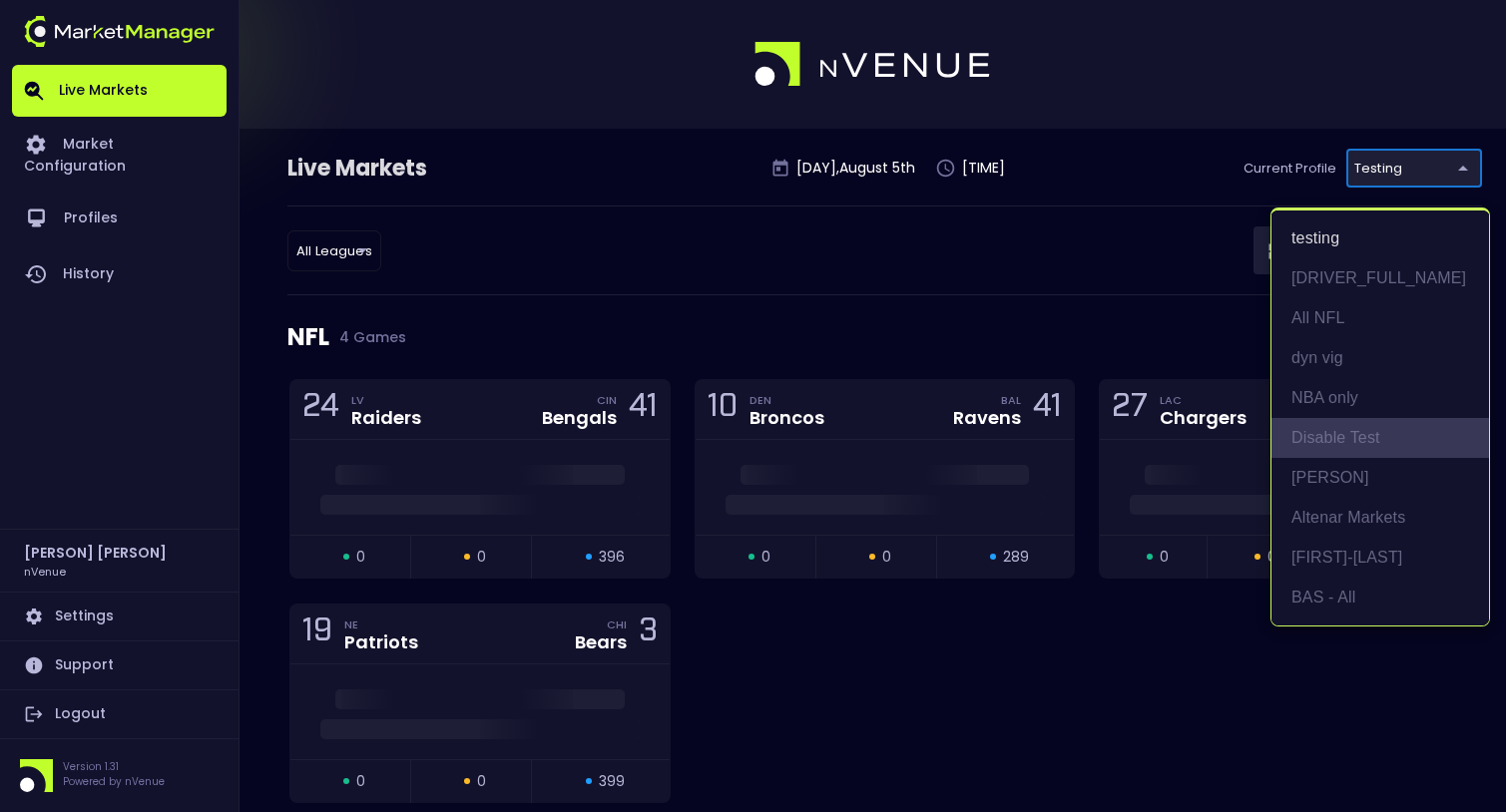 click on "Disable Test" at bounding box center (1380, 438) 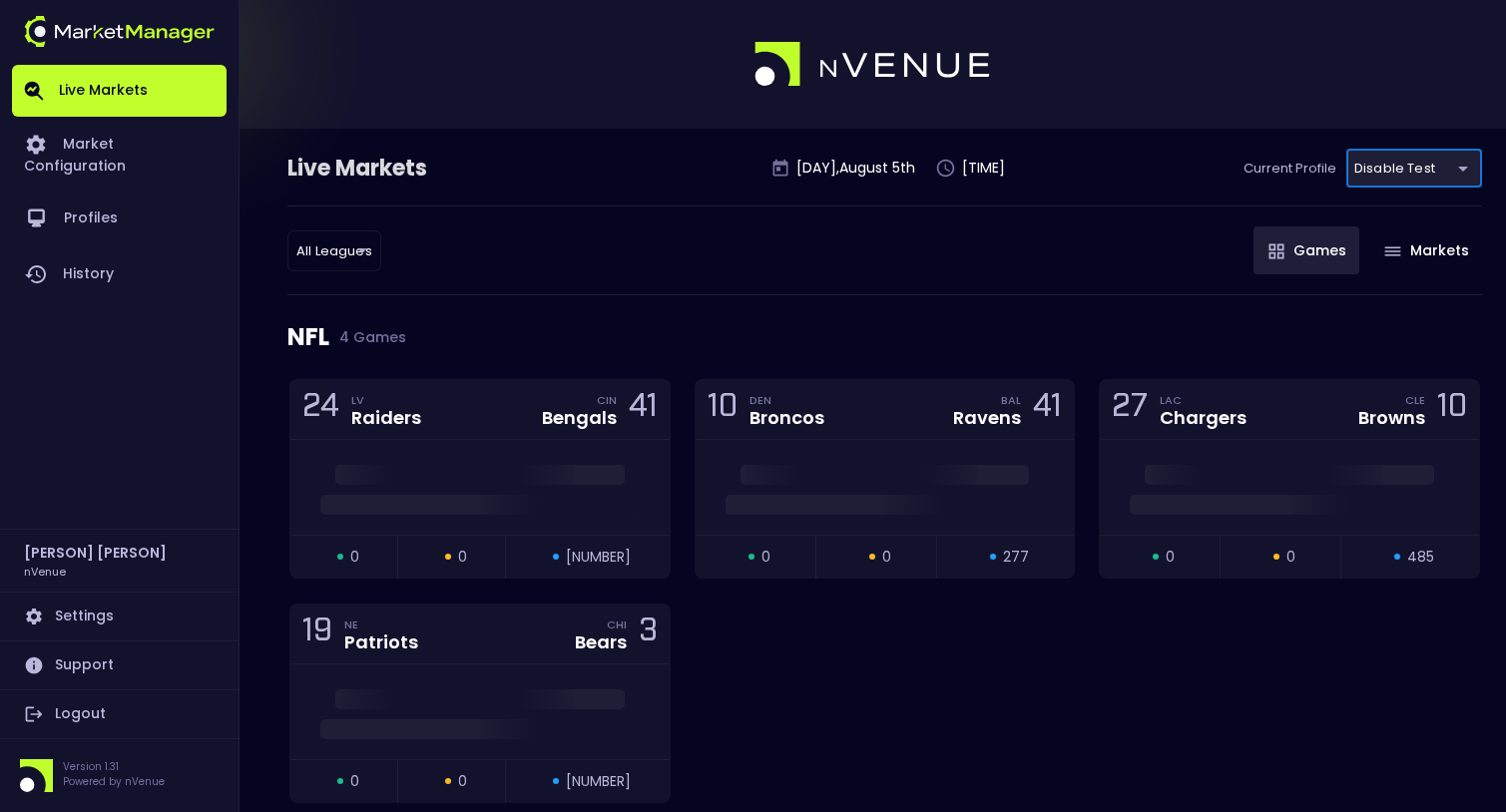 click on "All Leagues all leagues ​  Games  Markets" at bounding box center (884, 250) 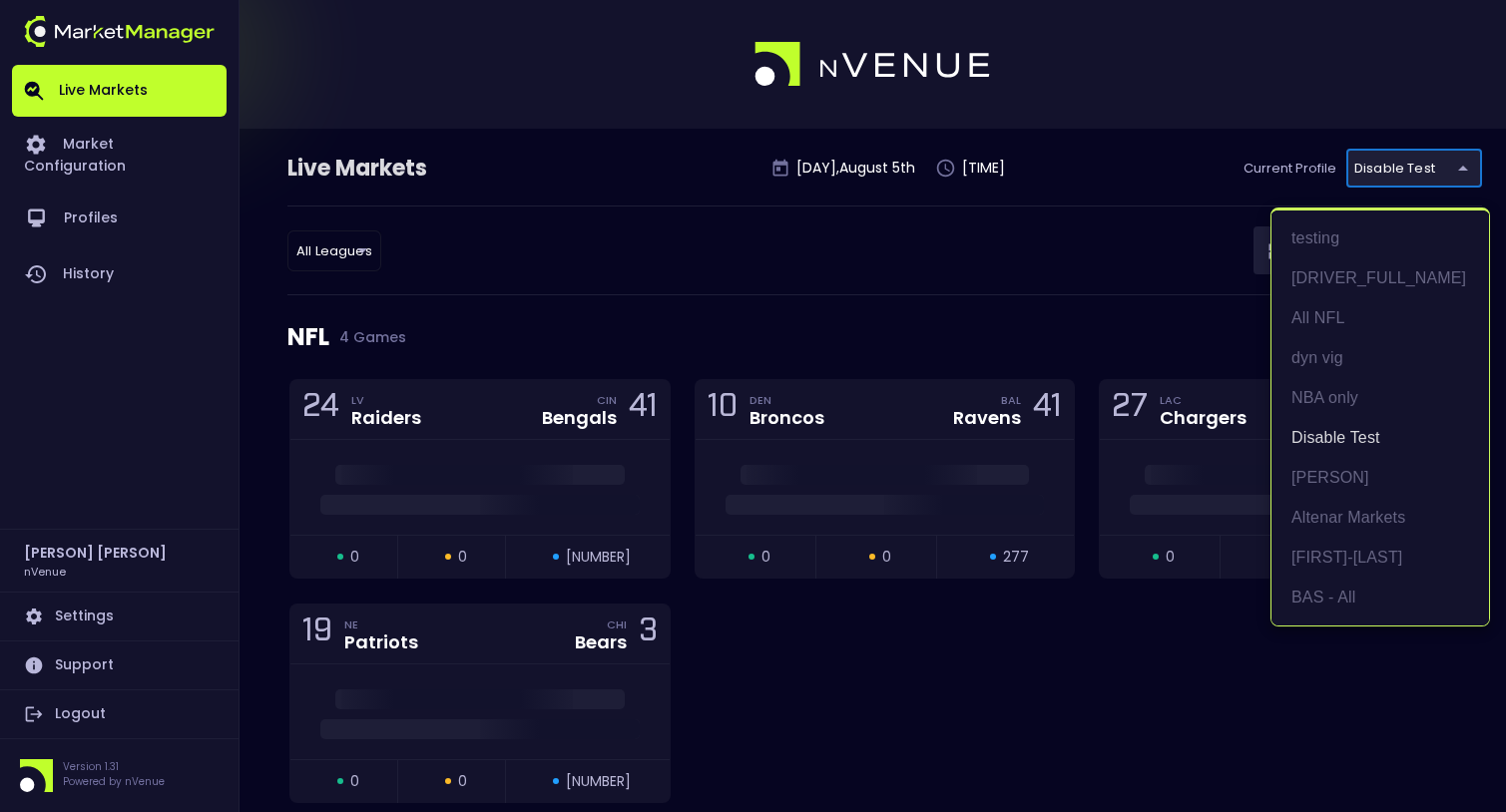 click on "Live Markets Market Configuration Profiles History [PERSON] nVenue Settings Support Logout Version 1.31 Powered by nVenue Live Markets [DAY] [MONTH] [DATE] [TIME] Current Profile [PERSON] [UUID] Select All Leagues all leagues ​ Games Markets NFL 4 Games 24 LV Raiders CIN Bengals 41 open 0 suspended 0 closed 378 10 DEN Broncos BAL Ravens 41 open 0 suspended 0 closed 277 27 LAC Chargers CLE Browns 10 open 0 suspended 0 closed 485 19 NE Patriots CHI Bears 3 open 0 suspended 0 closed 381 NASCAR 6 Games Grant Park 165 From Chicago Street Race Stage 3 - Lap 30 / 30 Race Lap 75 / 75 Replay Game Final Event Ended open 0 suspended 0 closed 0 The Great American Getaway 400 Presented by VISITPA.COM From Pocono Raceway Stage 3 - Lap 65 / 65 Race Lap 160 / 160 Replay Game Final Event Ended open 0 suspended 0 closed 0 AdventHealth 400 From Kansas Speedway Stage 3 - Lap 103 / 103 Race Lap 268 / 268 Replay Game Final Event Ended open 0 suspended" at bounding box center (753, 2089) 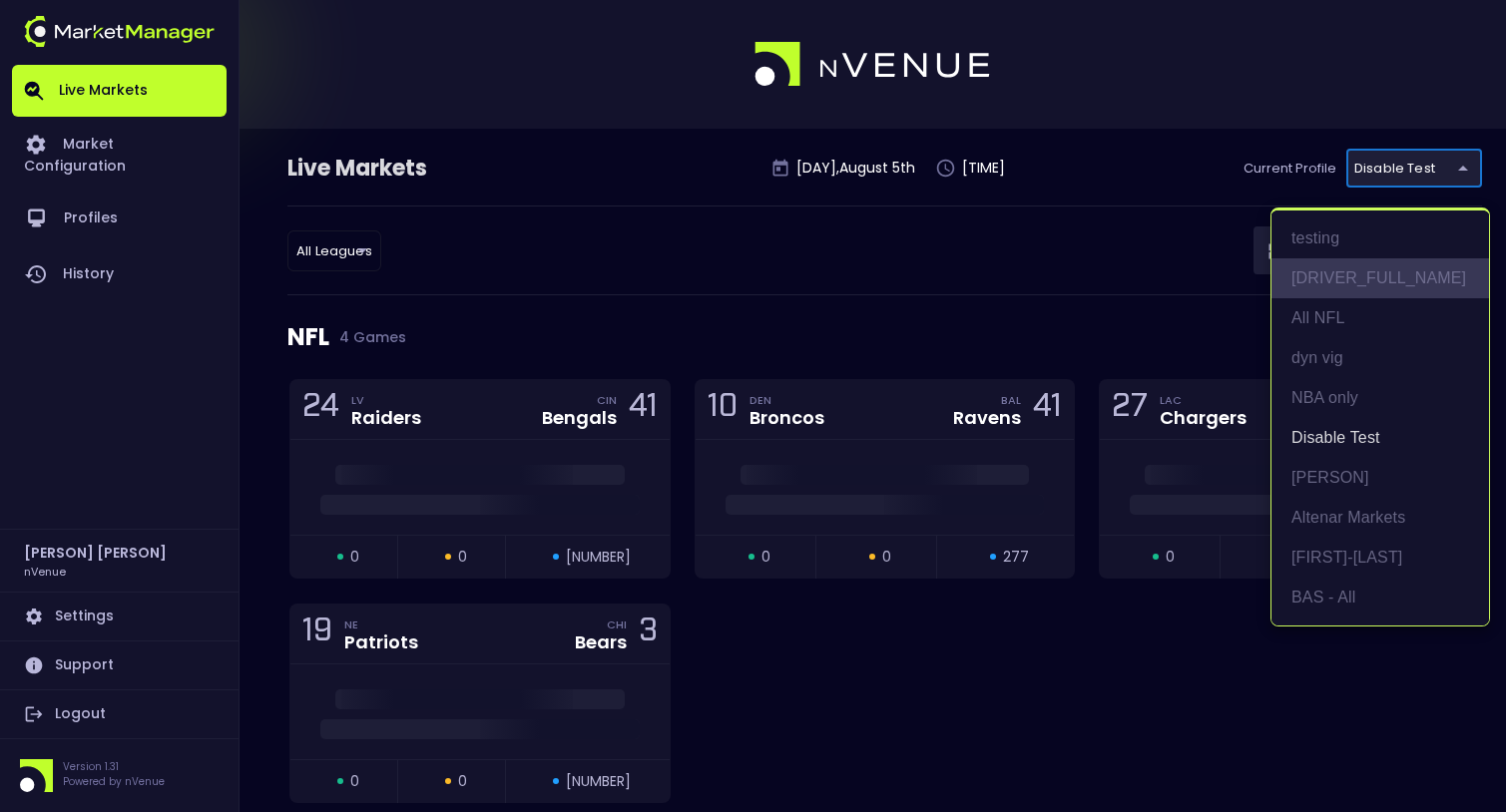 click on "[DRIVER_FULL_NAME]" at bounding box center [1380, 278] 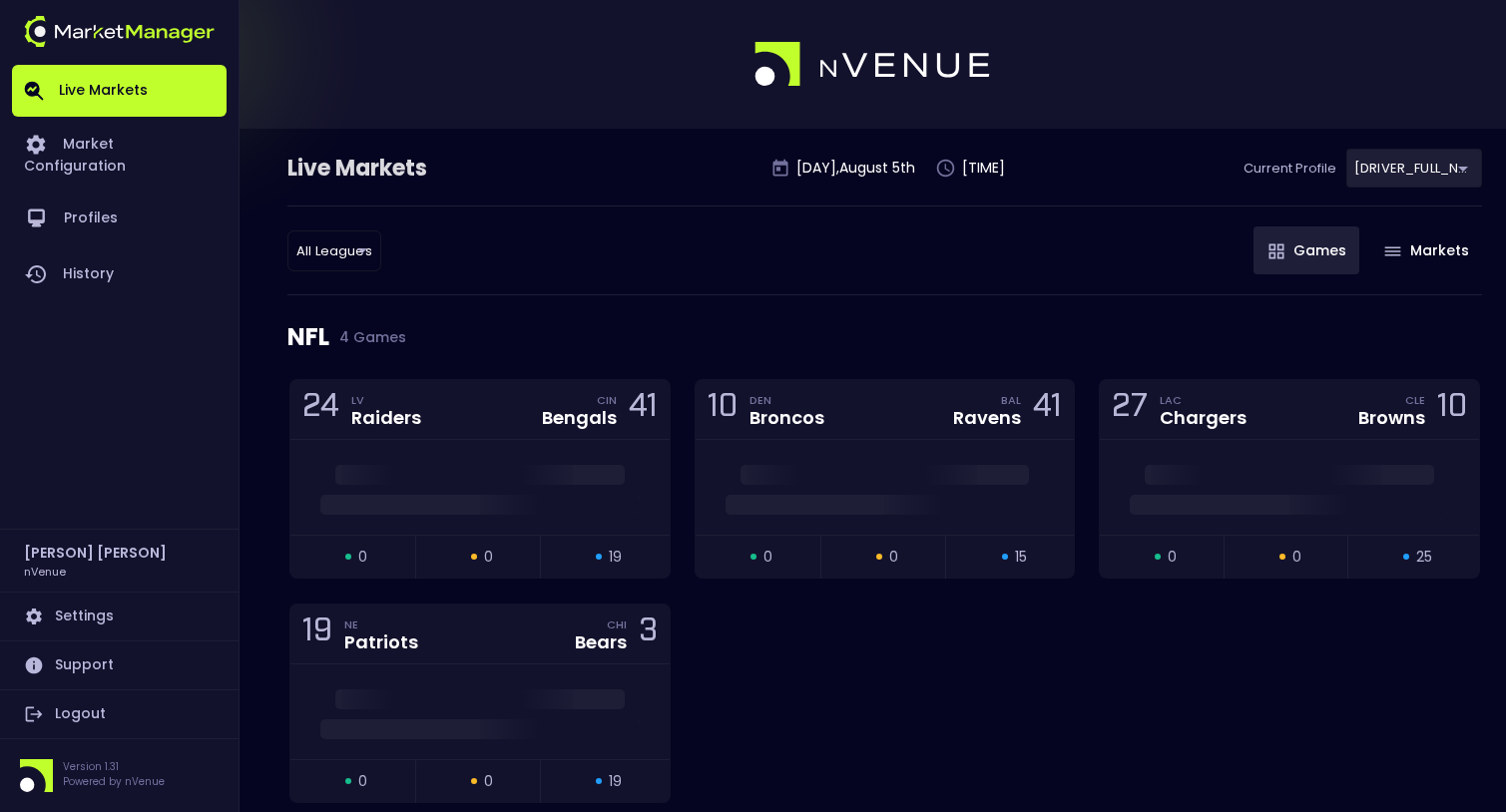 click on "All Leagues all leagues ​  Games  Markets" at bounding box center [884, 250] 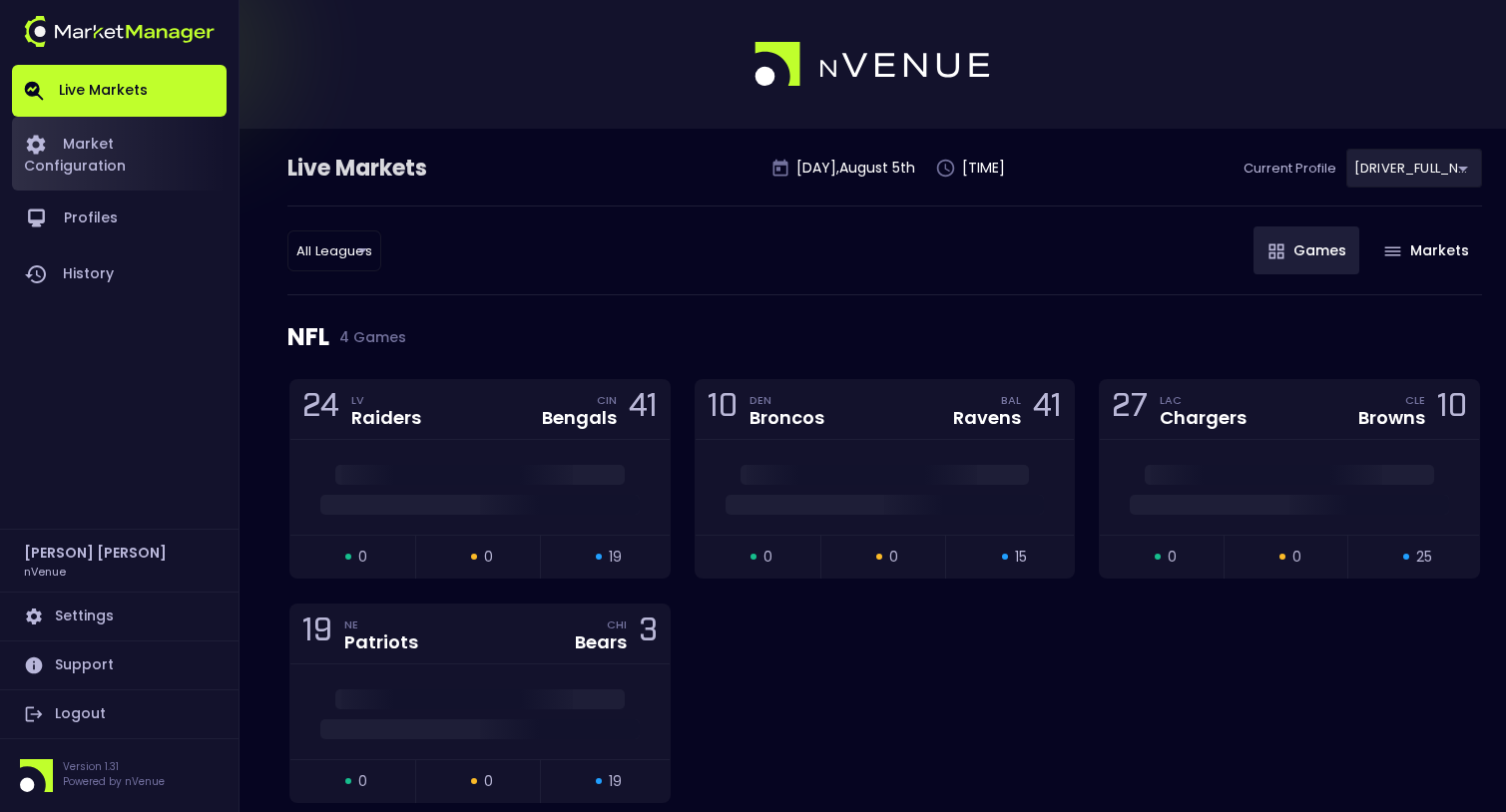 click on "Market Configuration" at bounding box center (119, 154) 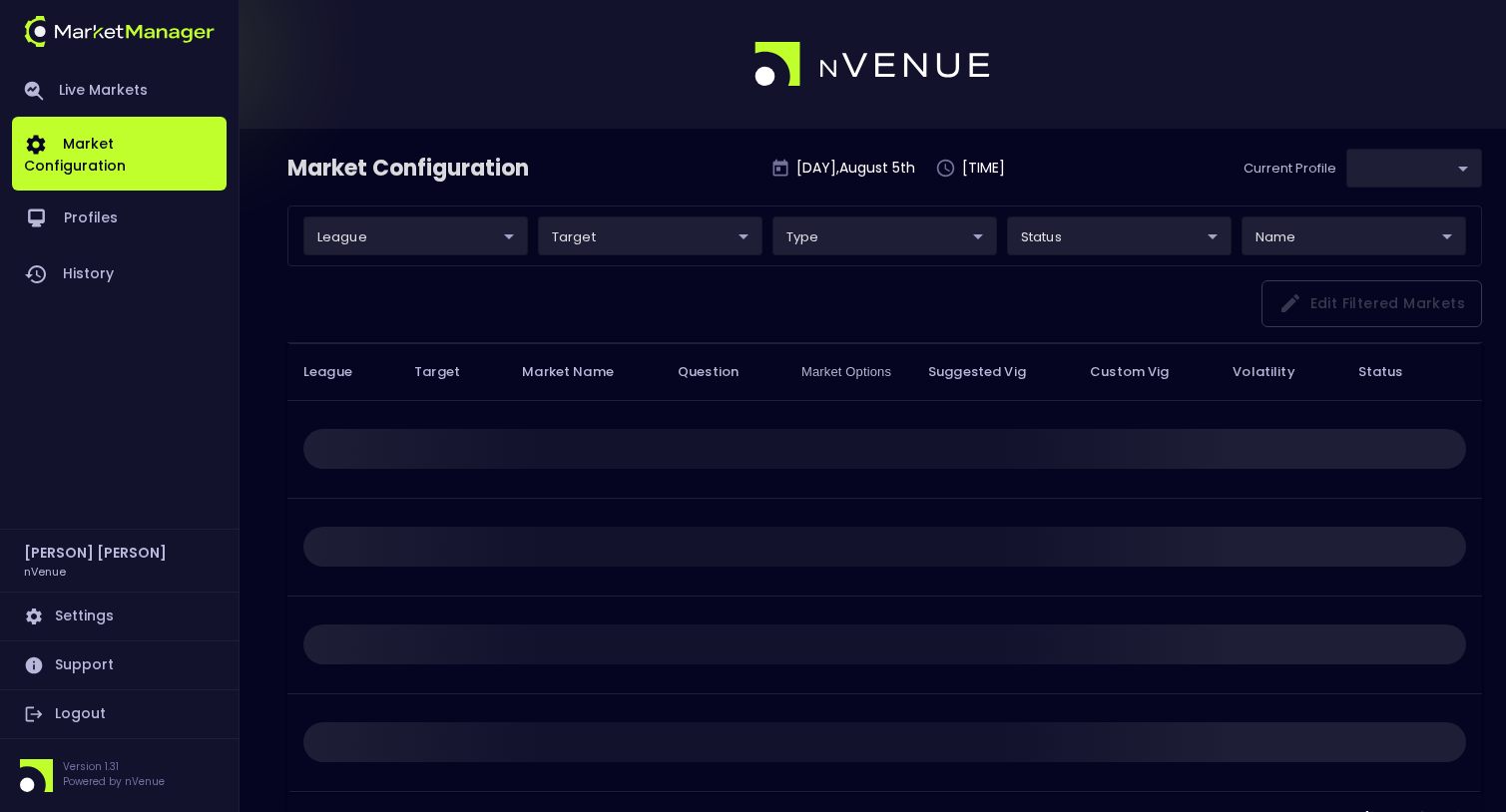 type on "edd04d16-3fc2-4dda-b102-d8c8b0118bc1" 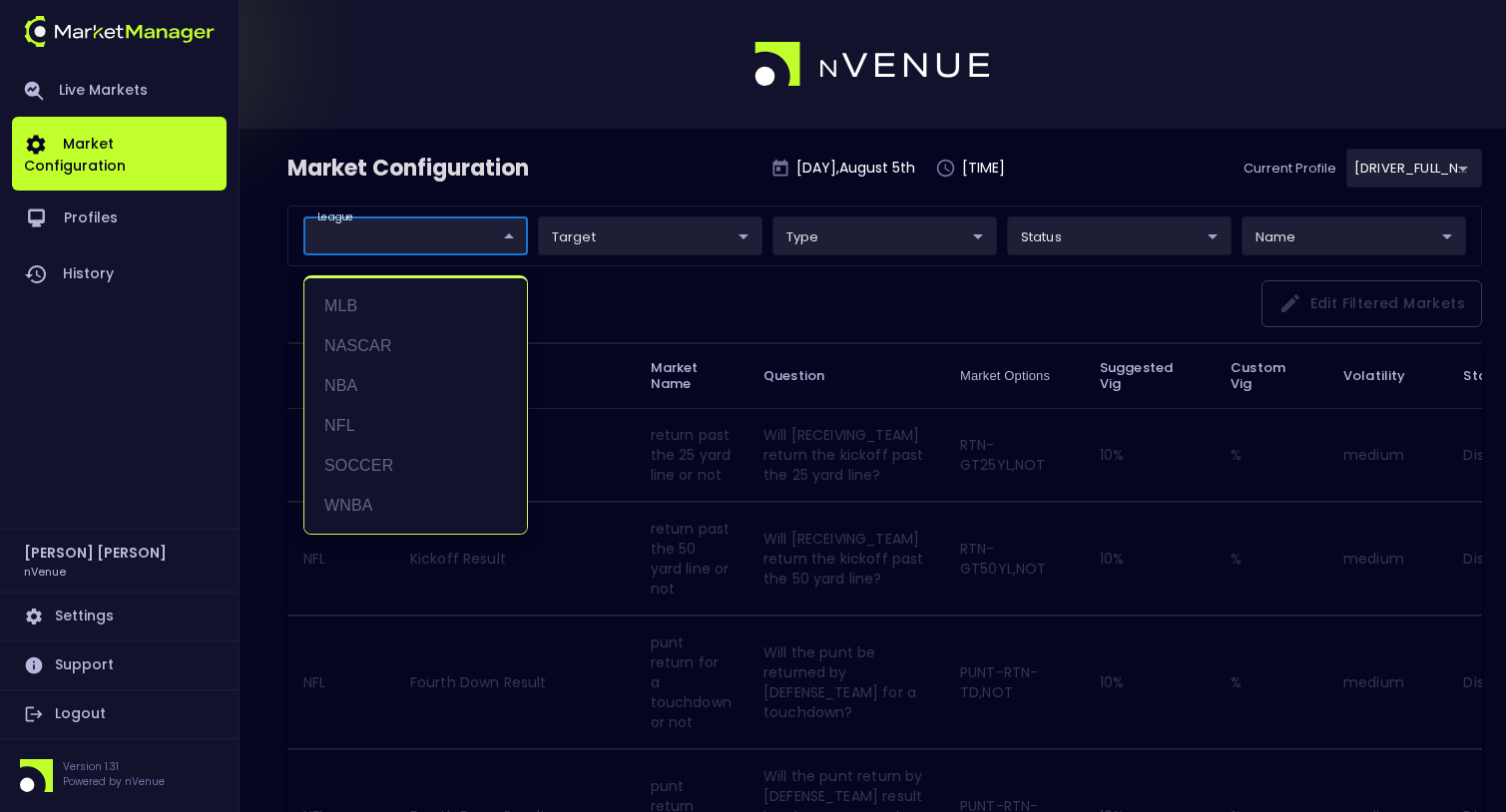 click on "Live Markets Market Configuration Profiles History [PERSON] nVenue Settings Support Logout Version 1.31 Powered by nVenue Market Configuration [DAY] [MONTH] [DATE] [TIME] Current Profile [PERSON] [UUID] Select league ​ ​ target ​ ​ type ​ ​ status ​ ​ name ​ ​ Edit filtered markets League Target Market Name Question Market Options Suggested Vig Custom Vig Volatility Status NFL Kickoff Result return past the 25 yard line or not Will [RECEIVING_TEAM] return the kickoff past the 25 yard line? RTN-GT25YL,NOT 10 % % medium Disabled NFL Kickoff Result return past the 50 yard line or not Will [RECEIVING_TEAM] return the kickoff past the 50 yard line? RTN-GT50YL,NOT 10 % % medium Disabled NFL Fourth Down Result punt return for a touchdown or not Will the punt be returned by [DEFENSE_TEAM] for a touchdown? PUNT-RTN-TD,NOT 10 % % medium Disabled NFL Fourth Down Result punt return turnover or not PUNT-RTN-TO,NOT 10 % % medium Disabled NFL 10%" at bounding box center [753, 1756] 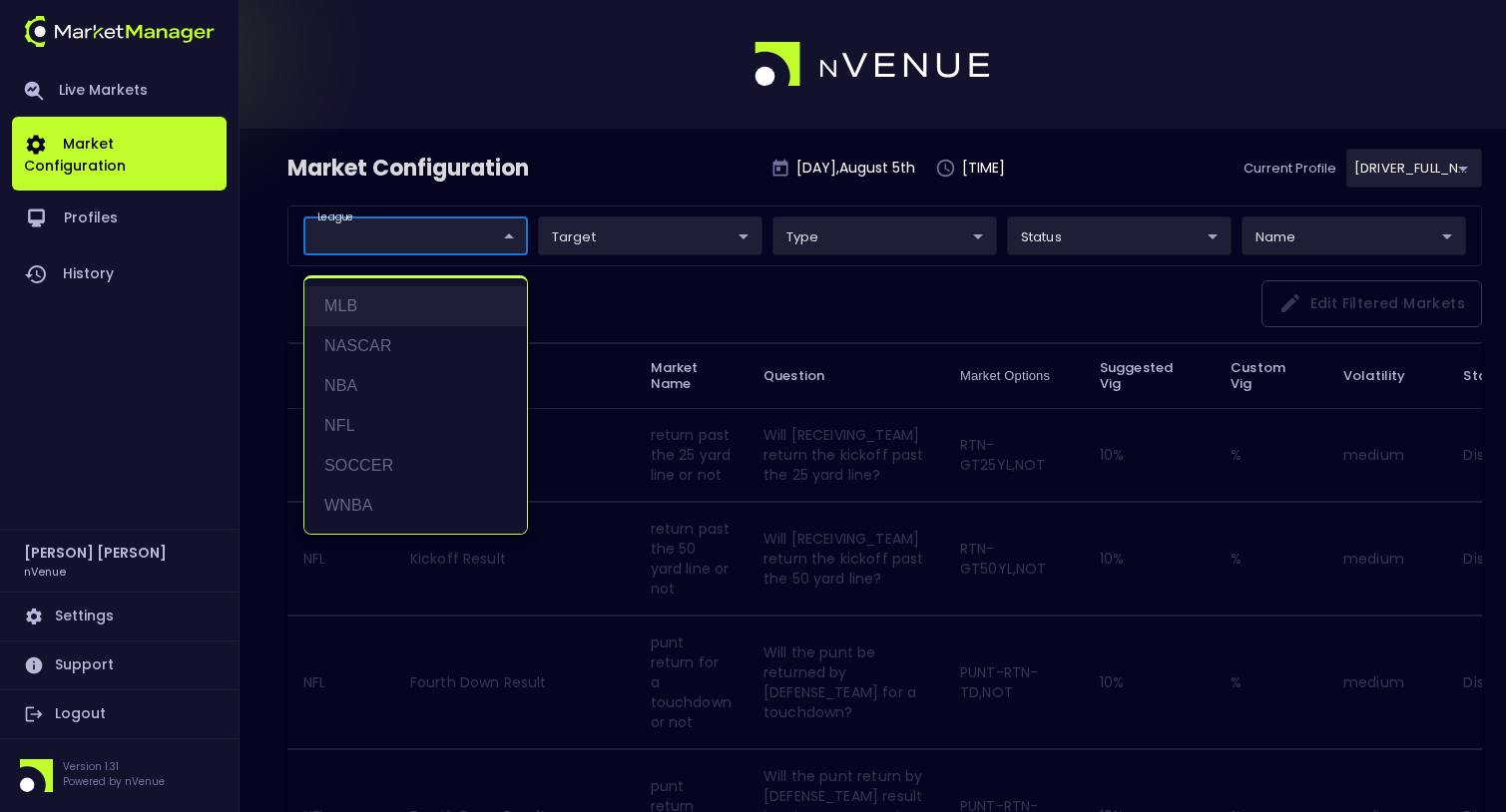 click on "MLB" at bounding box center [415, 306] 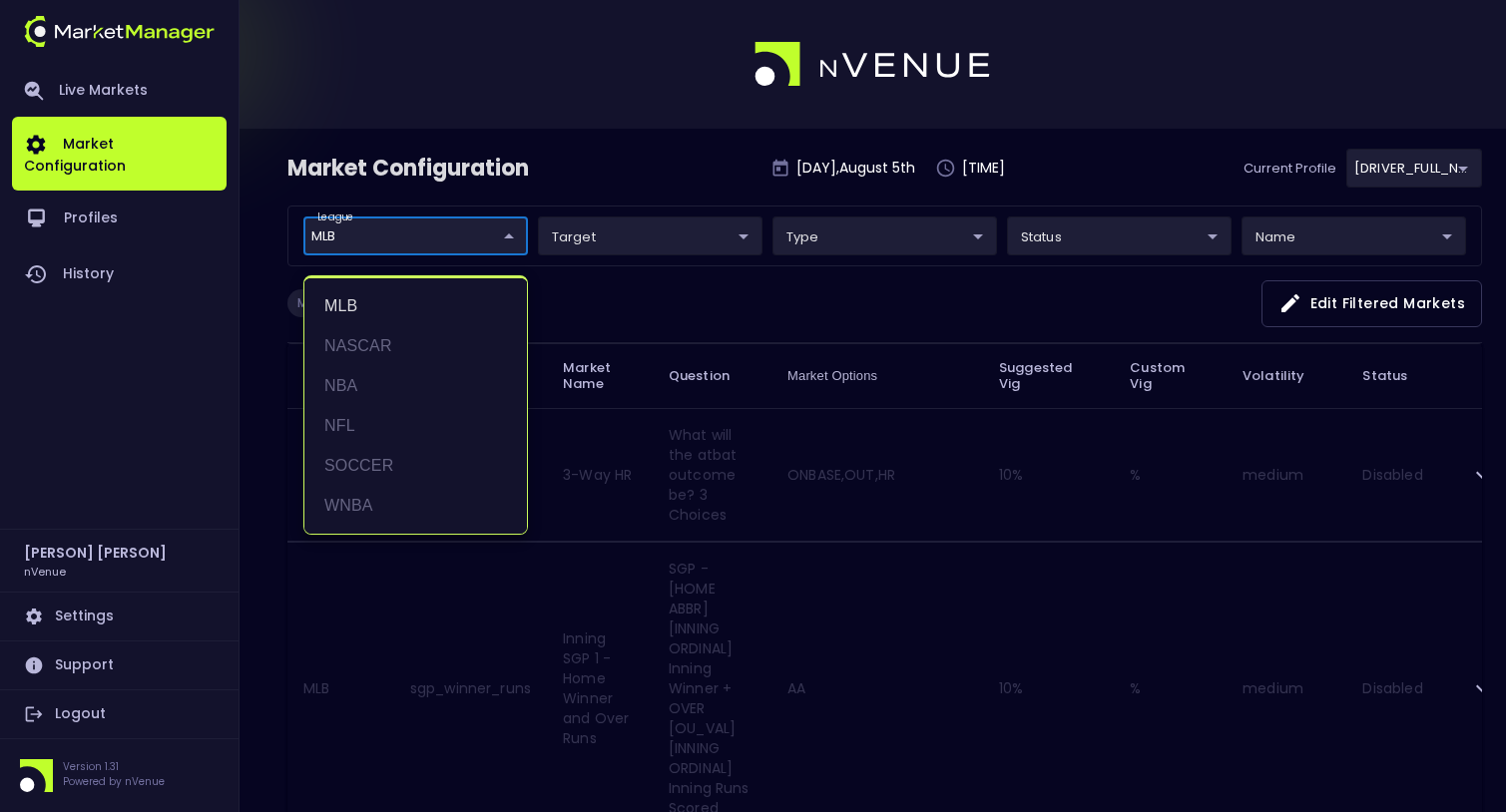 click at bounding box center [753, 406] 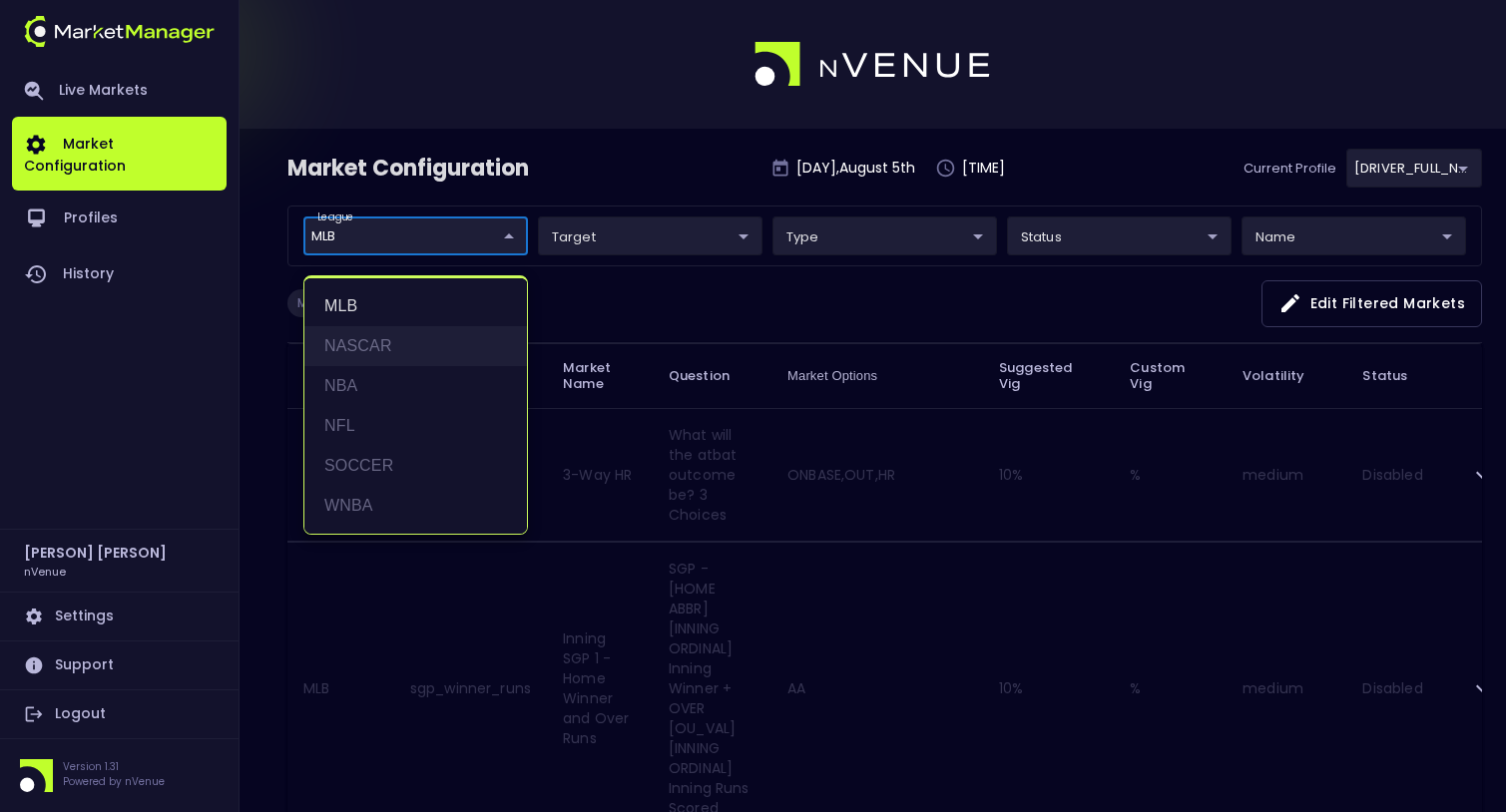 click on "NASCAR" at bounding box center (415, 346) 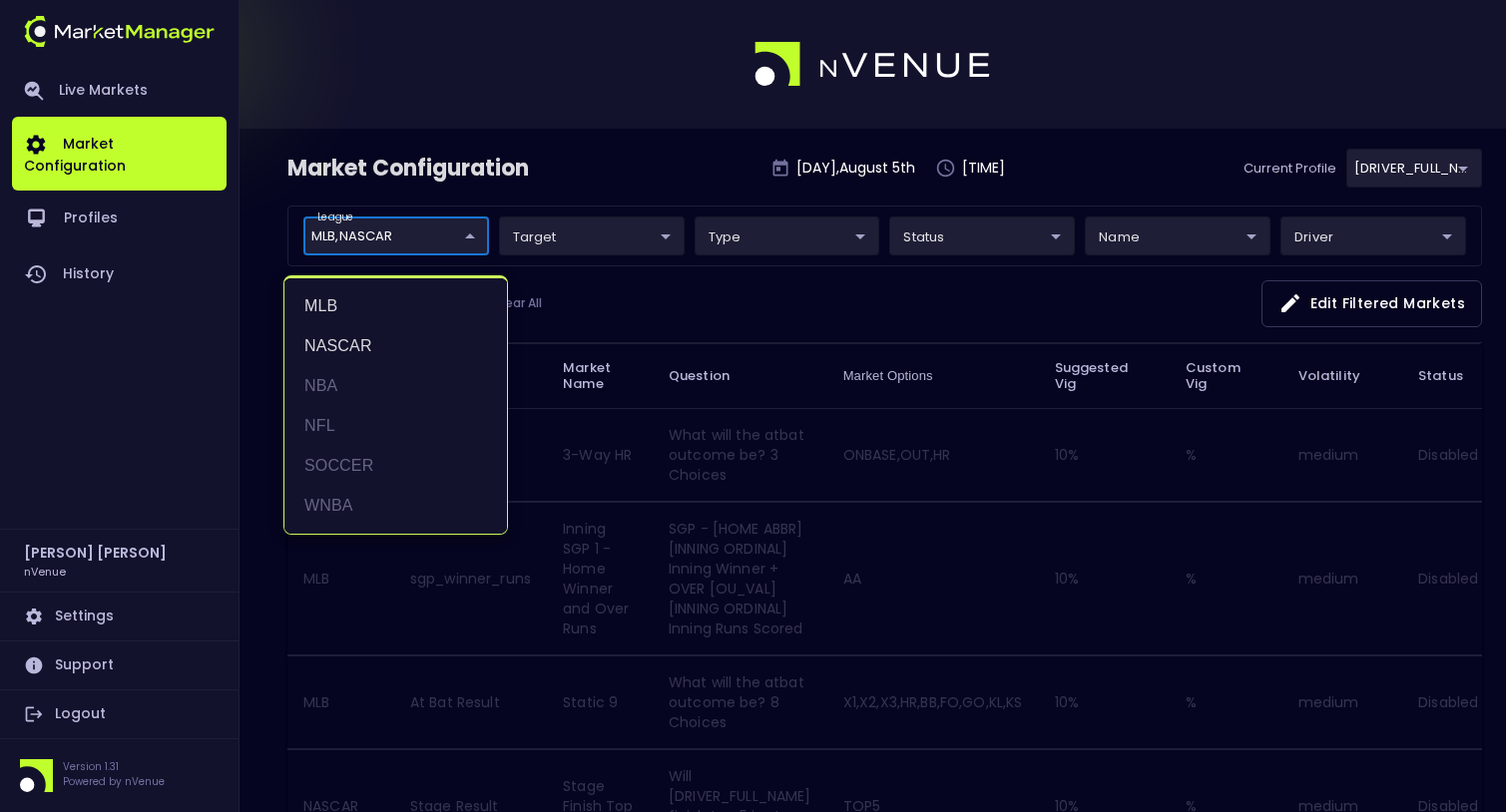 click at bounding box center [753, 406] 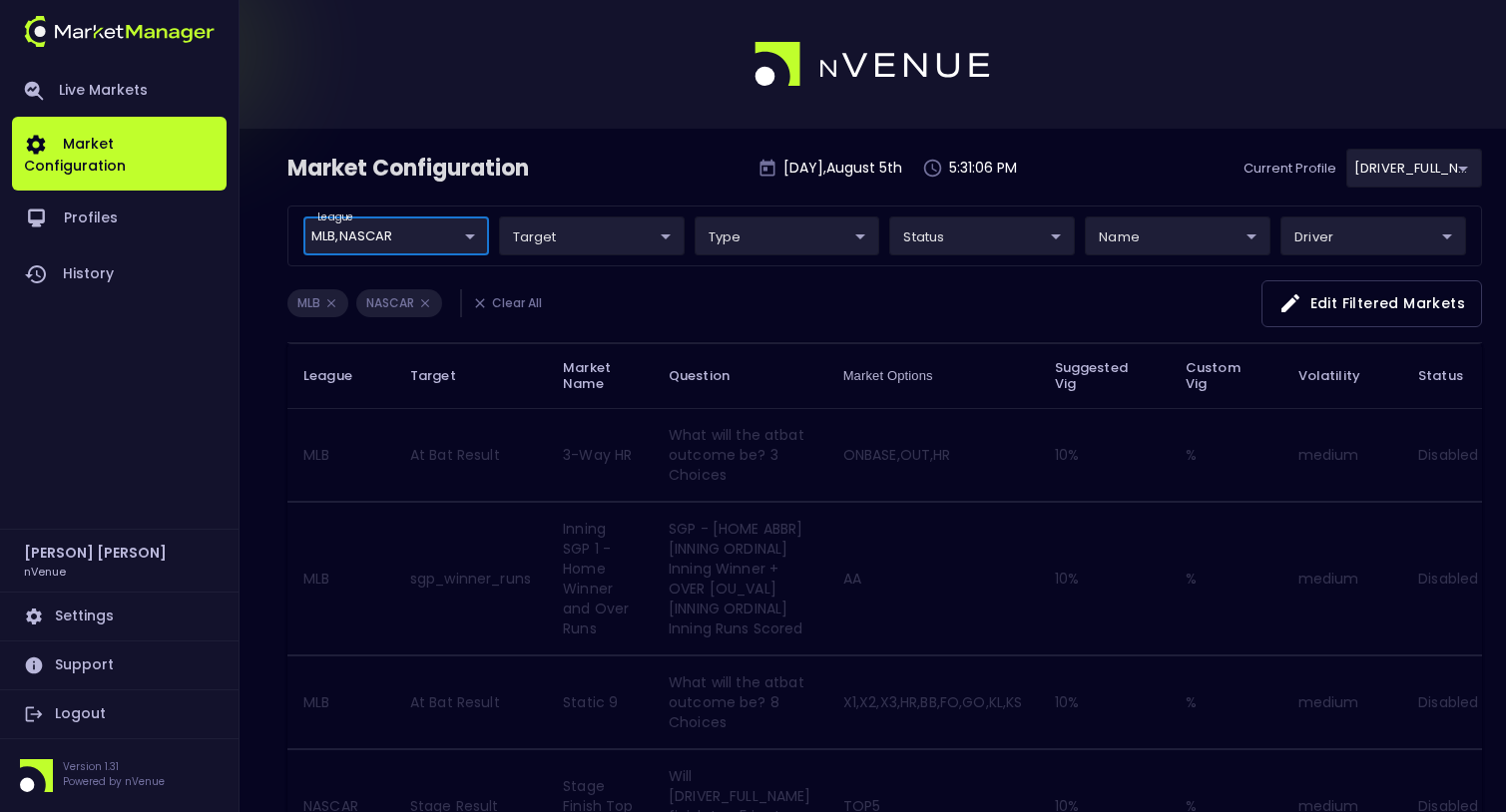 click on "Live Markets Market Configuration Profiles History Jerry Griffith nVenue Settings Support Logout Version 1.31 Powered by nVenue Market Configuration Tuesday , August 5 th [TIME] Current Profile Hayden [UUID] Select league MLB , NASCAR MLB,NASCAR ​ target ​ ​ type ​ ​ status ​ ​ name ​ ​ driver ​ ​ MLB NASCAR Clear All Edit filtered markets League Target Market Name Question Market Options Suggested Vig Custom Vig Volatility Status MLB At Bat Result 3-Way HR What will the atbat outcome be? 3 Choices ONBASE,OUT,HR 10 % % medium Disabled MLB sgp_winner_runs Inning SGP 1 - Home Winner and Over Runs SGP - [HOME ABBR] [INNING ORDINAL] Inning Winner + OVER [OU_VAL] [INNING ORDINAL] Inning Runs Scored AA 10 % % medium Disabled MLB At Bat Result Static 9 What will the atbat outcome be? 8 Choices X1,X2,X3,HR,BB,FO,GO,KL,KS 10 % % medium Disabled NASCAR Stage Result Stage Finish Top 5 TOP5 10 % % medium Disabled NASCAR Stage Result TOP10 10" at bounding box center (753, 1636) 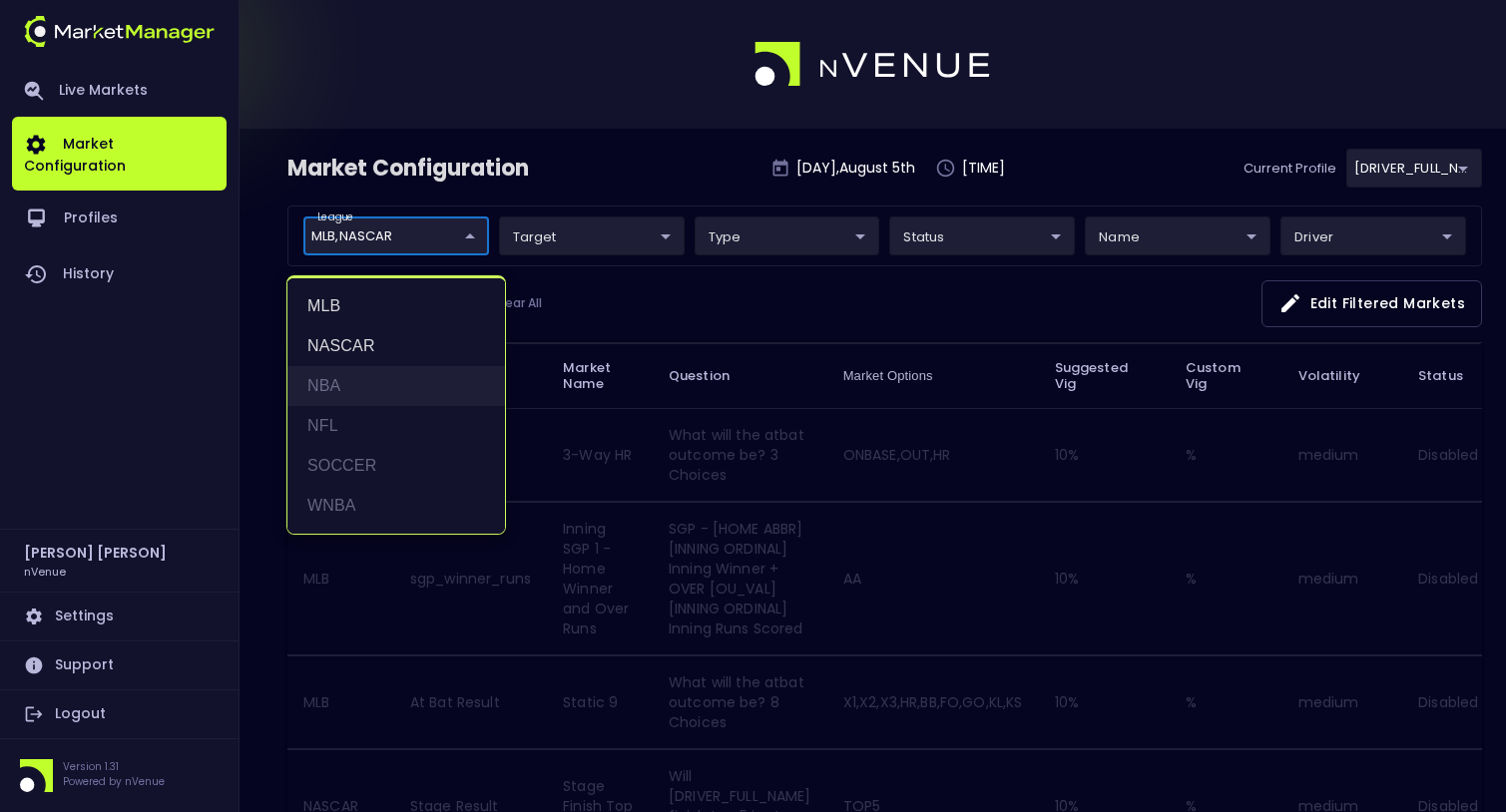 click on "NBA" at bounding box center (396, 386) 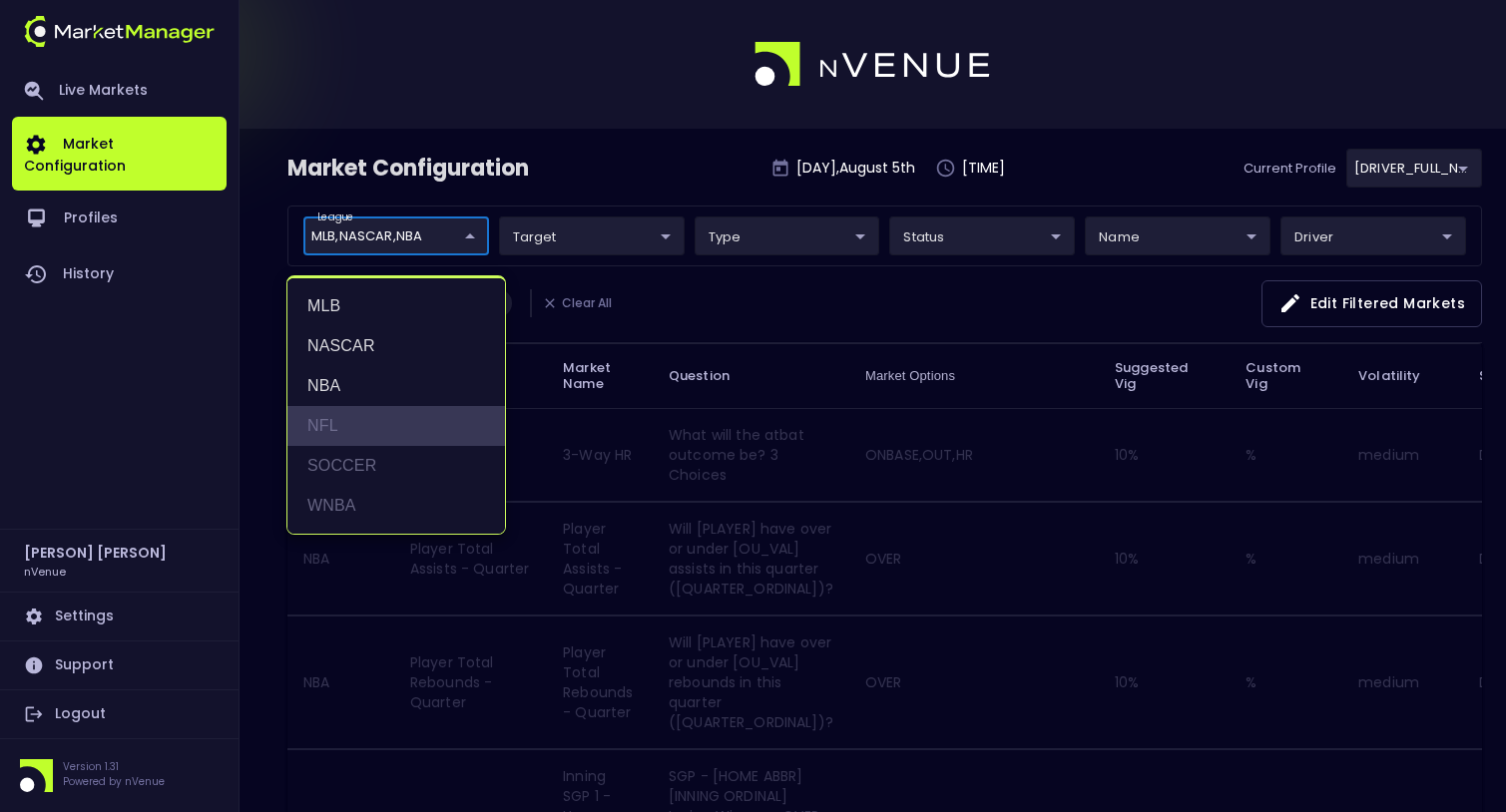 click on "NFL" at bounding box center [396, 426] 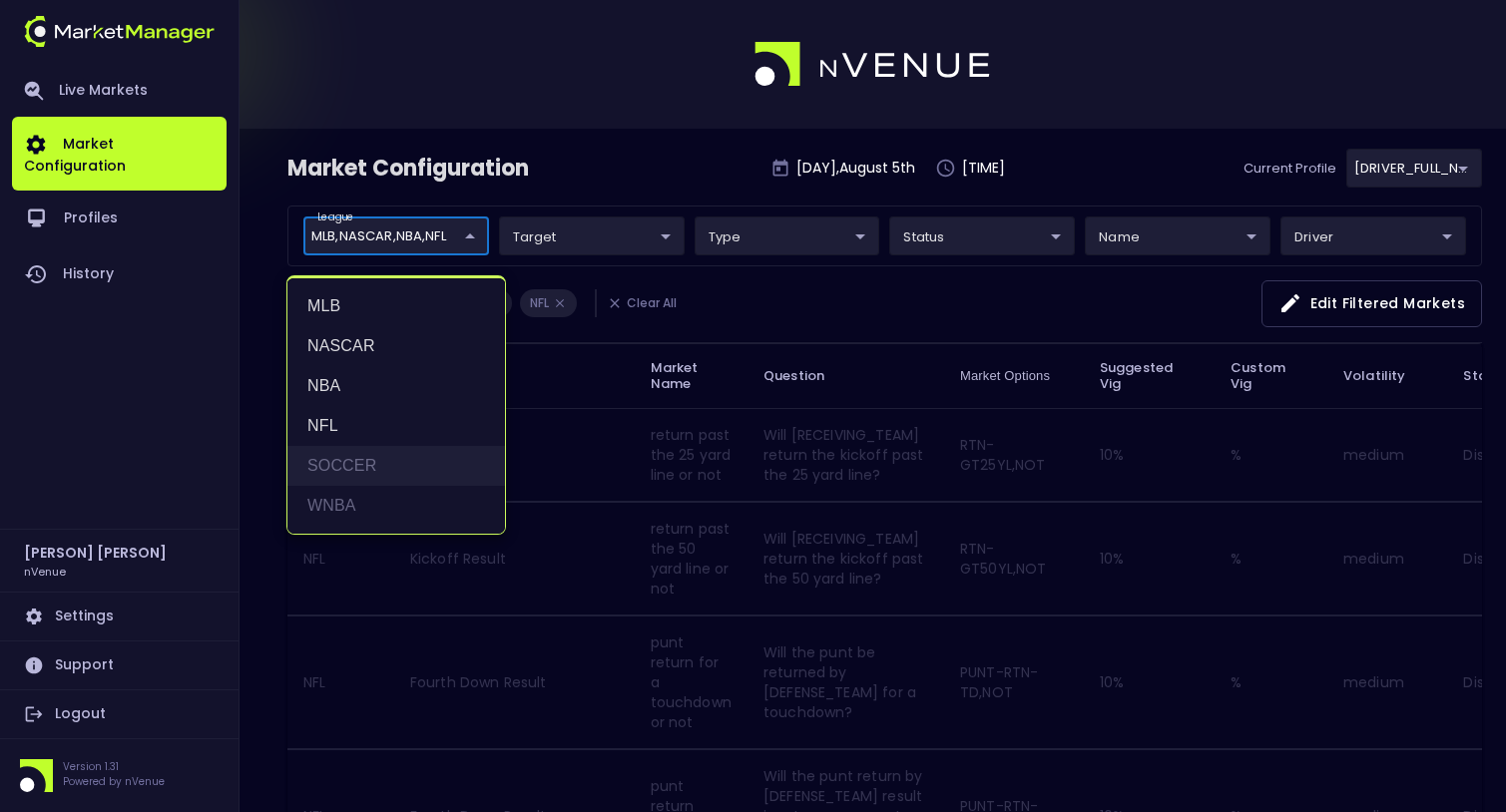 click on "SOCCER" at bounding box center (396, 466) 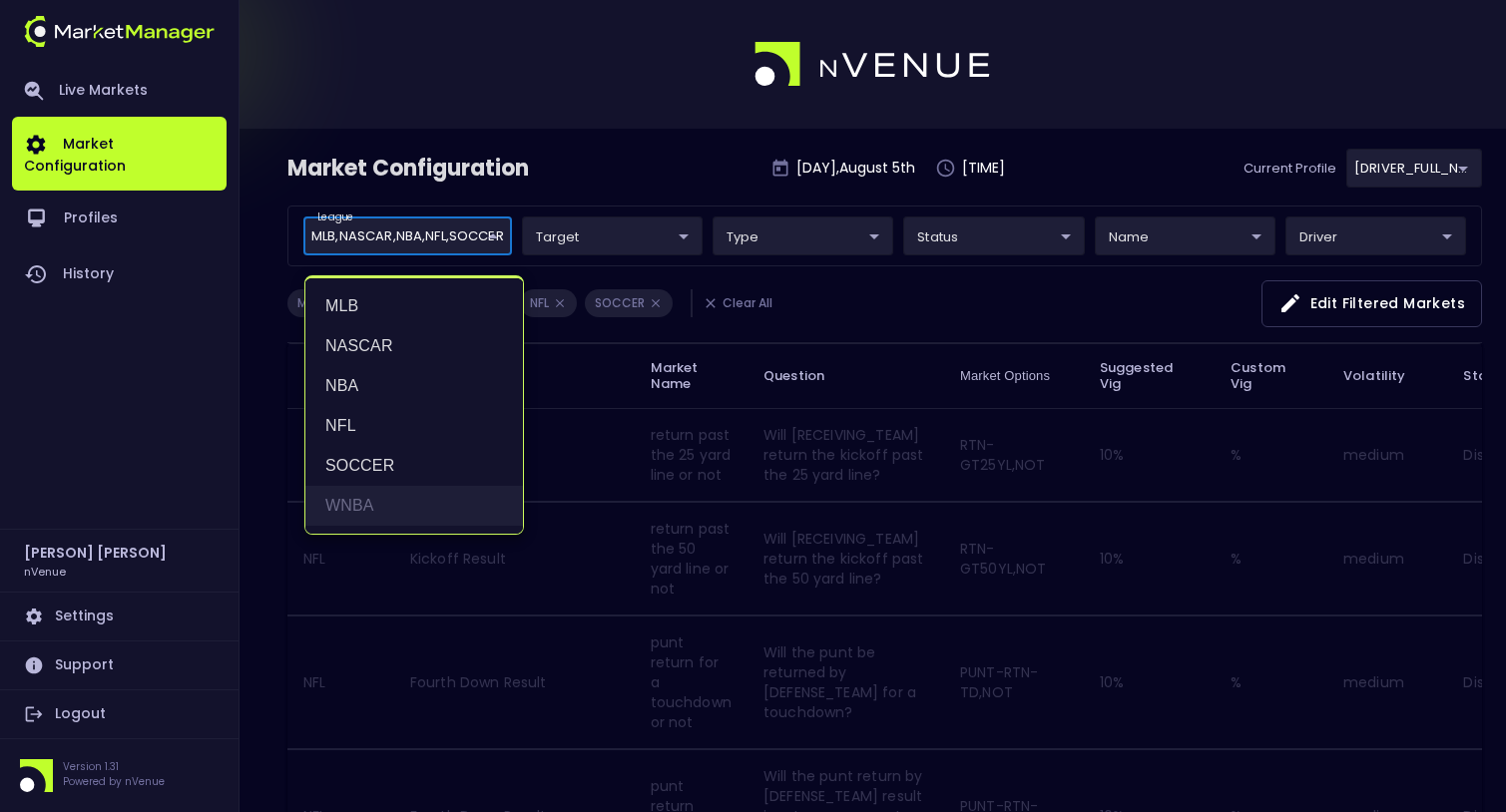 click on "WNBA" at bounding box center [414, 506] 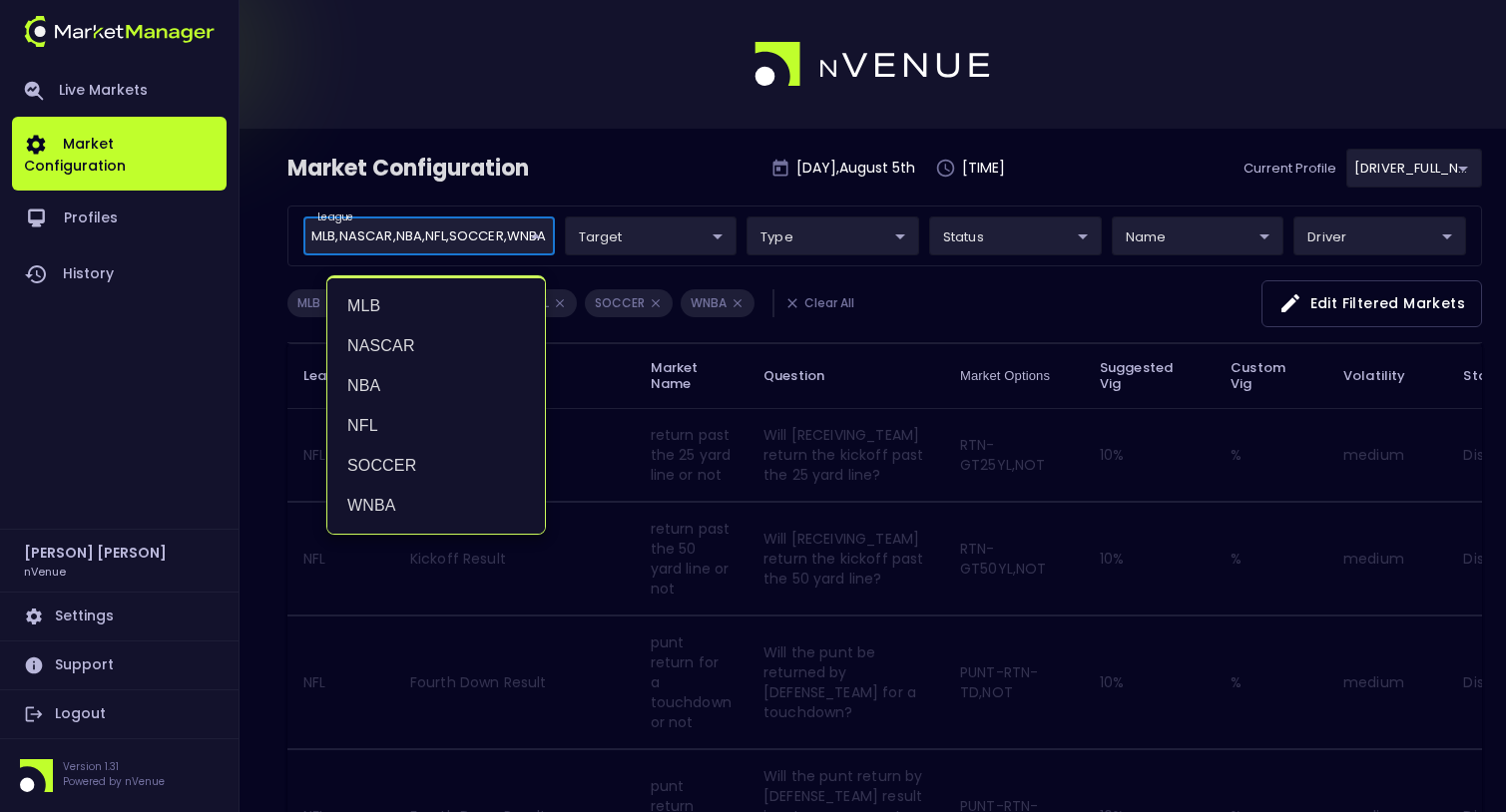 click at bounding box center (753, 406) 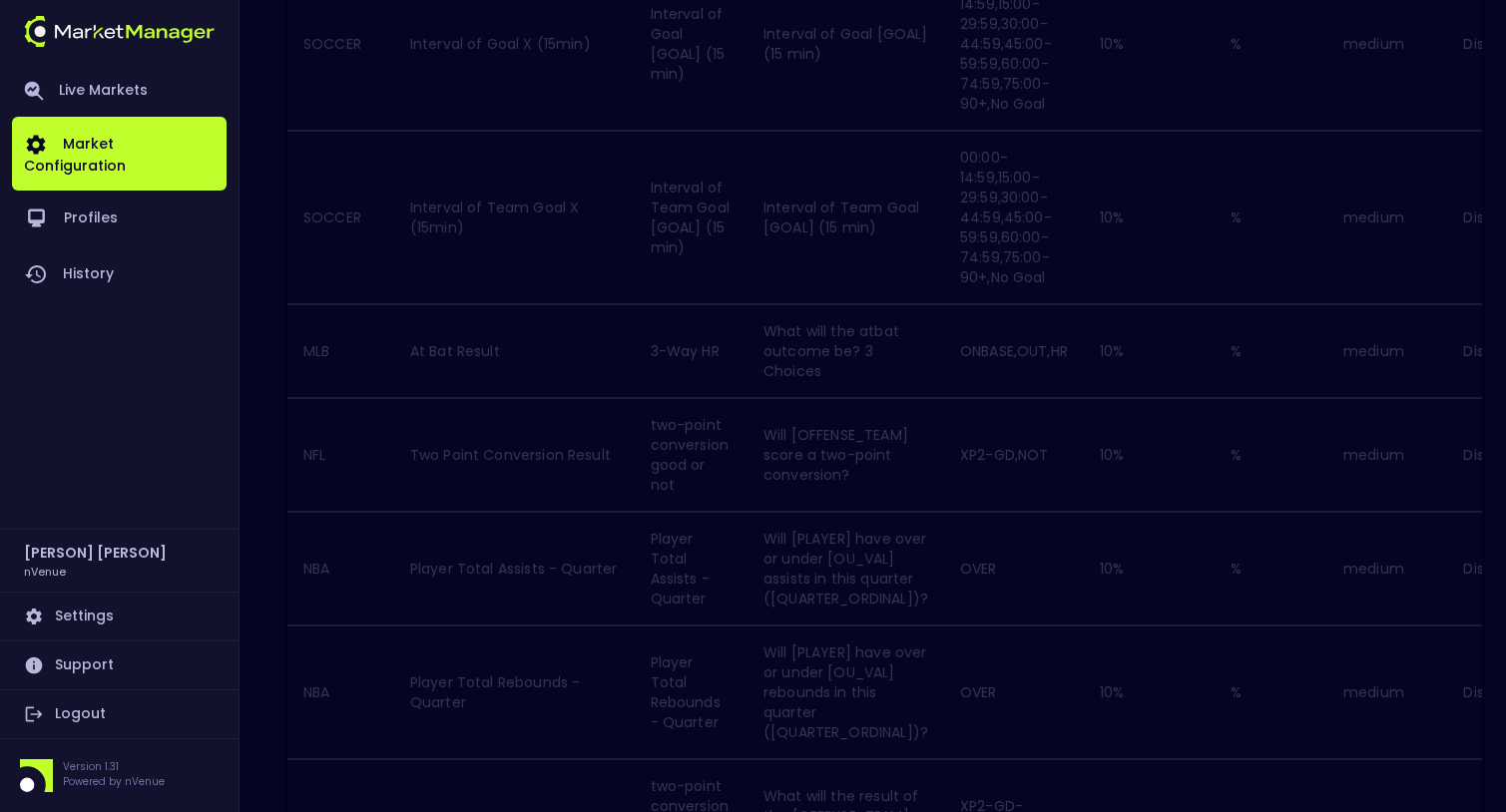 scroll, scrollTop: 2640, scrollLeft: 0, axis: vertical 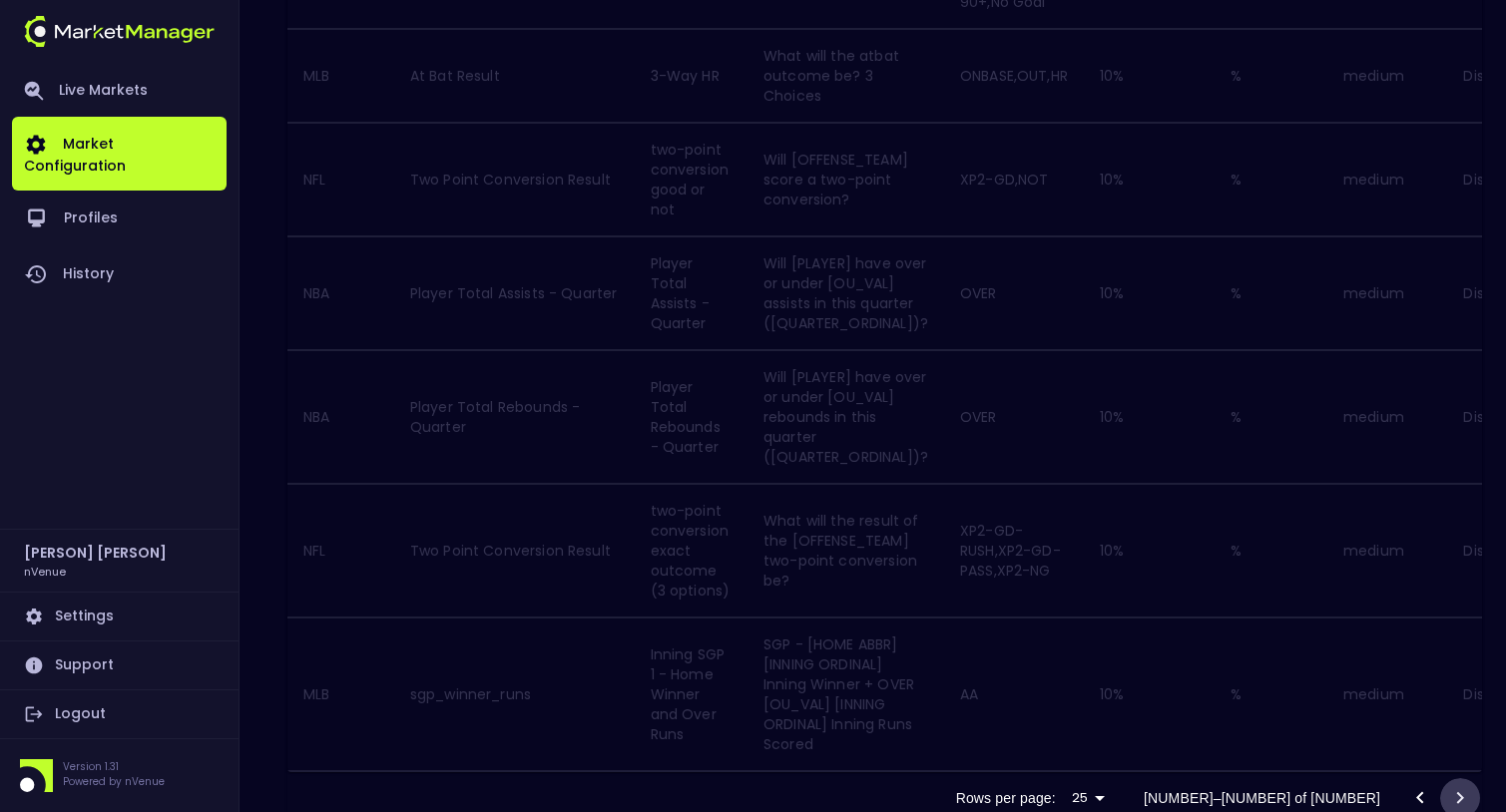 click 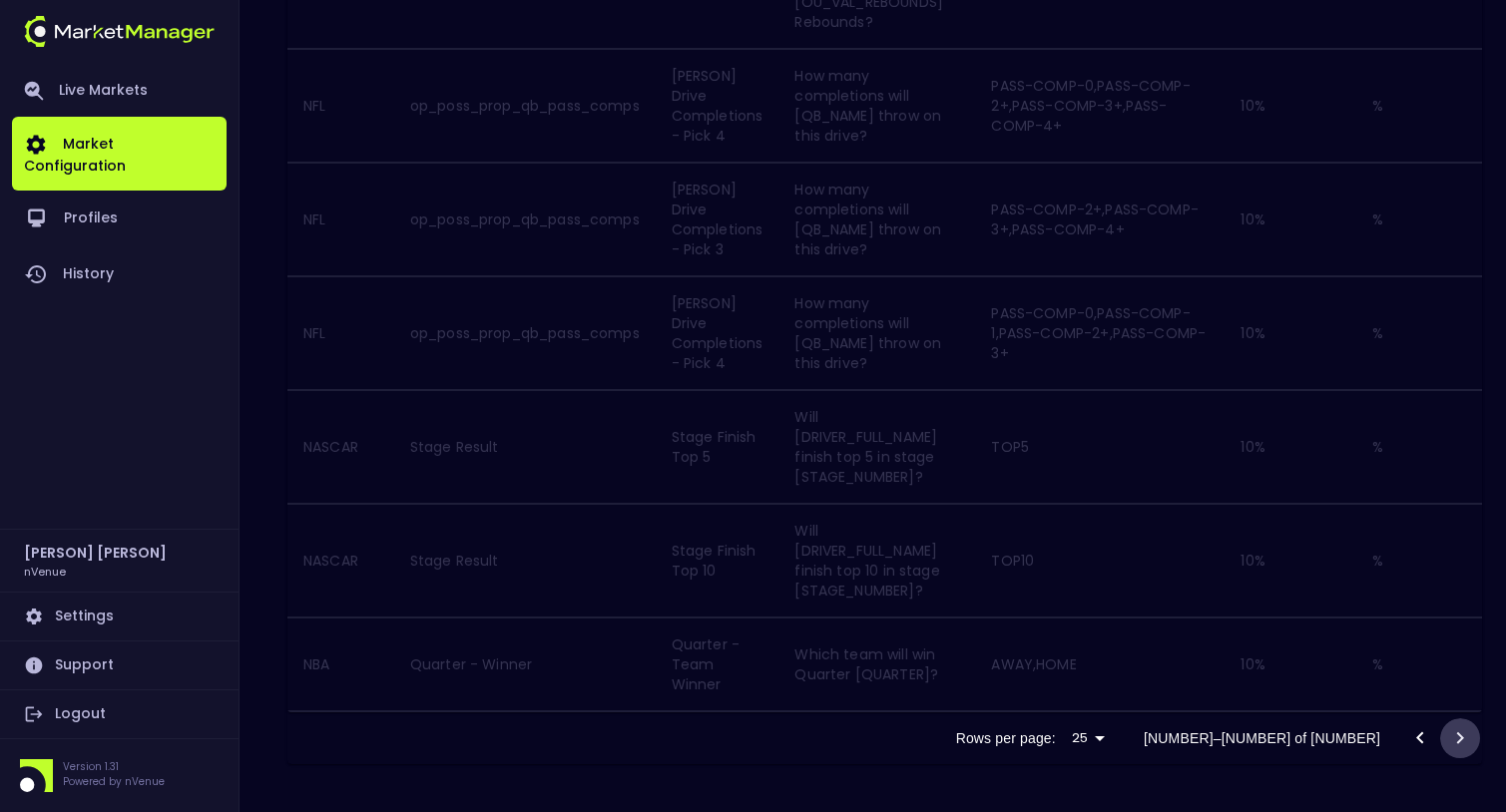 click 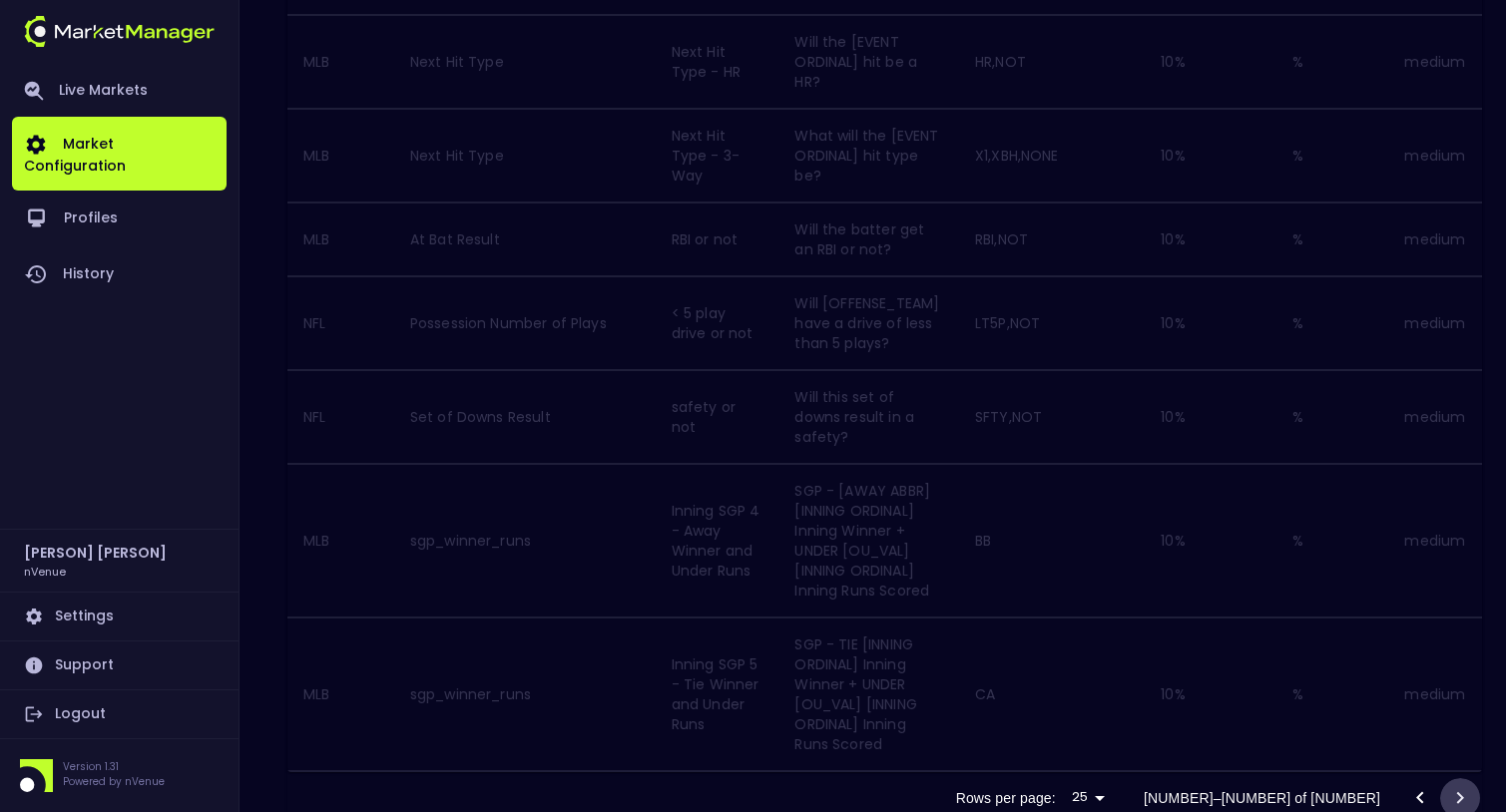 click 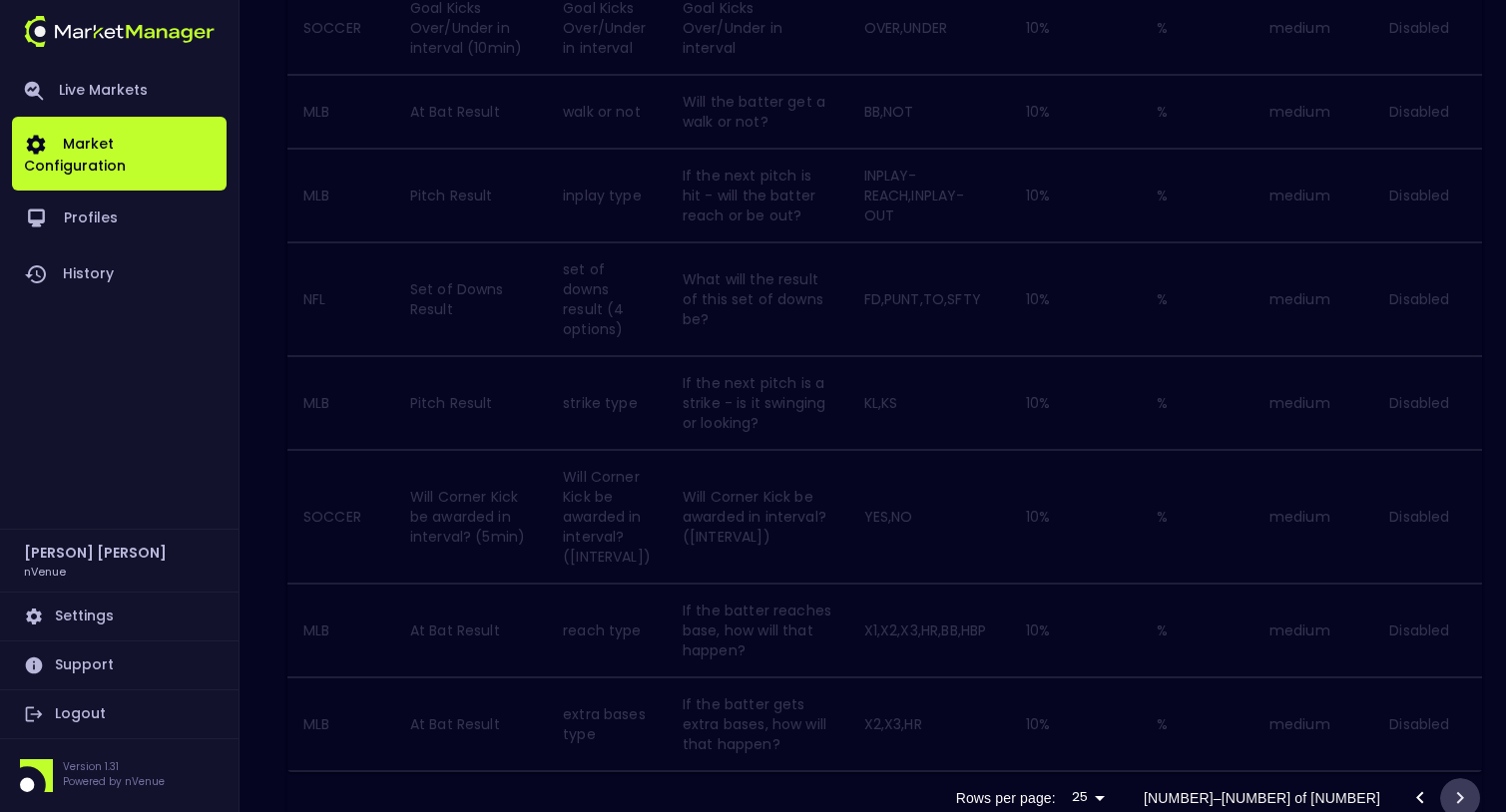 click 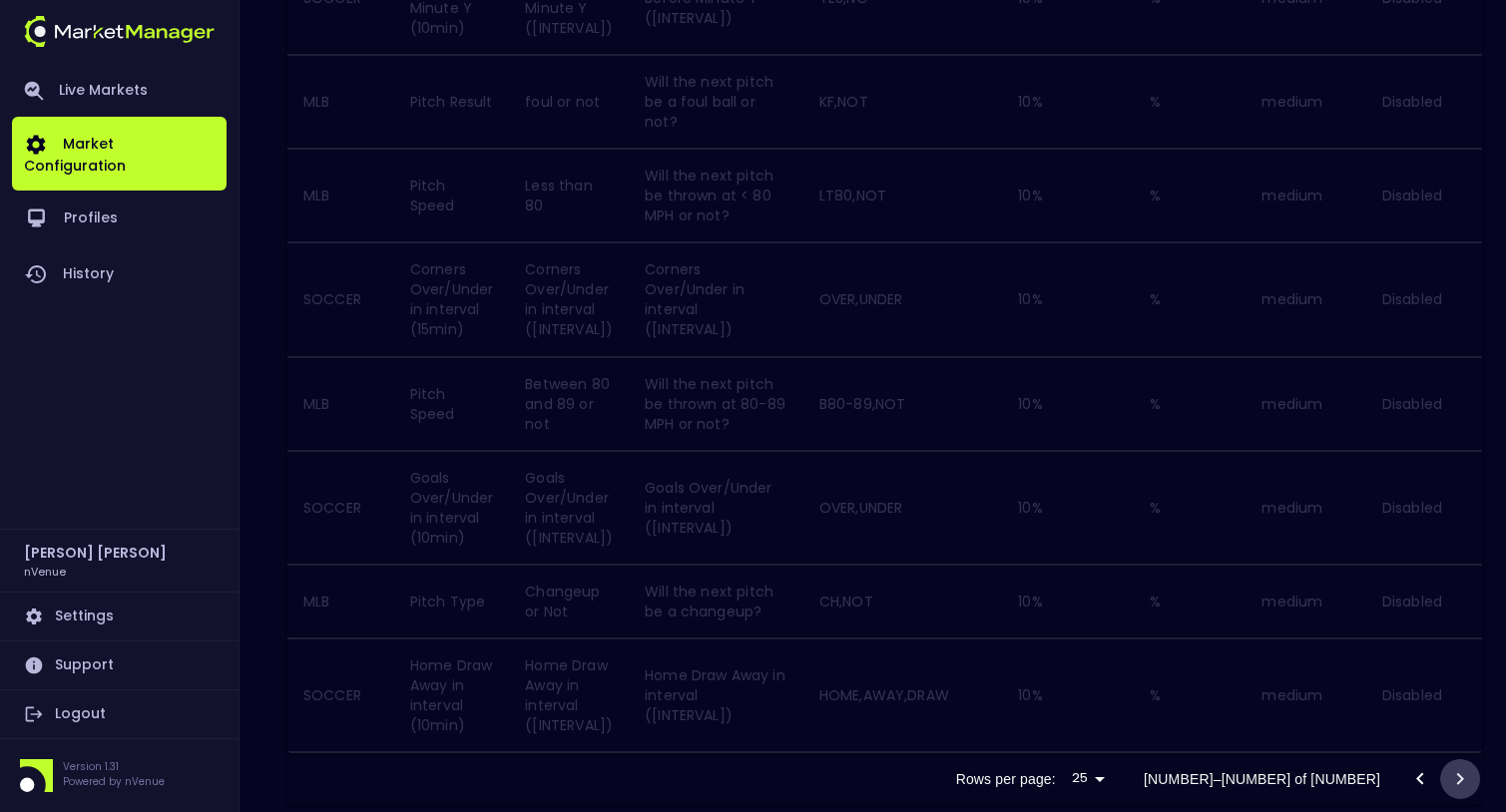 click 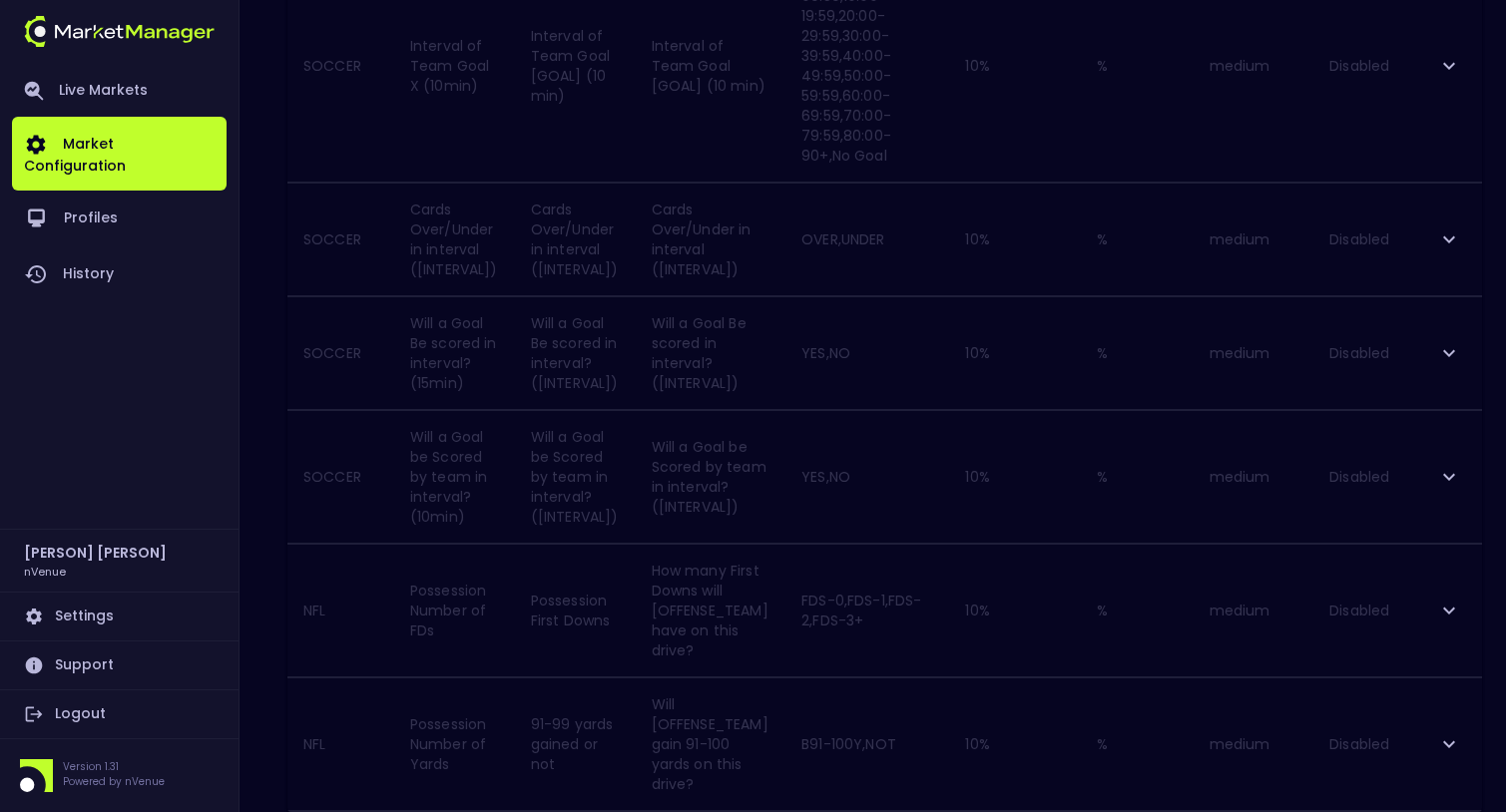 click at bounding box center [1449, 744] 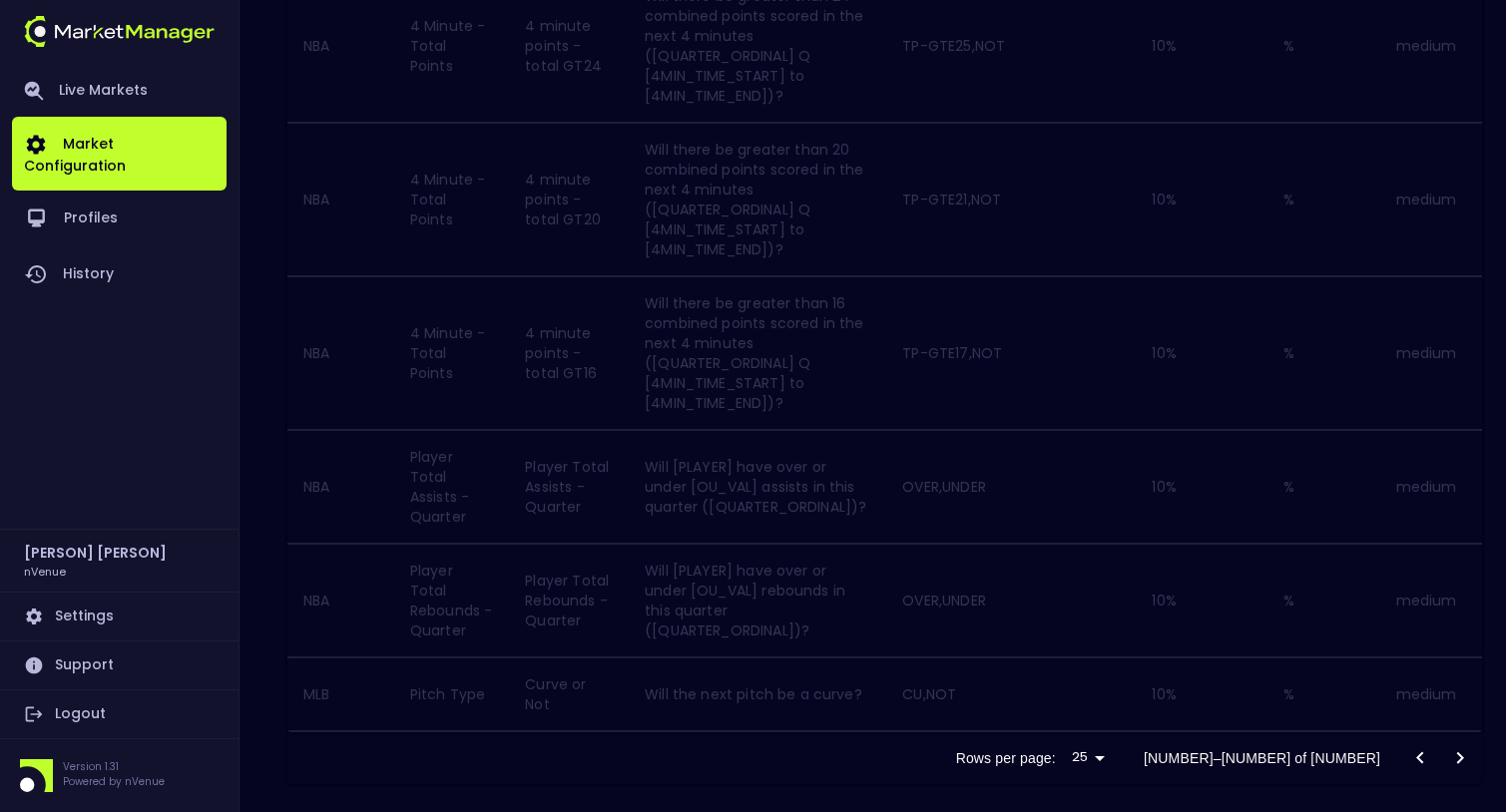 scroll, scrollTop: 0, scrollLeft: 12, axis: horizontal 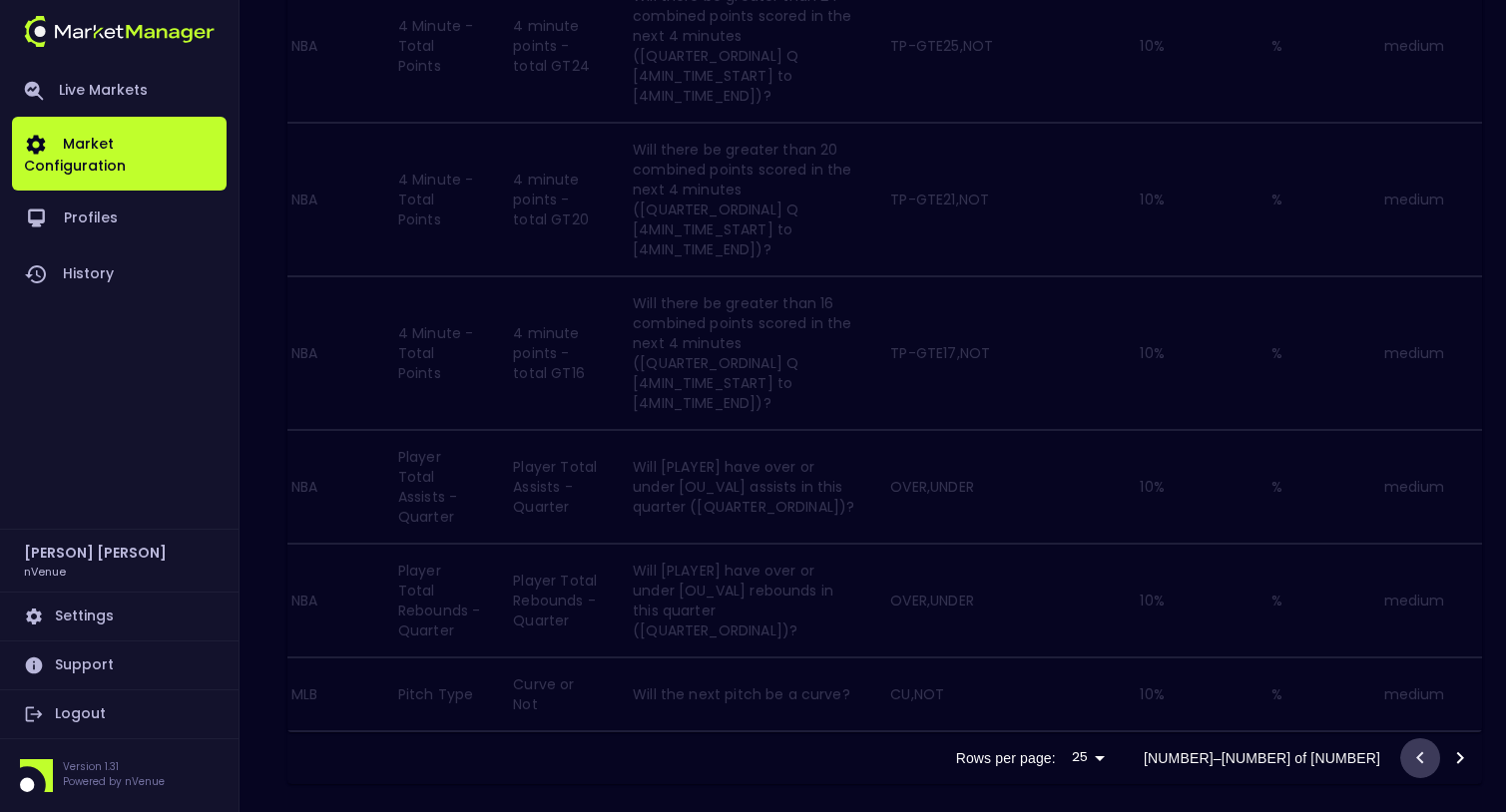 click 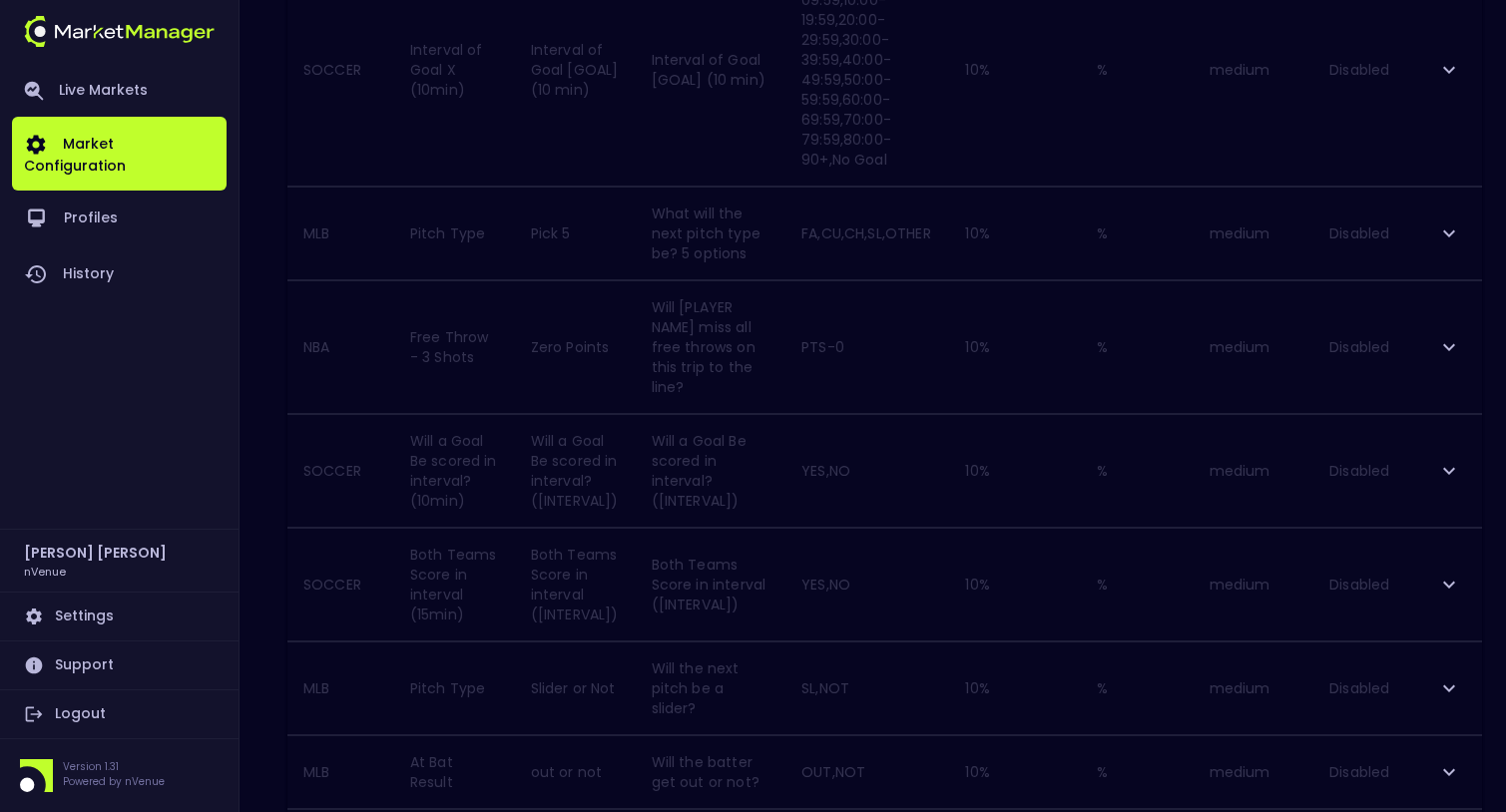scroll, scrollTop: 100, scrollLeft: 0, axis: vertical 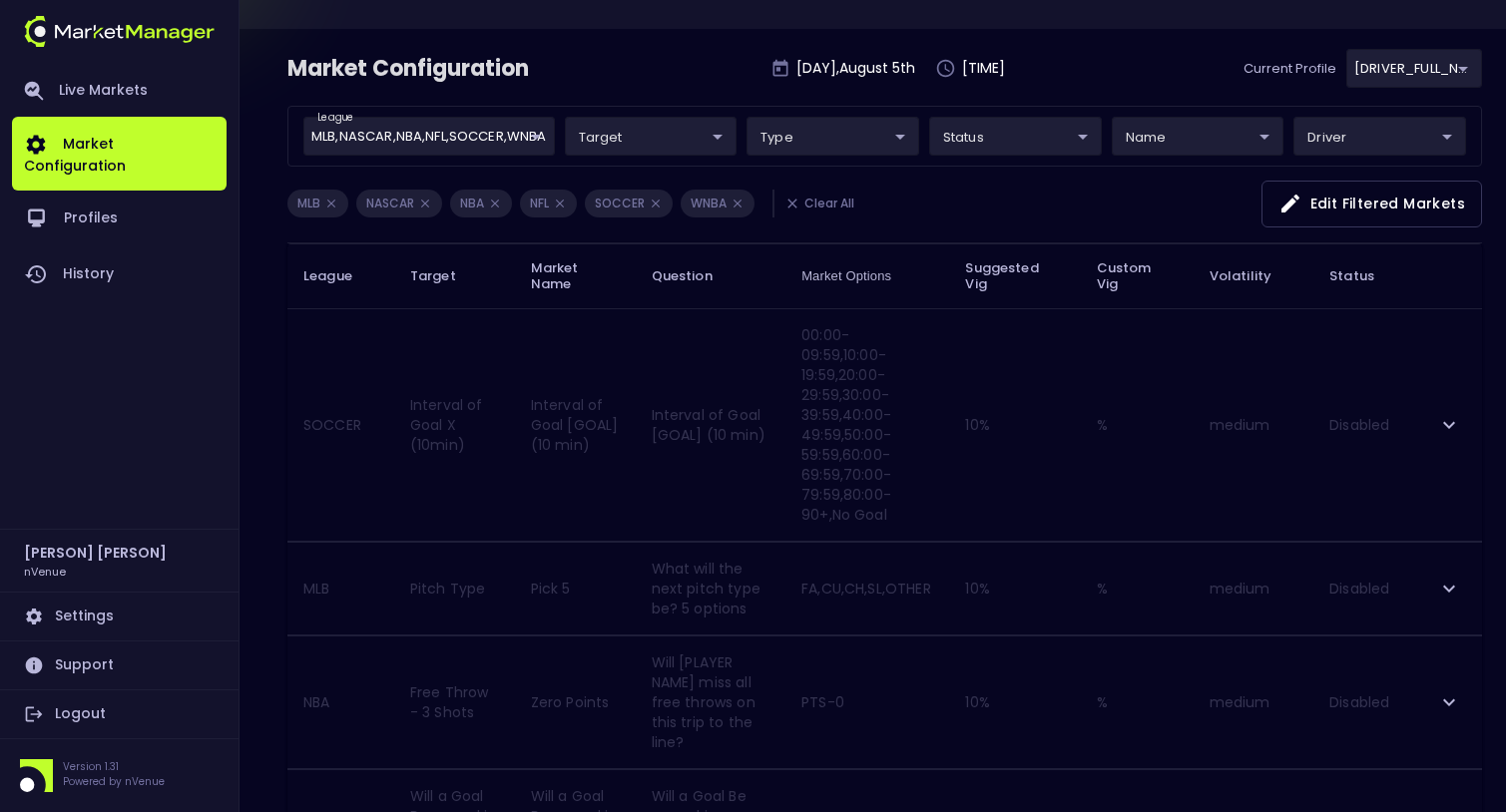 type 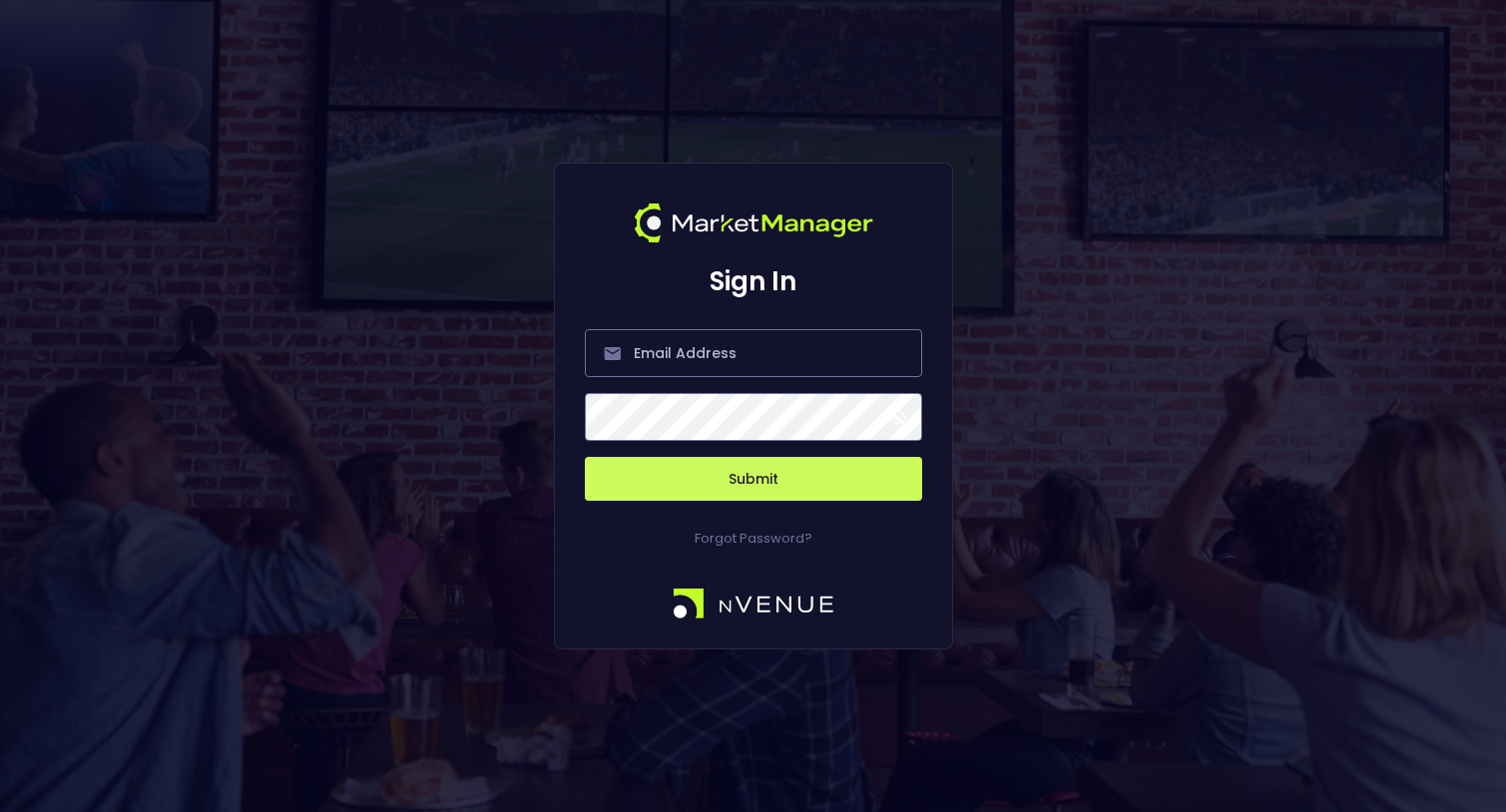scroll, scrollTop: 0, scrollLeft: 0, axis: both 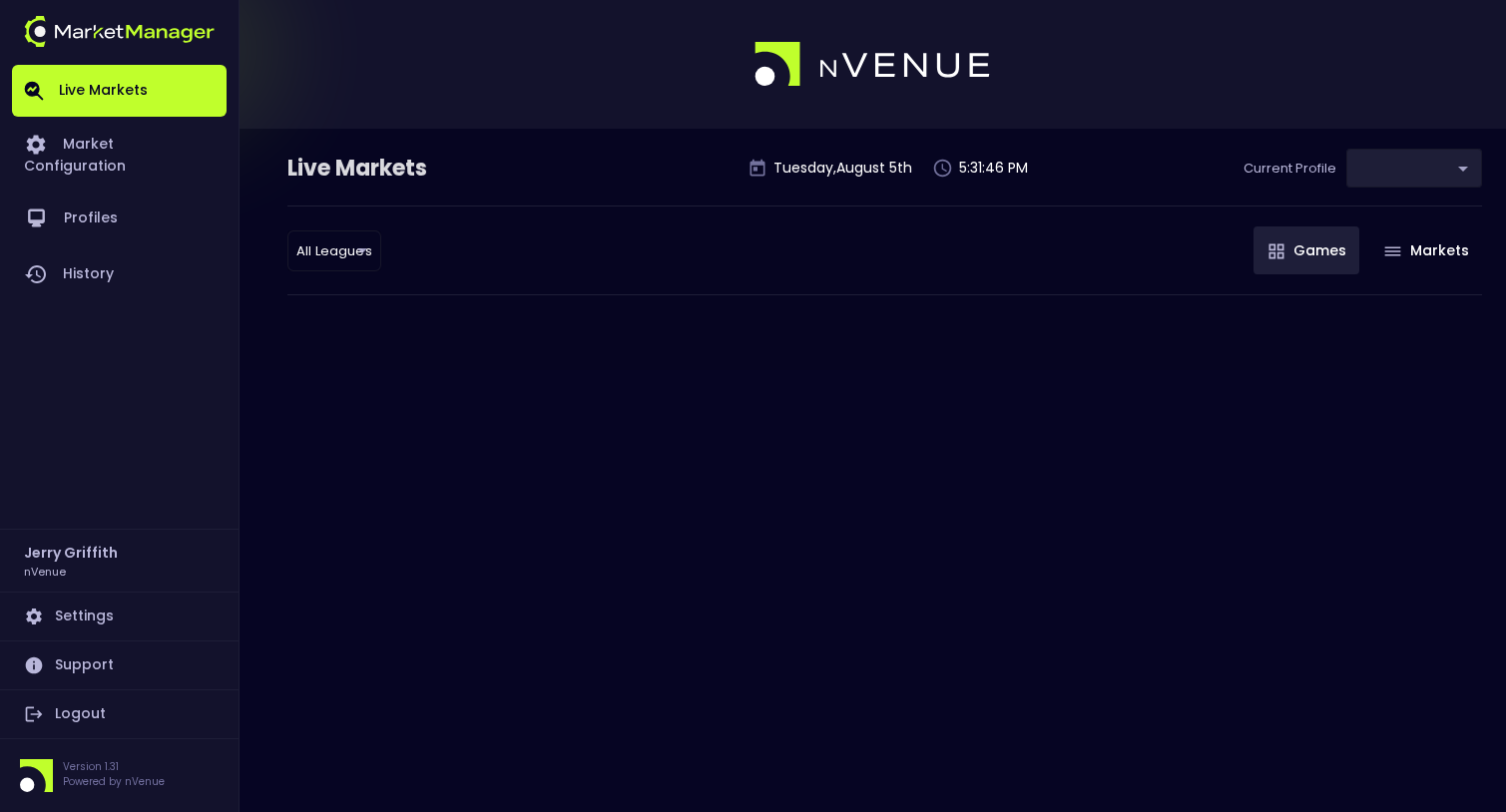 type on "edd04d16-3fc2-4dda-b102-d8c8b0118bc1" 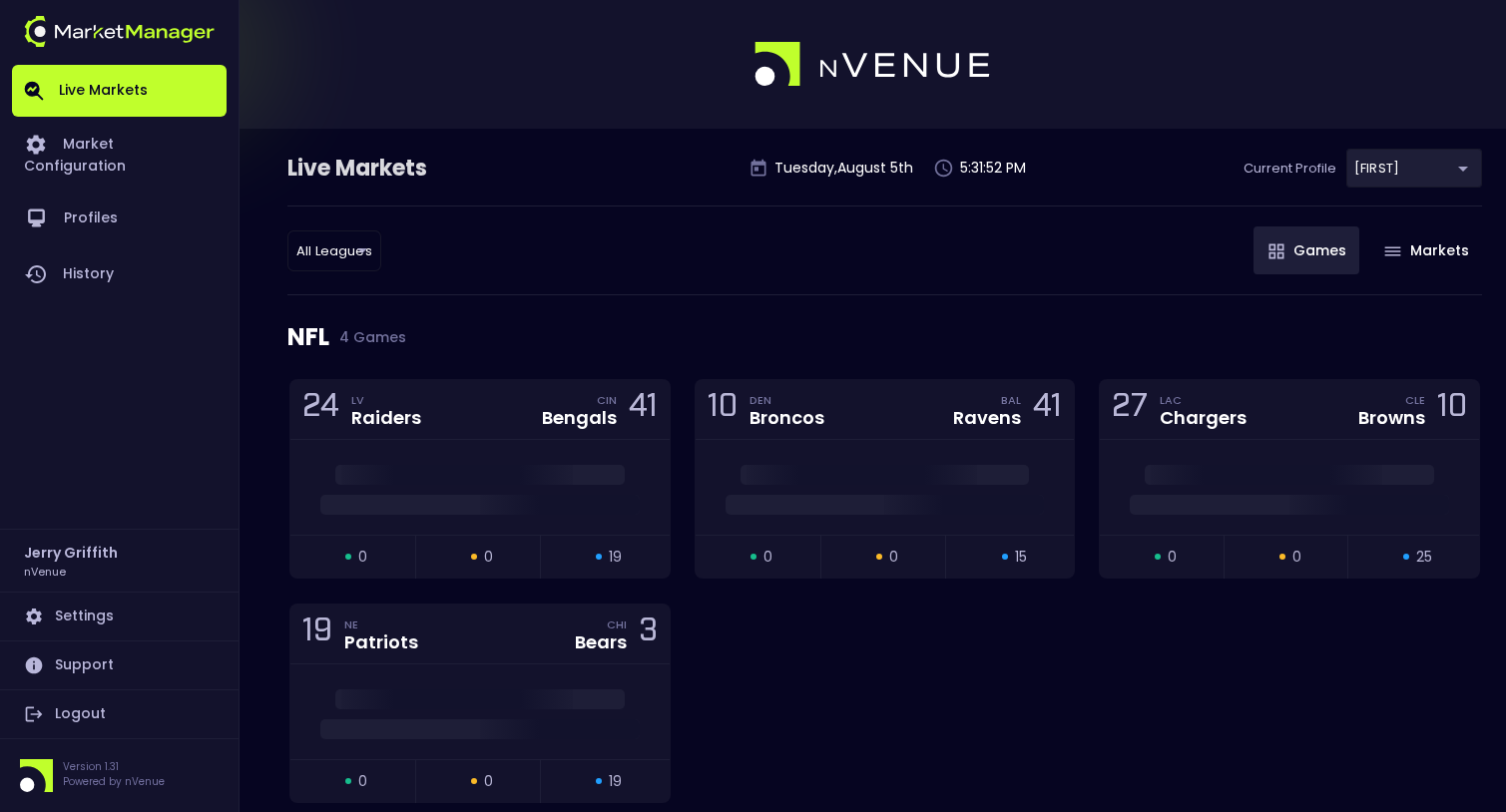 click on "Logout" at bounding box center (119, 714) 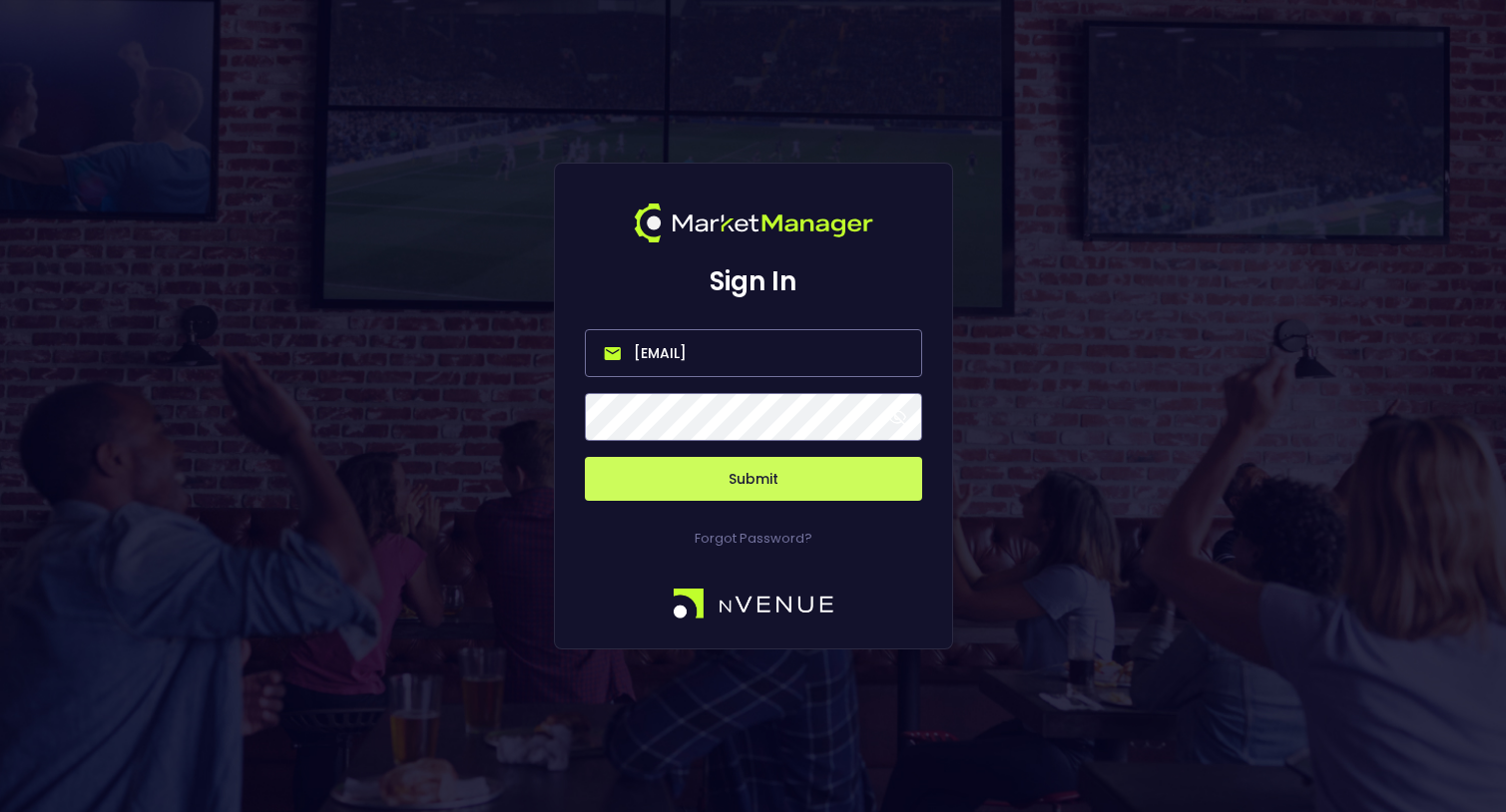 click on "jerry@nvenue.com" at bounding box center [753, 353] 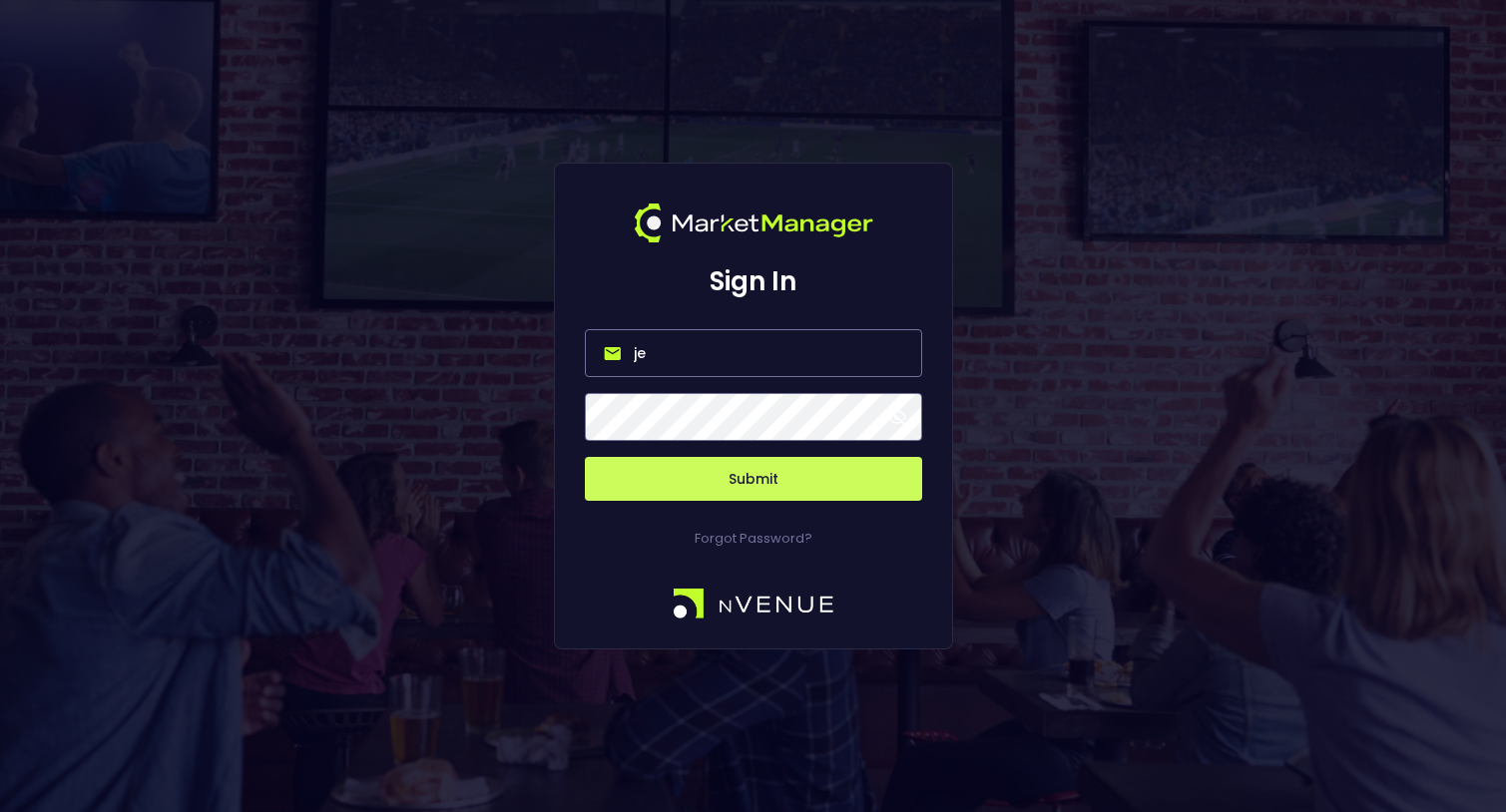 type on "j" 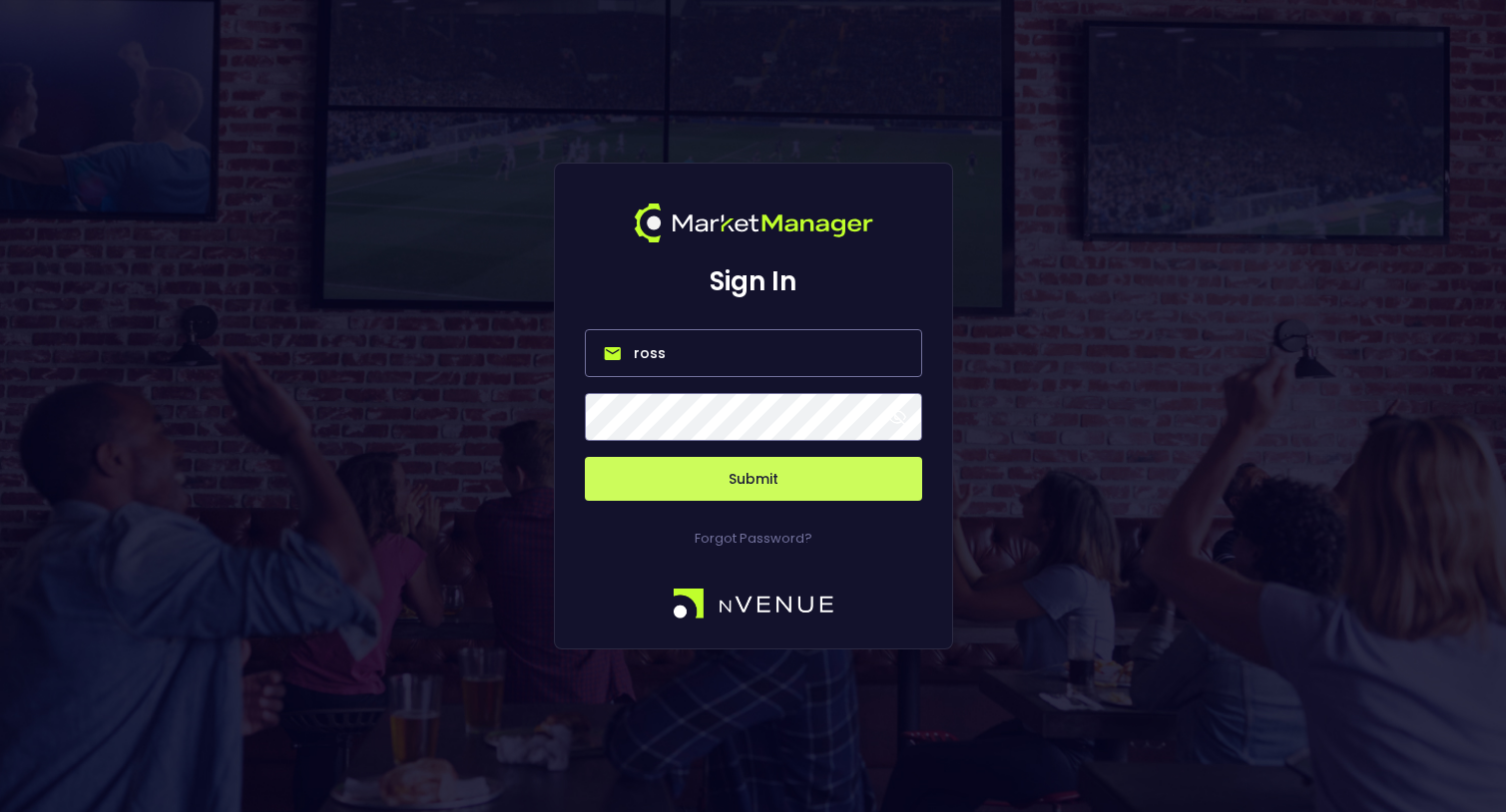 type on "ross@gridrival.com" 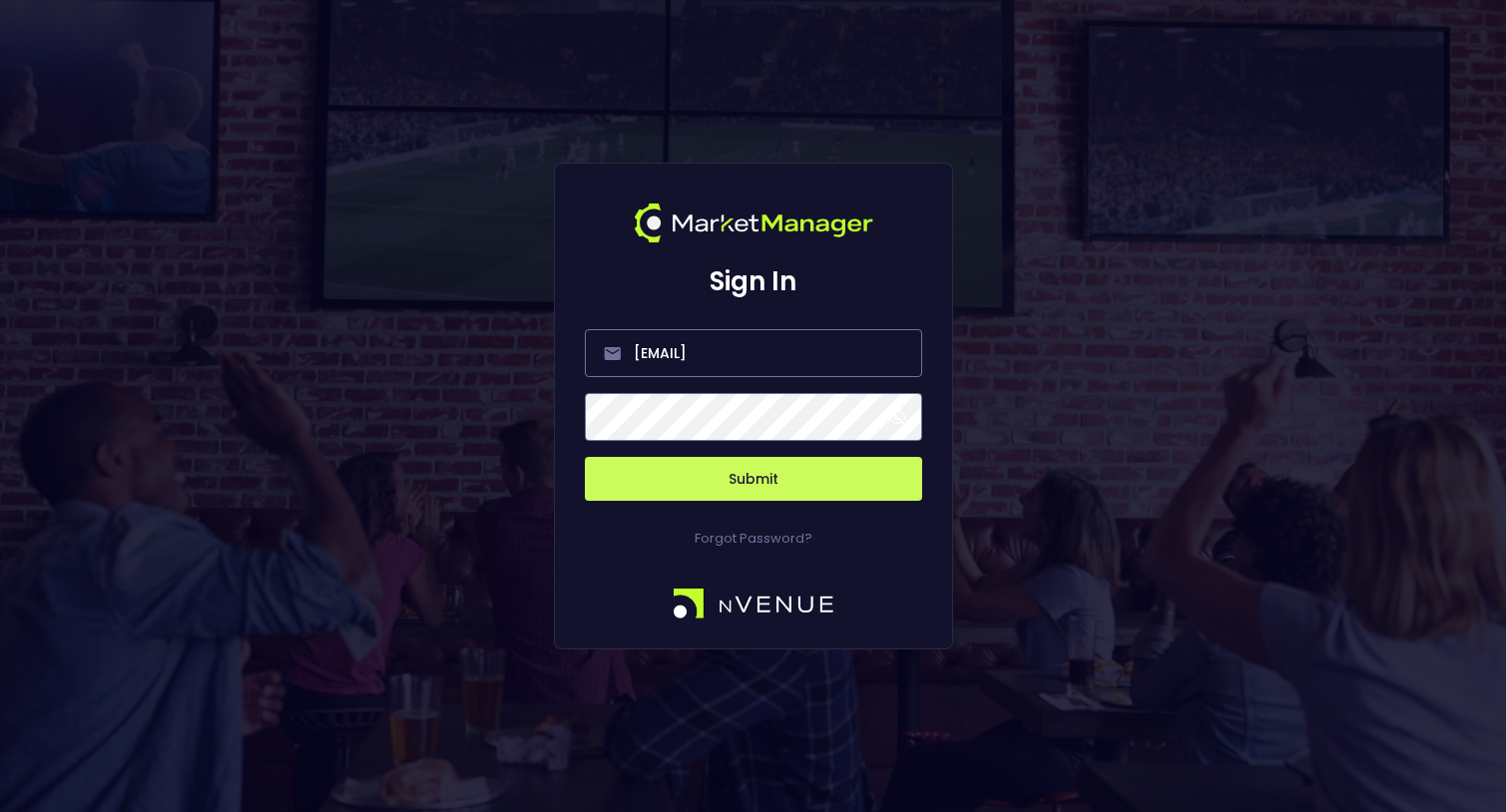 click on "Sign In ross@gridrival.com Submit Forgot Password?" at bounding box center (753, 406) 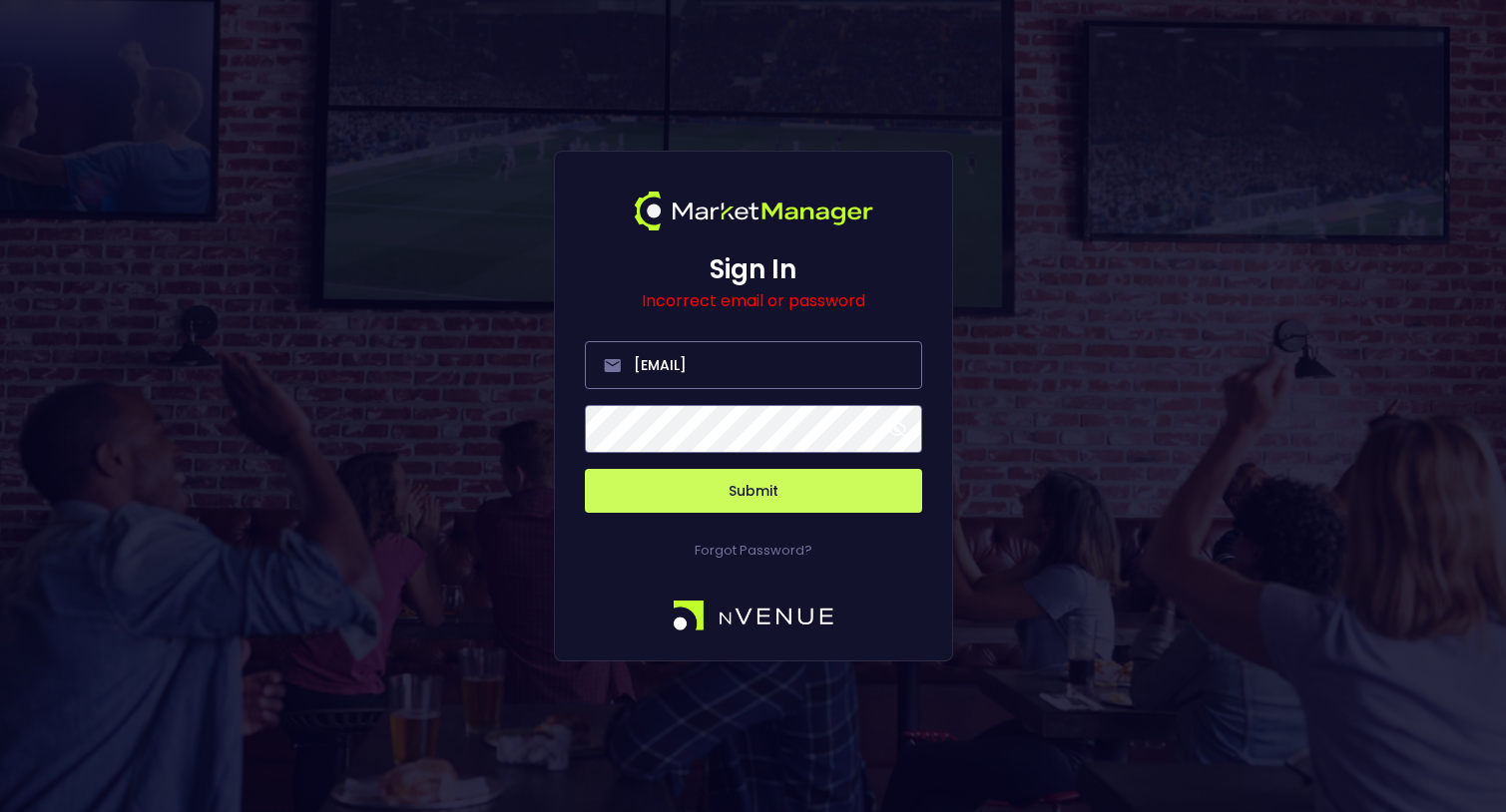 click at bounding box center (897, 429) 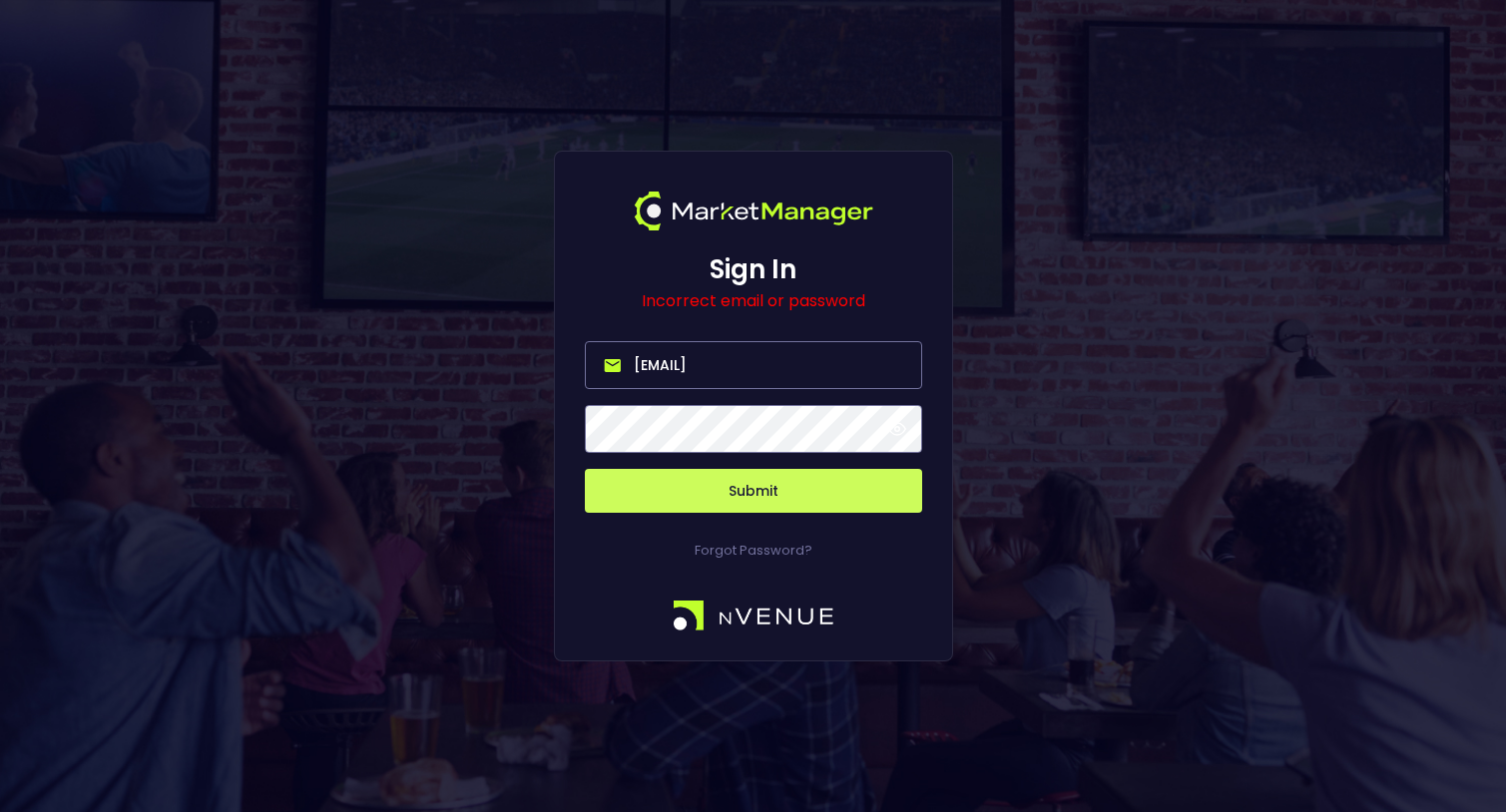 click on "ross@gridrival.com" at bounding box center [753, 365] 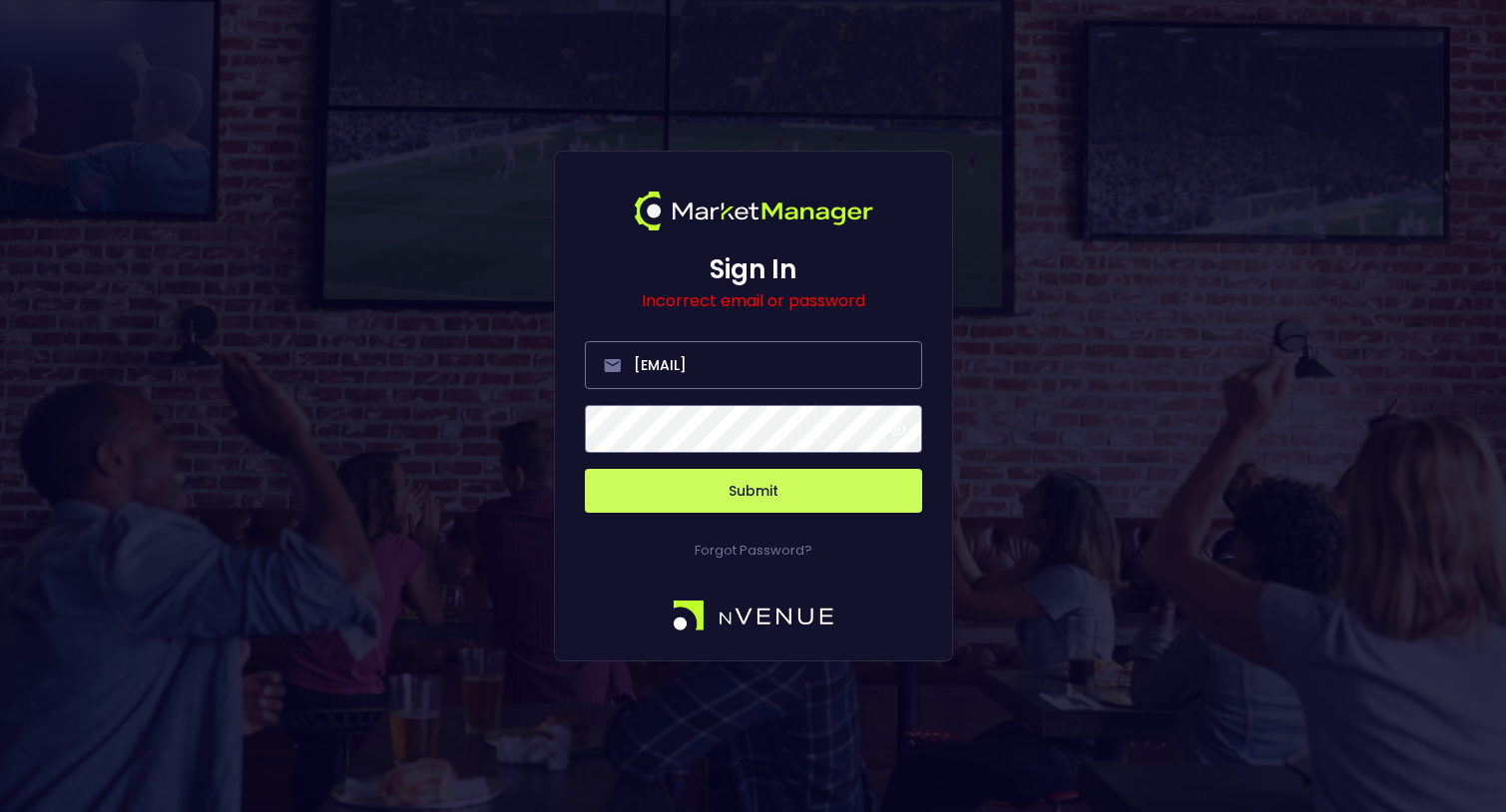 click on "Sign In Incorrect email or password ross@gridrival.com Submit Forgot Password?" at bounding box center [753, 406] 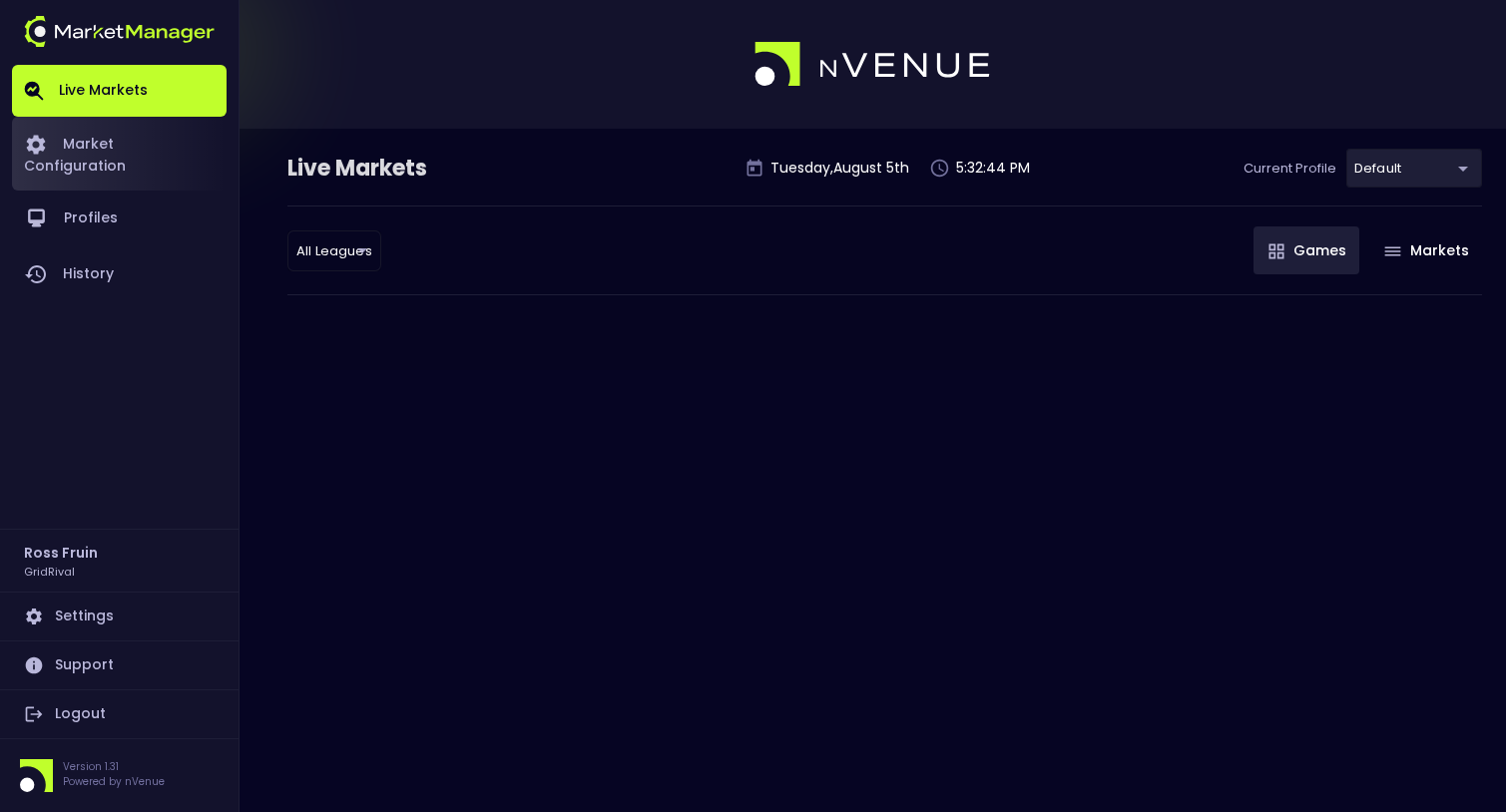click on "Market Configuration" at bounding box center [119, 154] 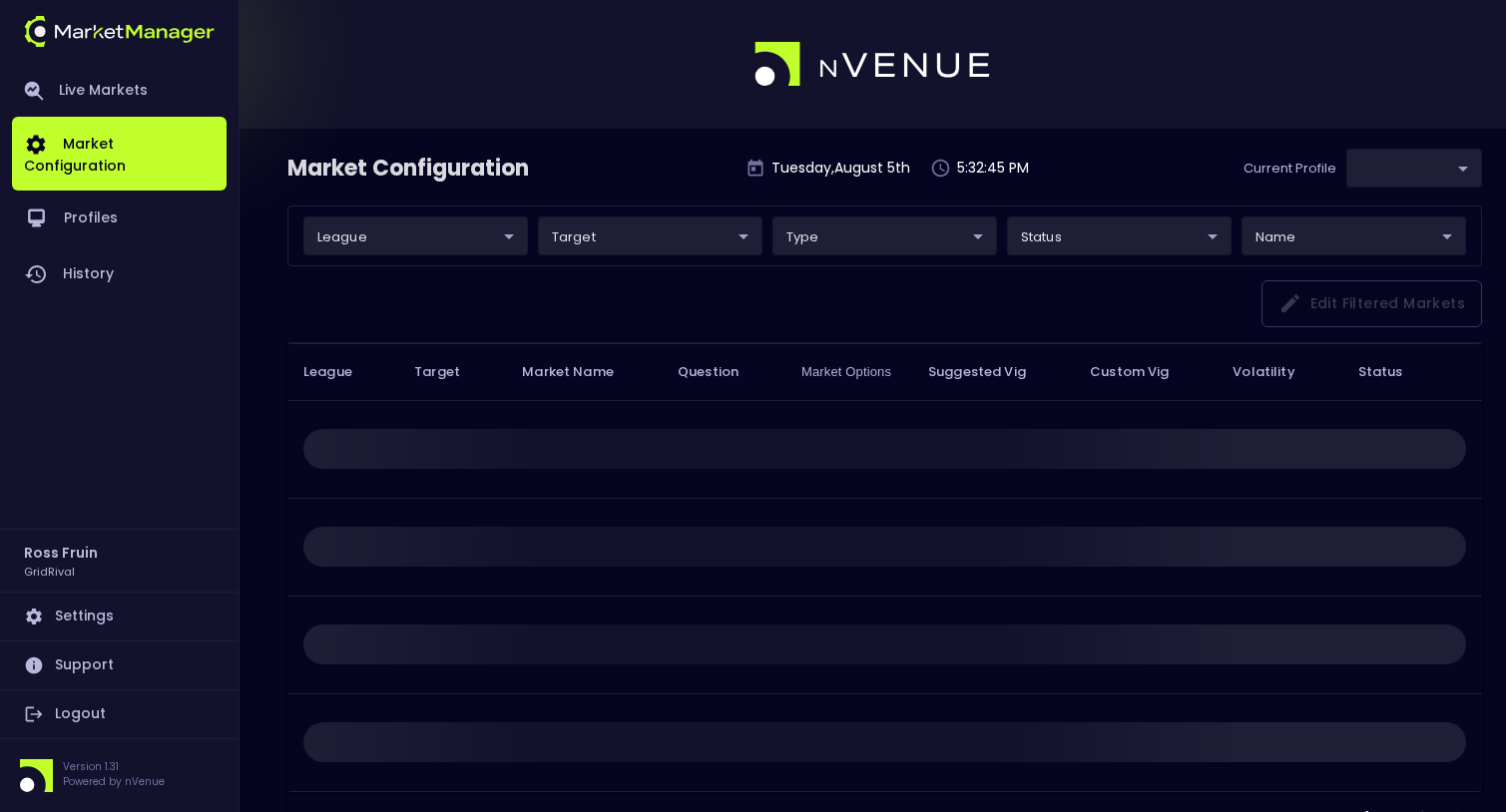 type on "cf8bd771-7739-45c9-8267-c9a33ff56ee0" 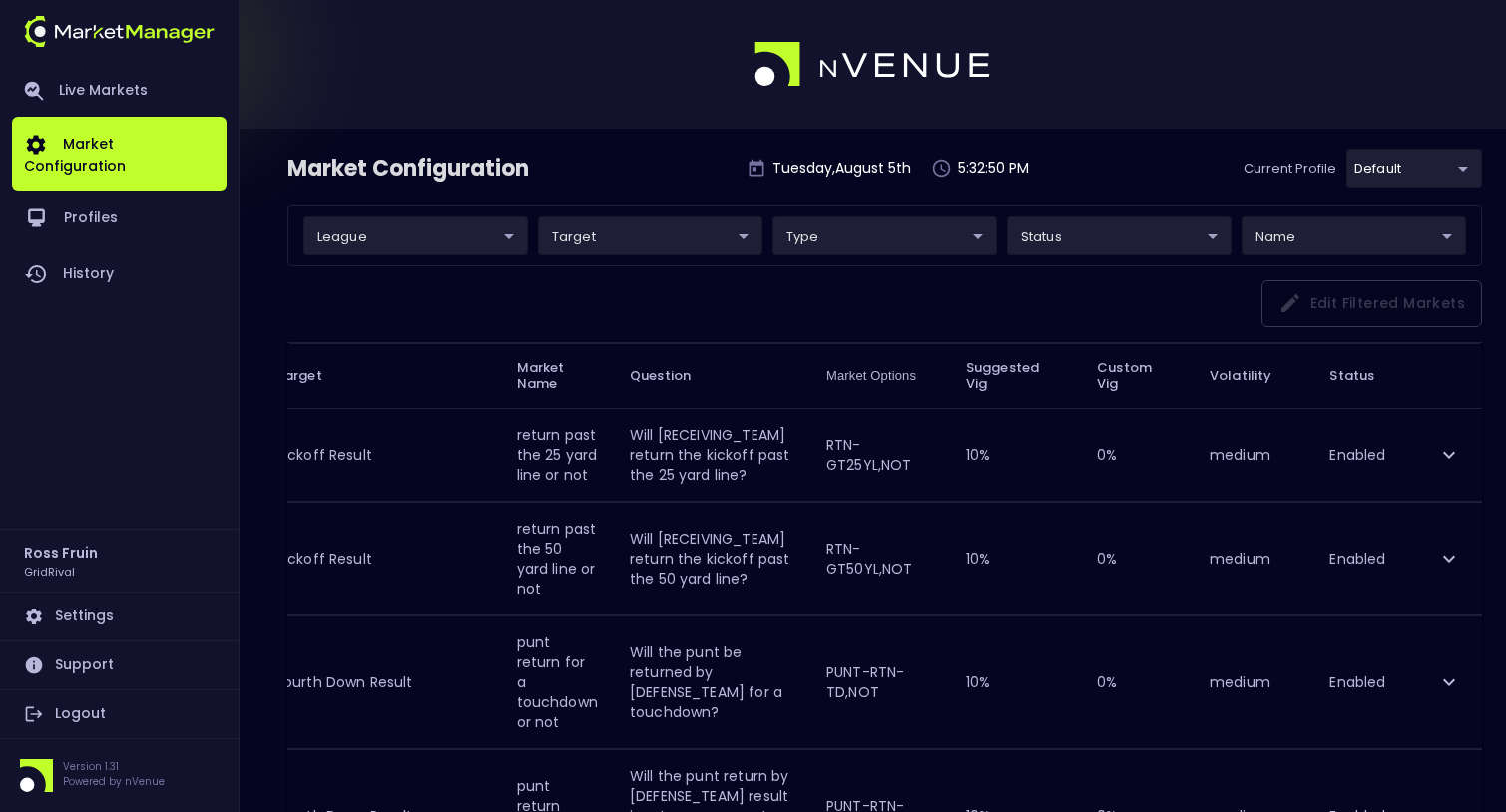 scroll, scrollTop: 0, scrollLeft: 0, axis: both 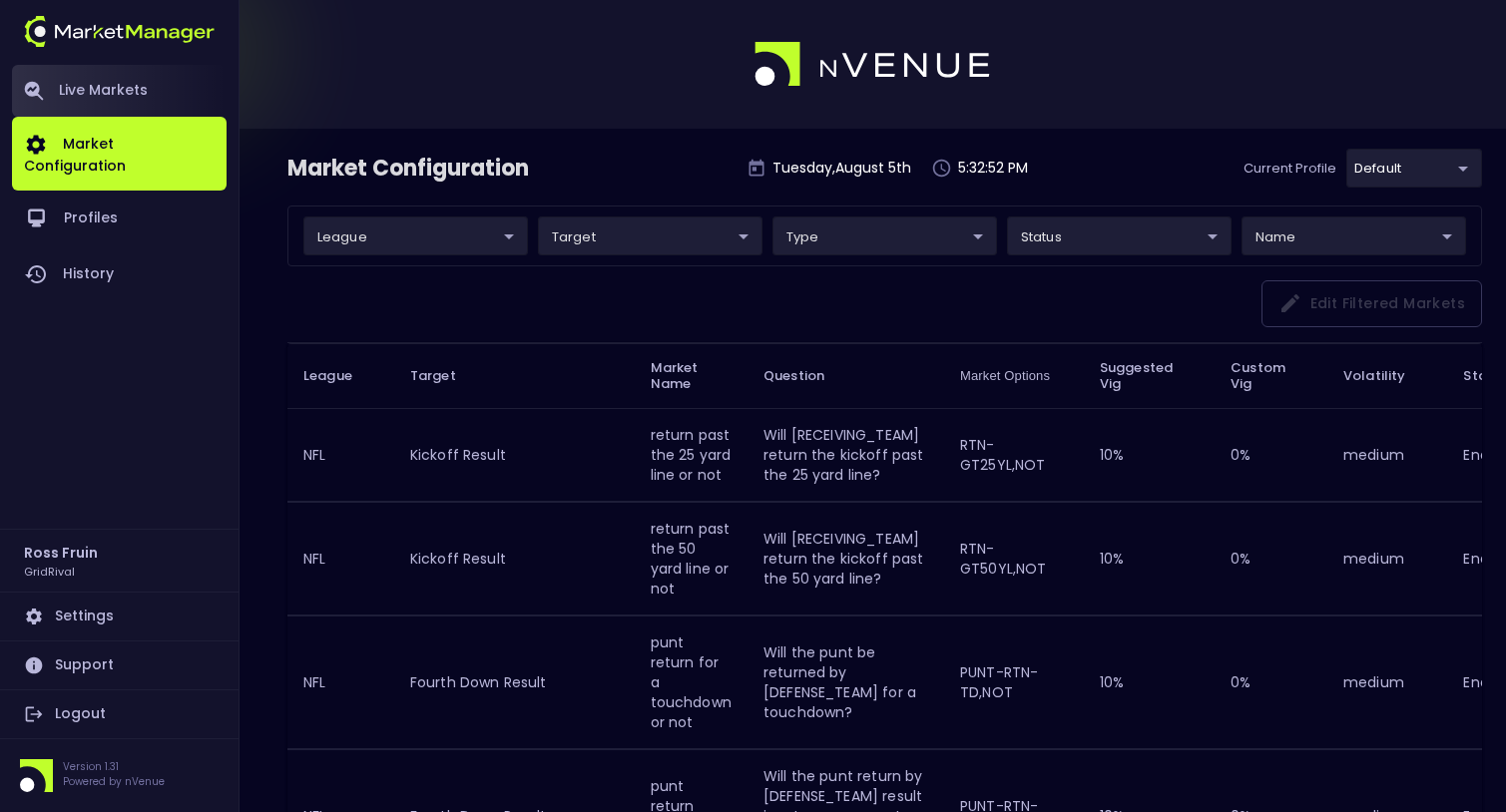 click on "Live Markets" at bounding box center (119, 91) 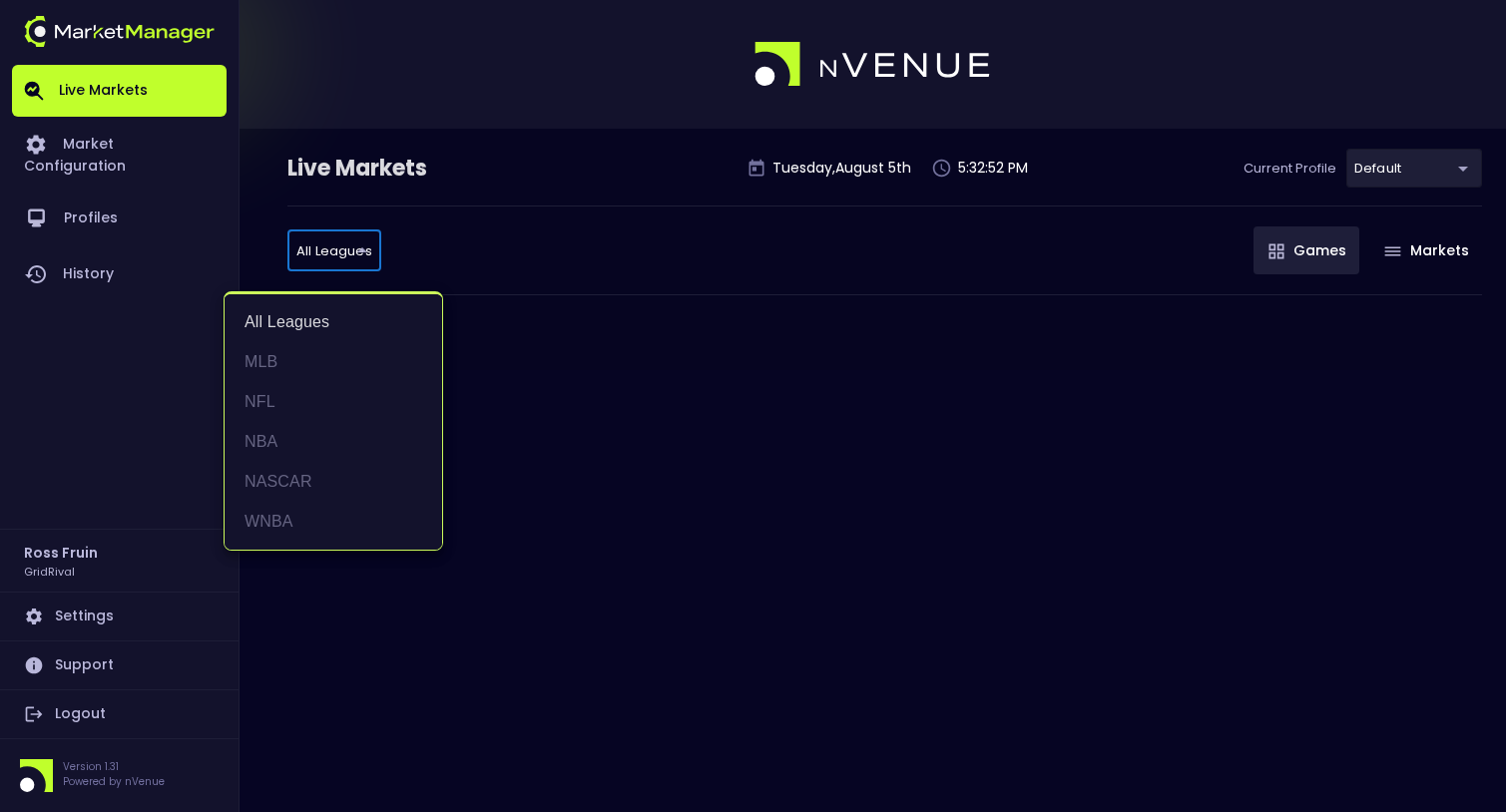 click on "Live Markets Market Configuration Profiles History Ross   Fruin GridRival Settings Support Logout   Version 1.31  Powered by nVenue Live Markets Tuesday ,  August   5 th 5:32:52 PM Current Profile default cf8bd771-7739-45c9-8267-c9a33ff56ee0 Select All Leagues all leagues ​  Games  Markets All Leagues MLB NFL NBA NASCAR WNBA" at bounding box center [753, 406] 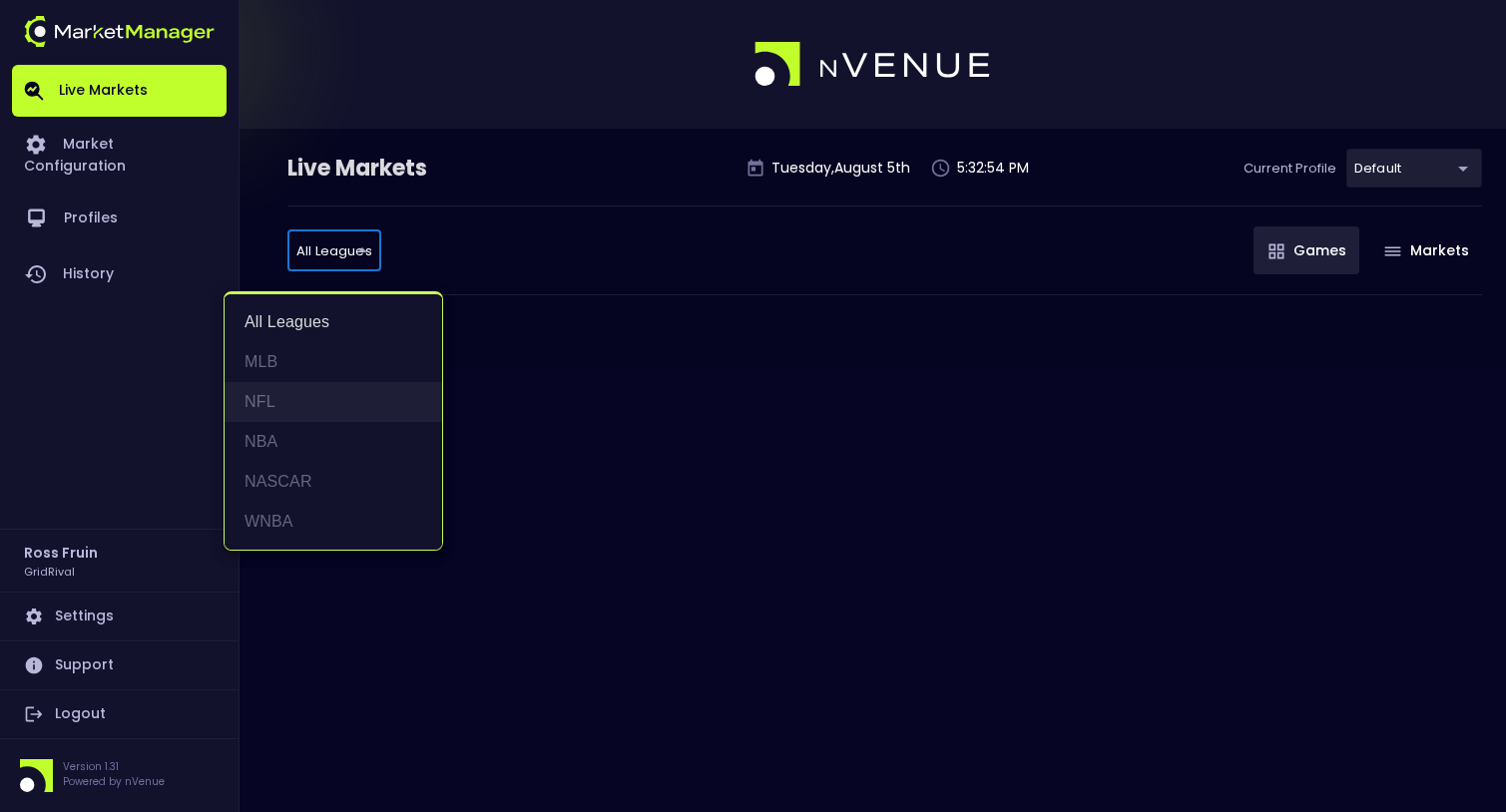 click on "NFL" at bounding box center (333, 402) 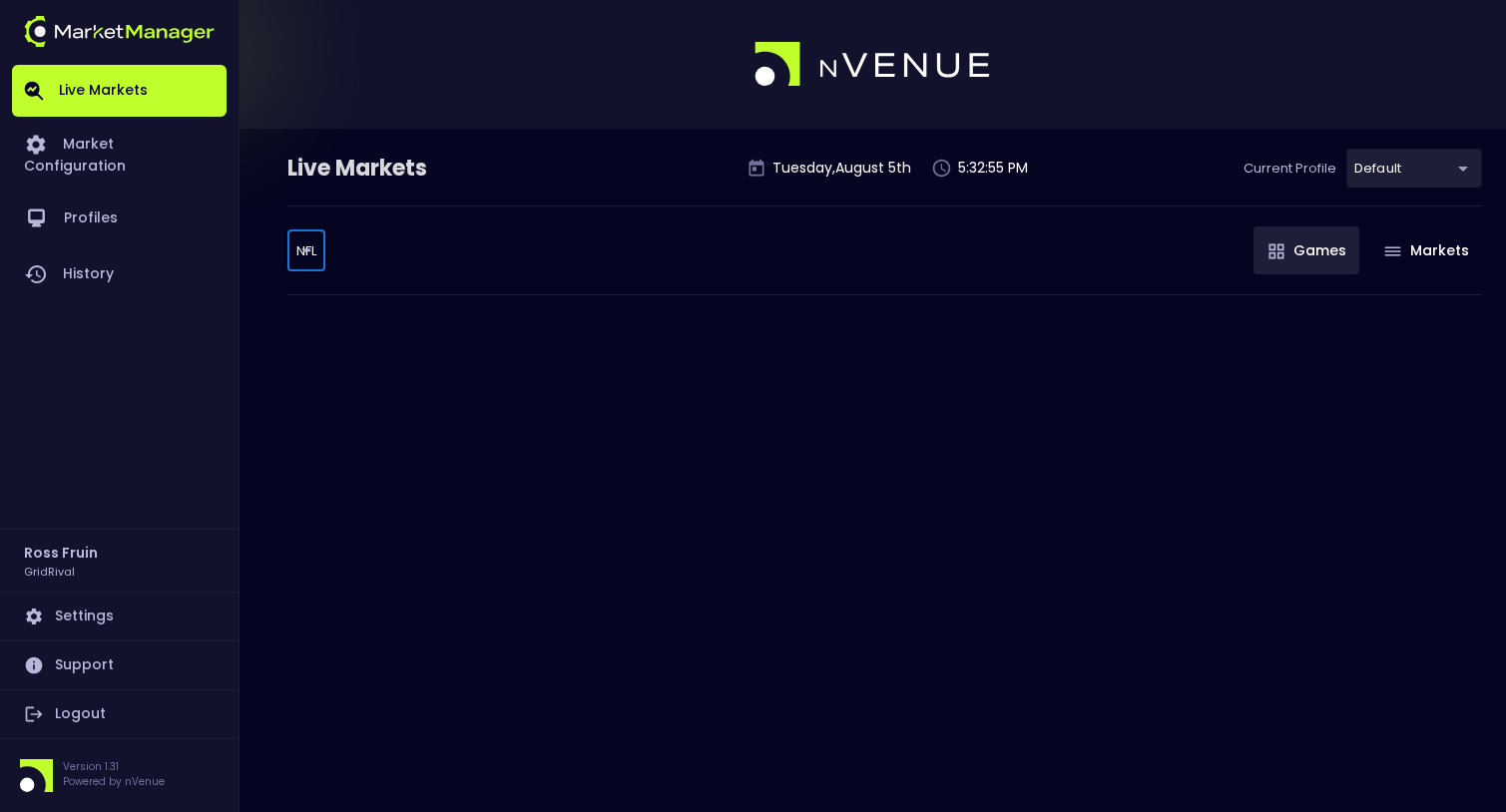 click at bounding box center [753, 64] 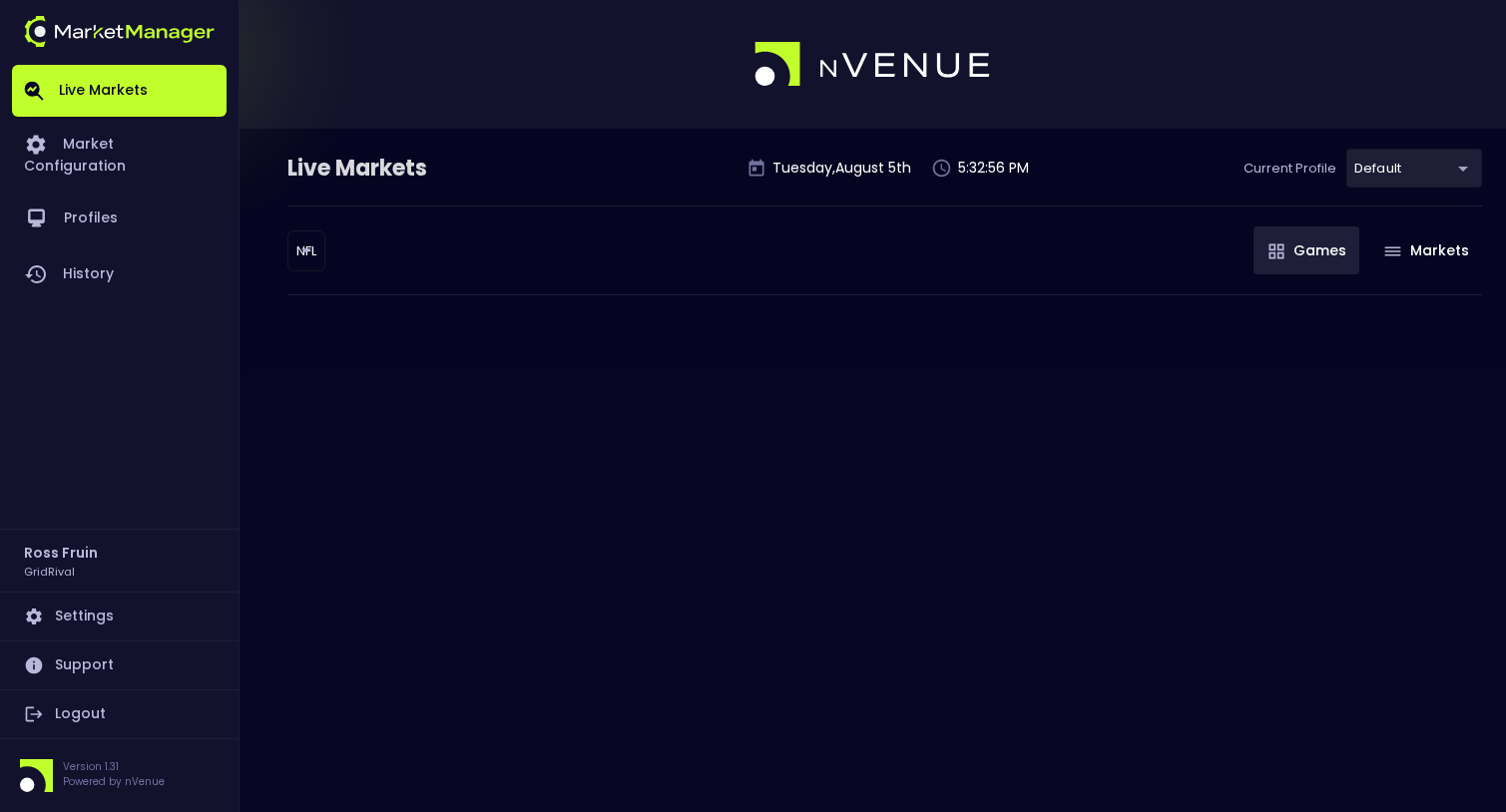click on "Games" at bounding box center [1306, 250] 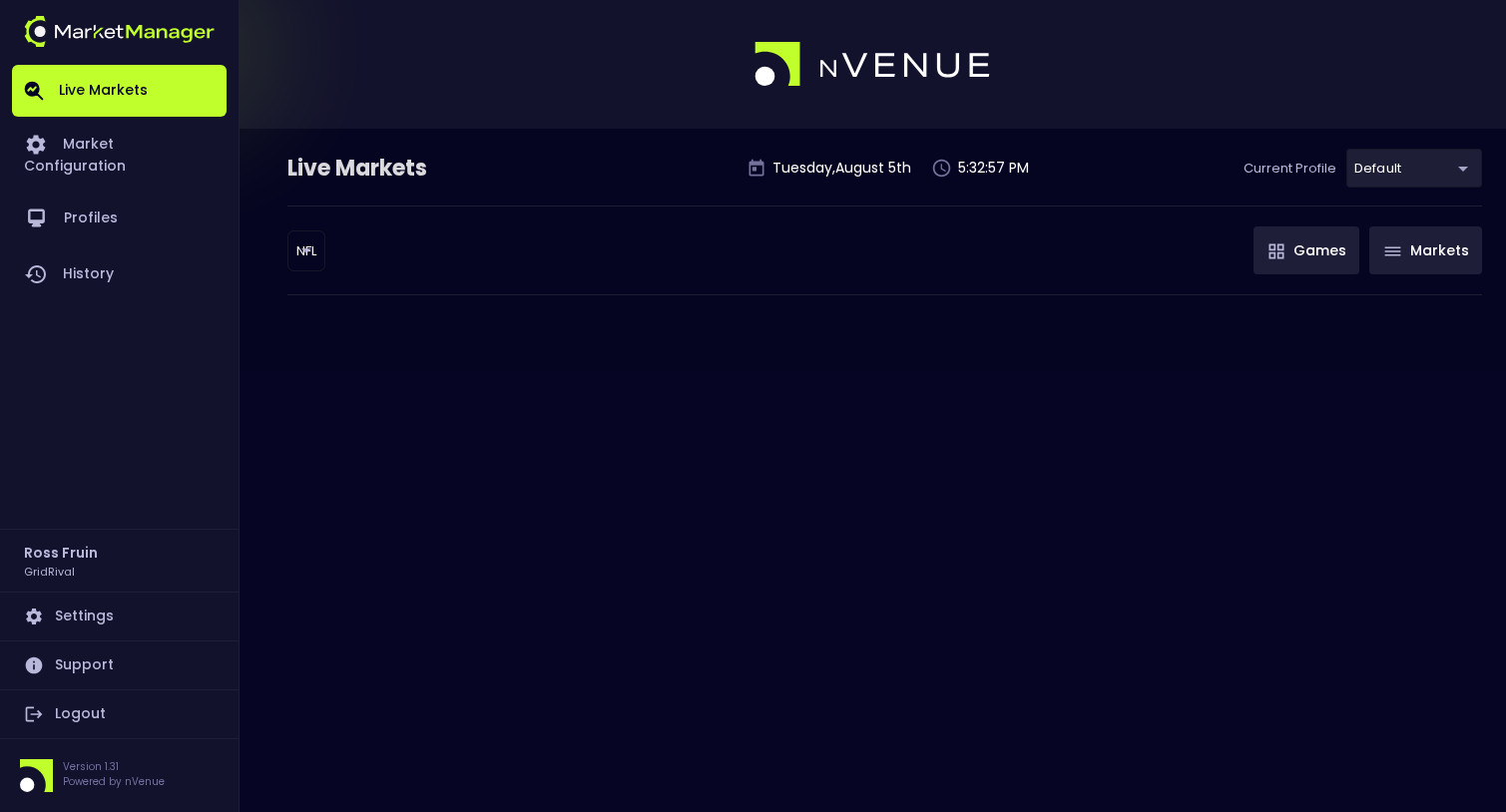 click on "Markets" at bounding box center [1425, 250] 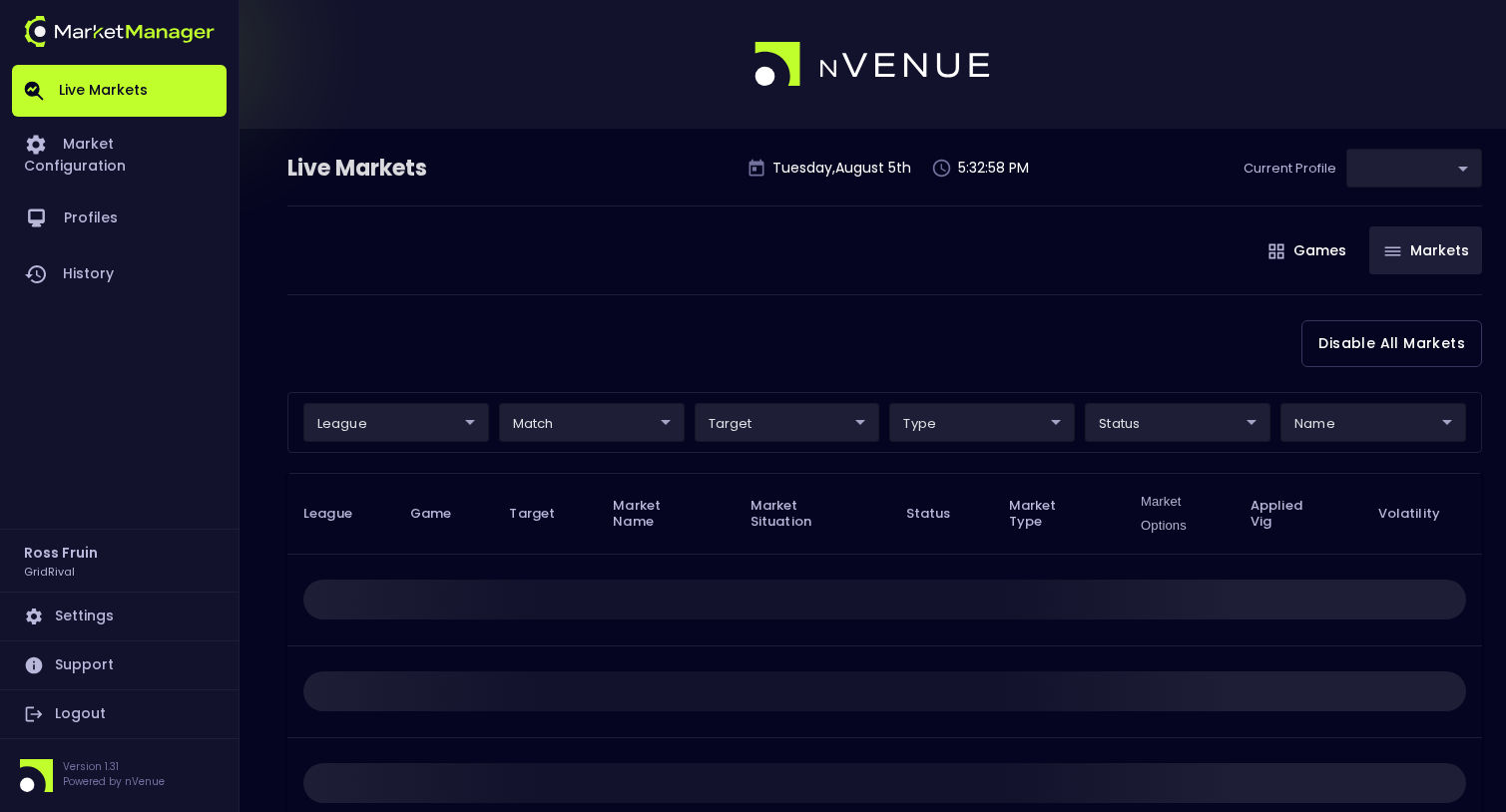 type on "cf8bd771-7739-45c9-8267-c9a33ff56ee0" 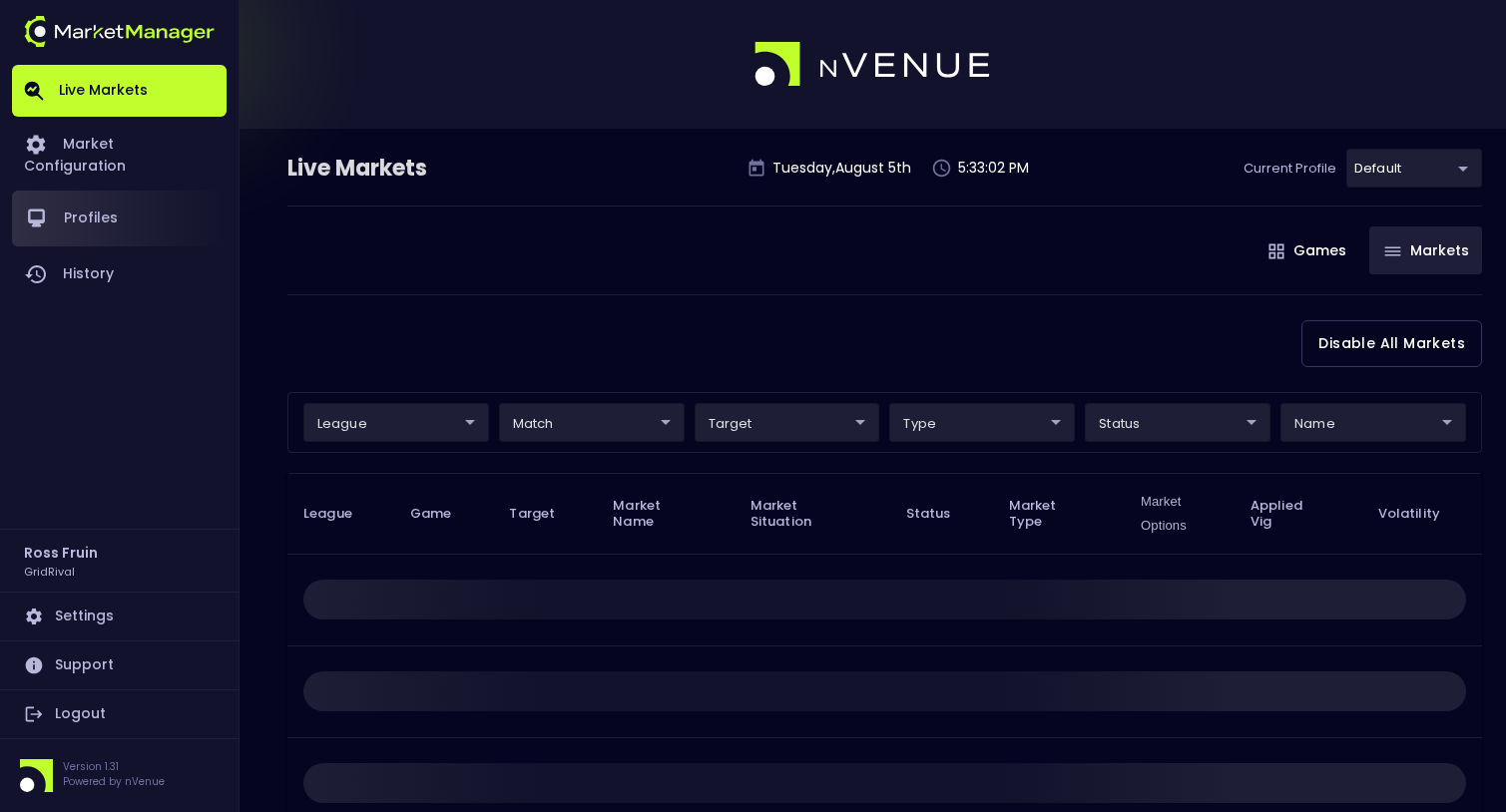 click on "Profiles" at bounding box center (119, 218) 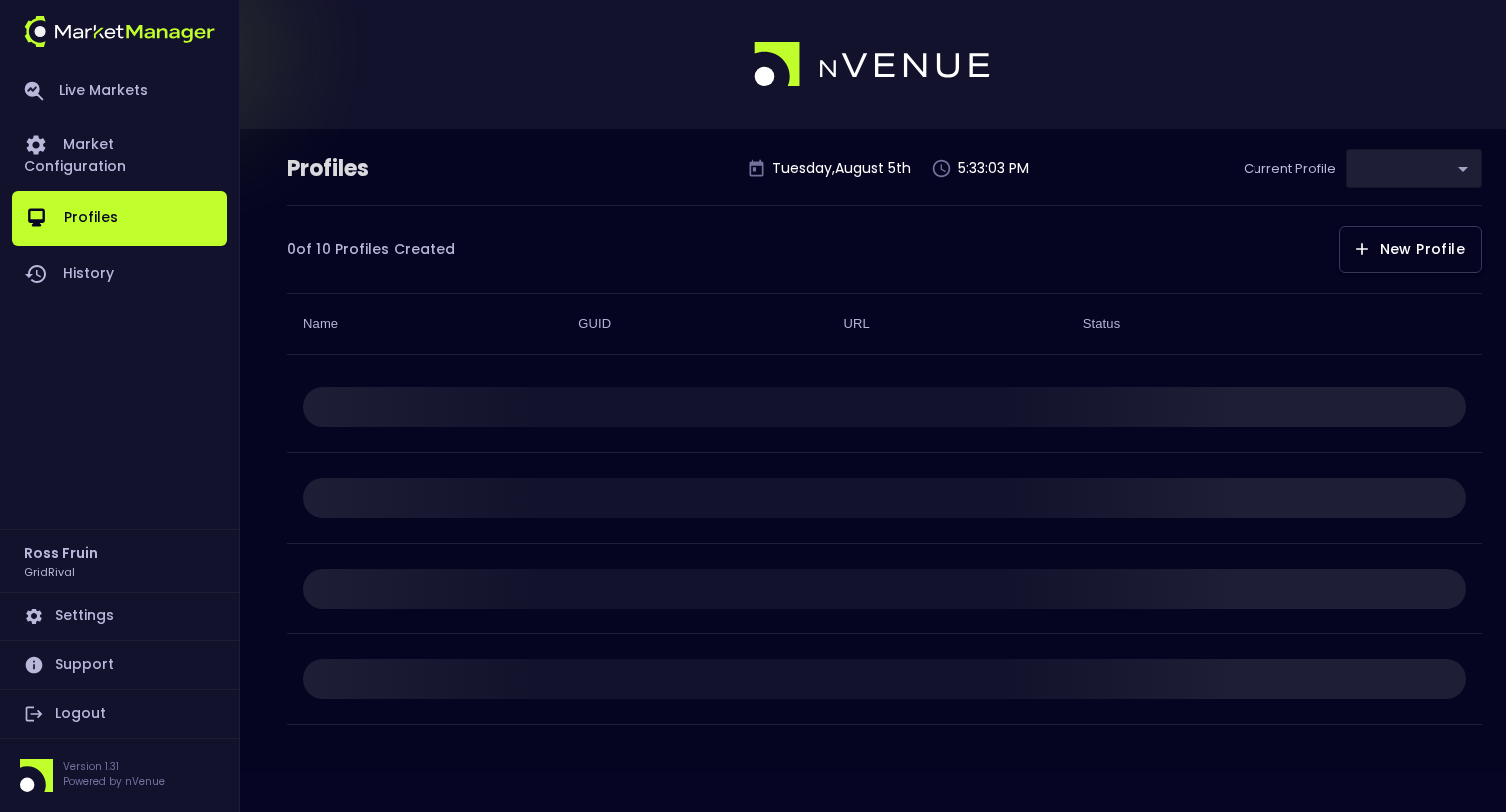 type on "cf8bd771-7739-45c9-8267-c9a33ff56ee0" 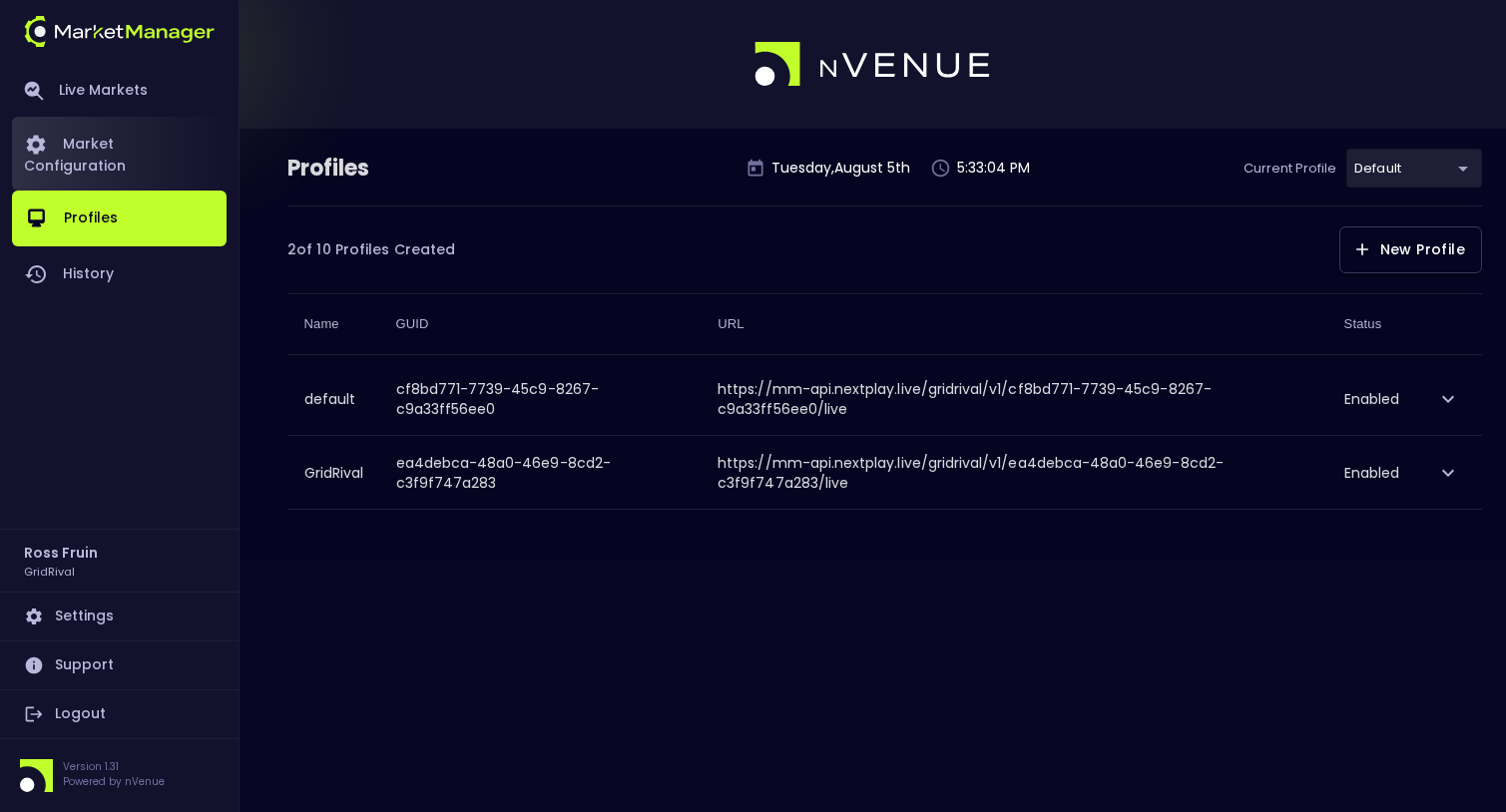 click on "Market Configuration" at bounding box center [119, 154] 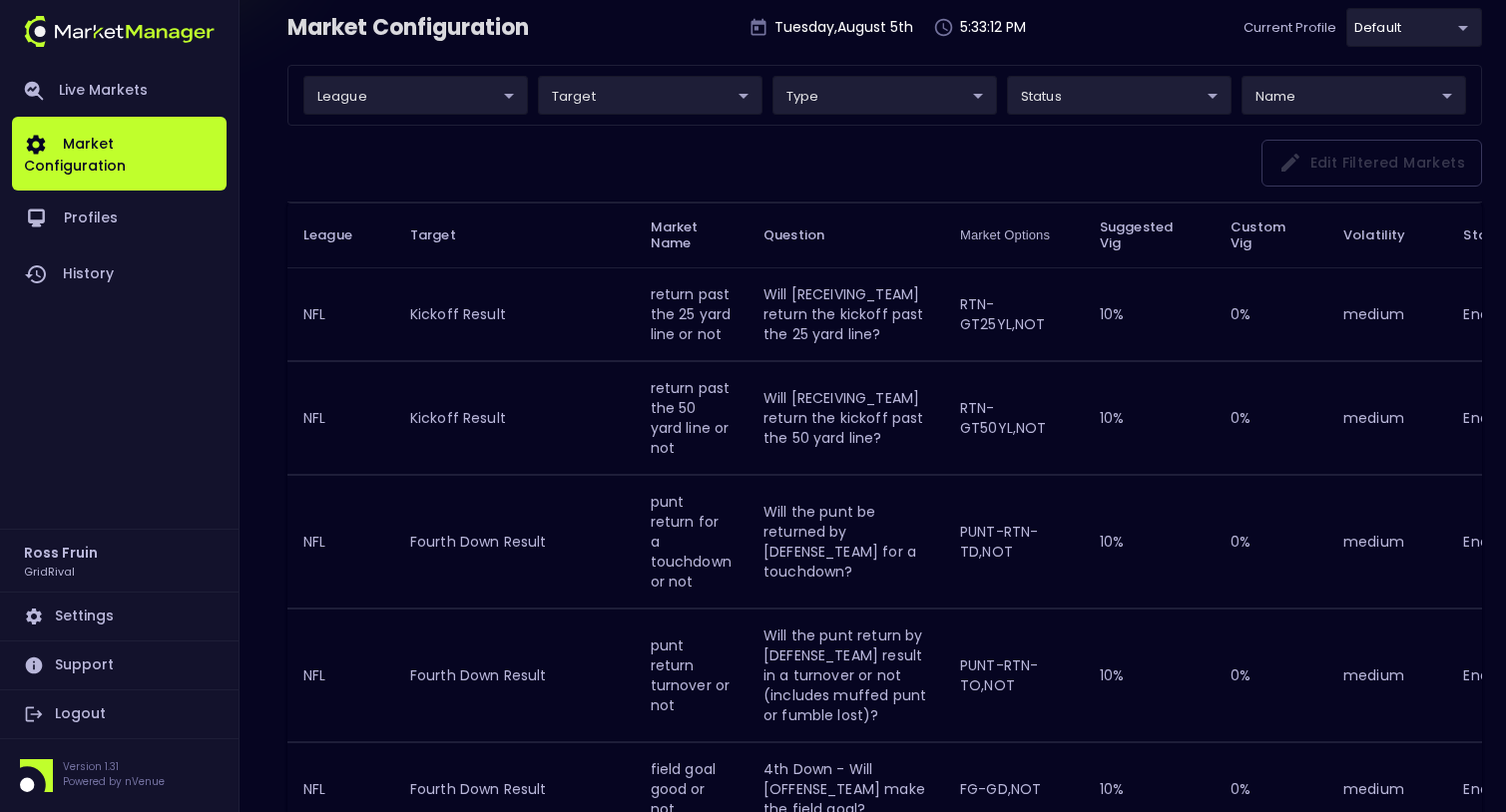 scroll, scrollTop: 0, scrollLeft: 0, axis: both 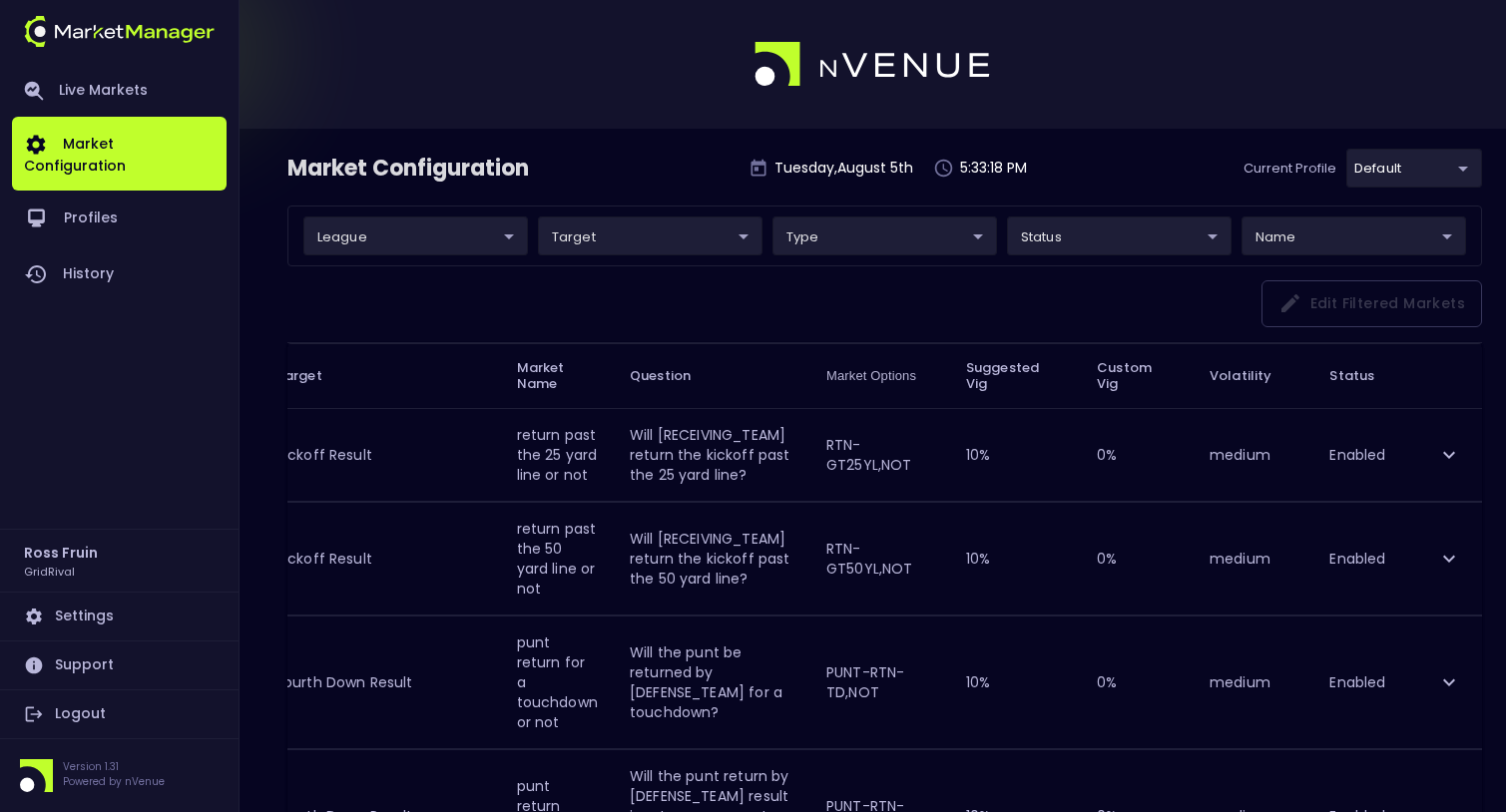 click 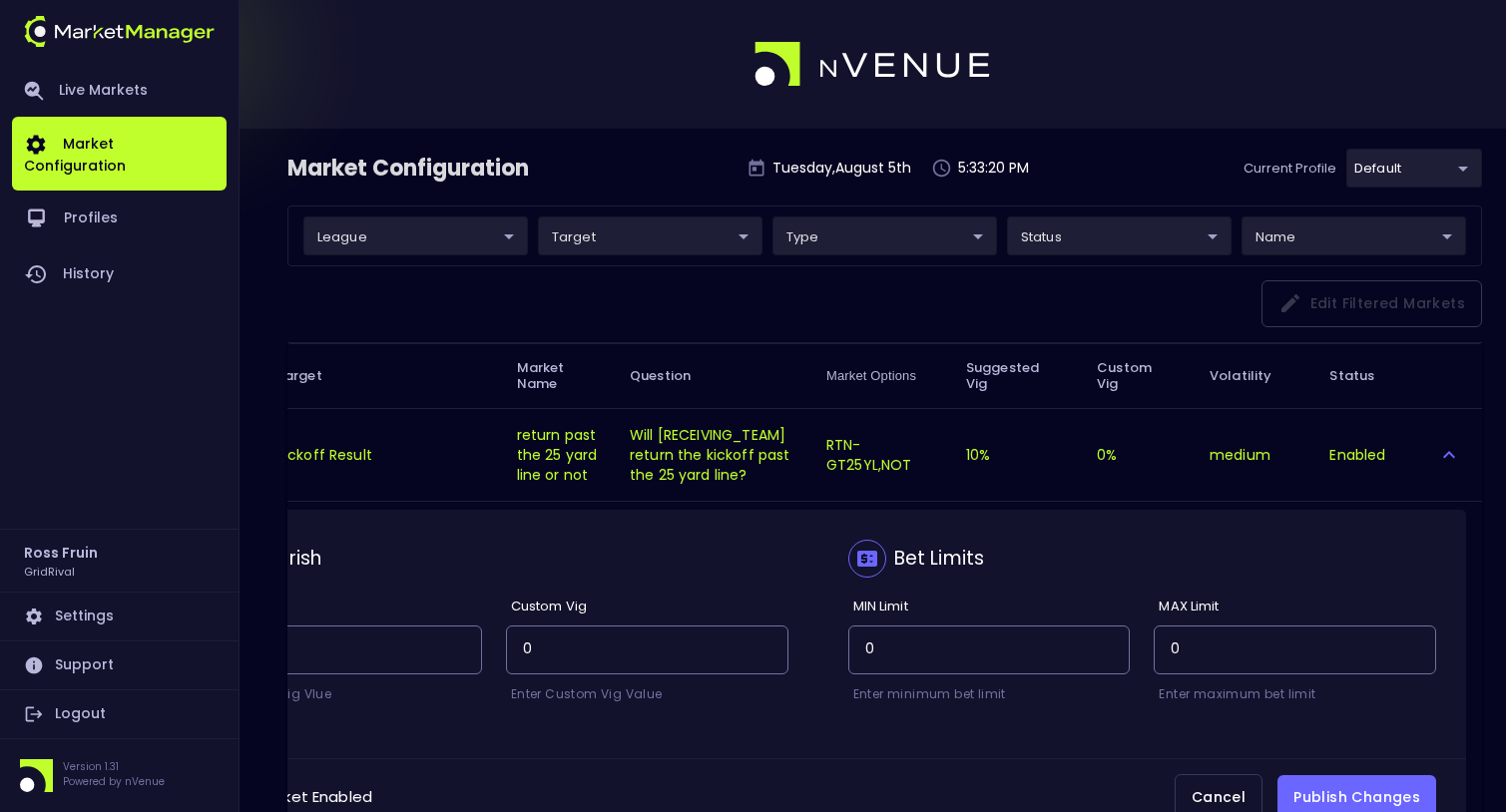 scroll, scrollTop: 0, scrollLeft: 0, axis: both 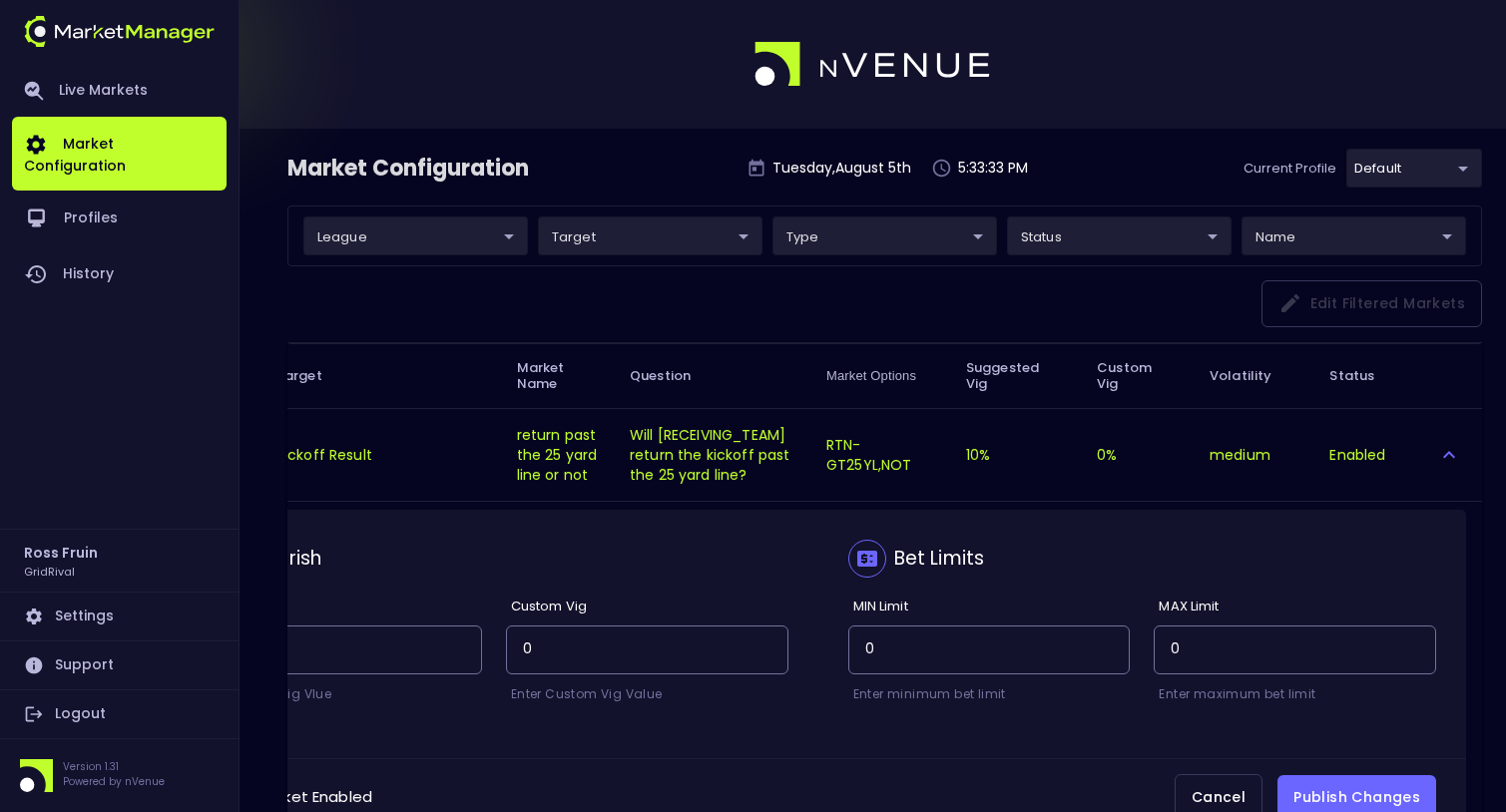 click on "Live Markets Market Configuration Profiles History Ross   Fruin GridRival Settings Support Logout   Version 1.31  Powered by nVenue Market Configuration Tuesday ,  August   5 th 5:33:33 PM Current Profile default cf8bd771-7739-45c9-8267-c9a33ff56ee0 Select league ​ ​ target ​ ​ type ​ ​ status ​ ​ name ​ ​ Edit filtered markets League Target Market Name Question Market Options Suggested Vig Custom Vig Volatility   Status NFL Kickoff Result return past the 25 yard line or not Will [RECEIVING_TEAM] return the kickoff past the 25 yard line? RTN-GT25YL,NOT 10  % 0  % medium Enabled Vigorish Default Vig 10 Suggested Vig Vlue Custom Vig 0 Enter Custom Vig Value Bet Limits MIN Limit 0 Enter minimum bet limit MAX Limit 0 Enter maximum bet limit Market Enabled Cancel Publish Changes NFL Kickoff Result return past the 50 yard line or not Will [RECEIVING_TEAM] return the kickoff past the 50 yard line? RTN-GT50YL,NOT 10  % 0  % medium Enabled NFL Fourth Down Result punt return for a touchdown or not 0" at bounding box center (753, 1928) 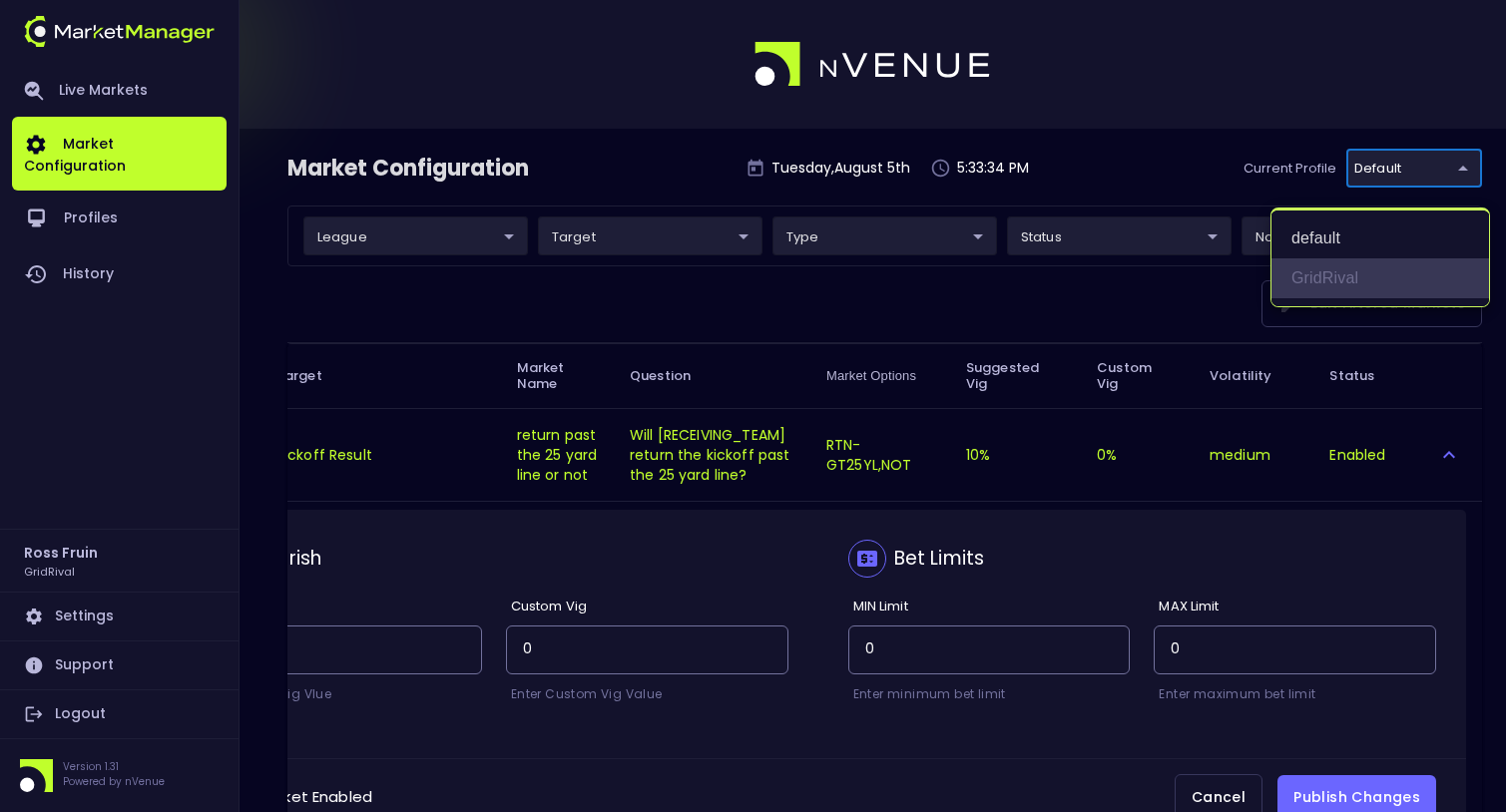 click on "GridRival" at bounding box center [1380, 278] 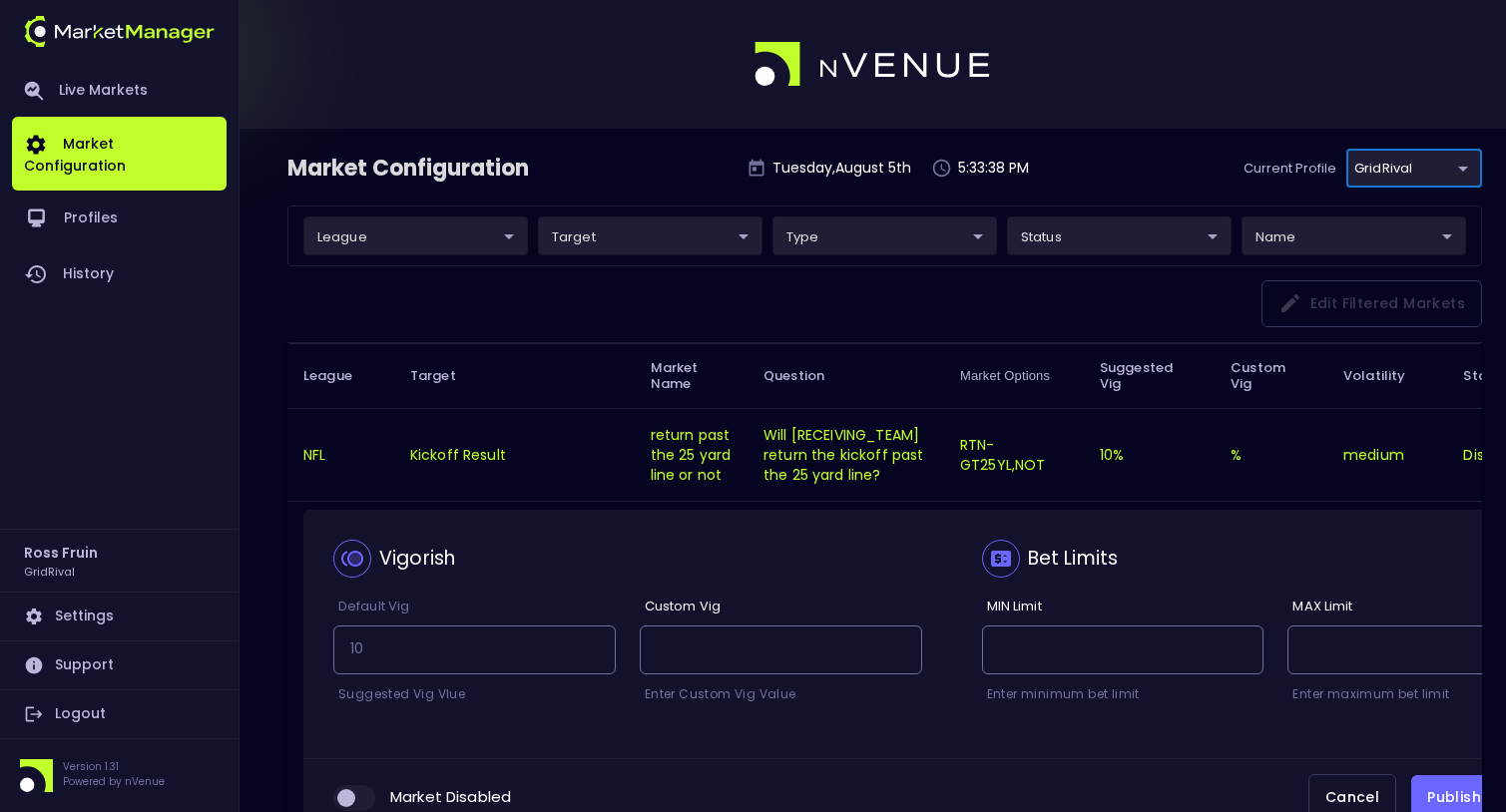 scroll, scrollTop: 0, scrollLeft: 135, axis: horizontal 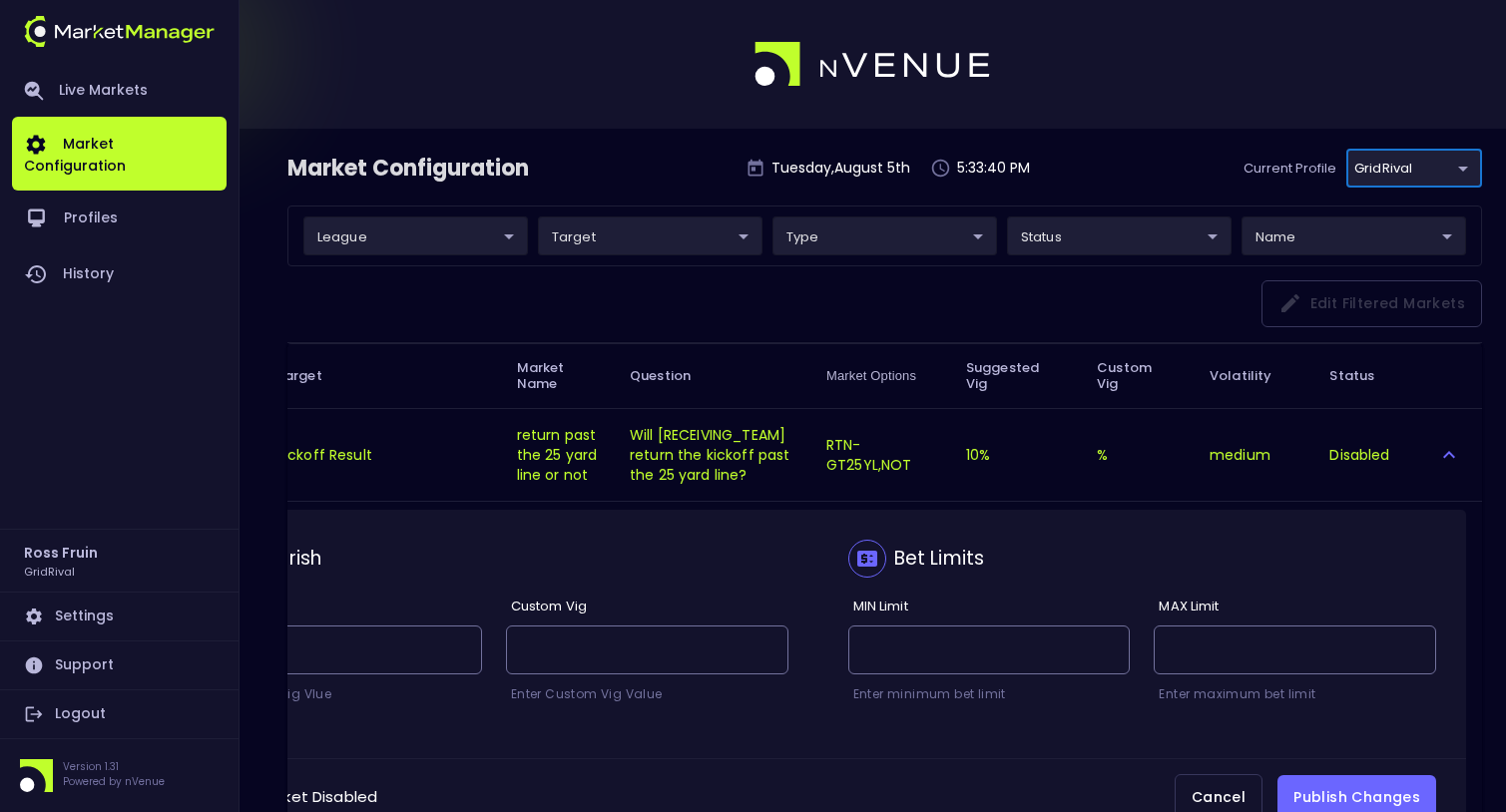 click 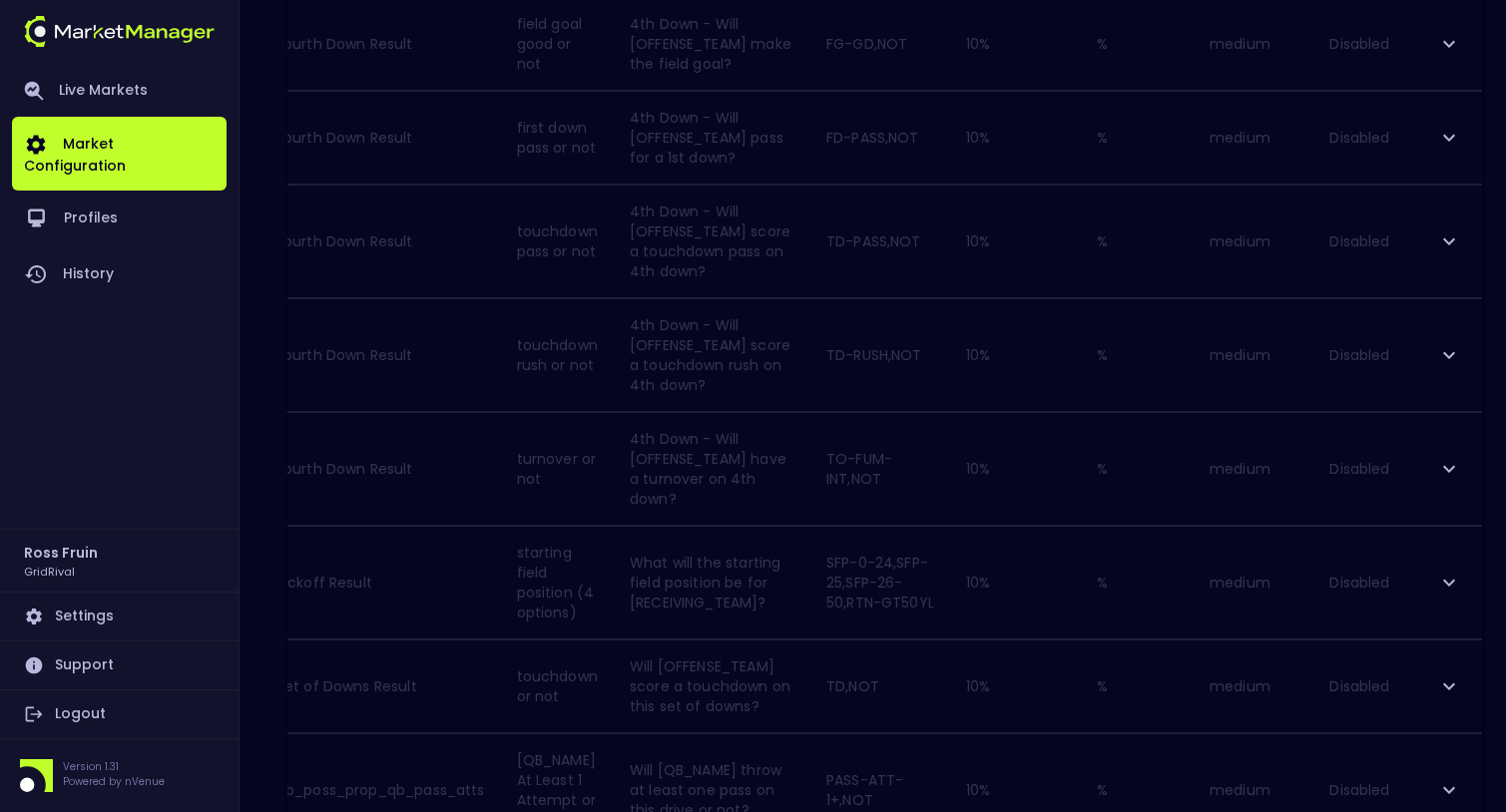 scroll, scrollTop: 0, scrollLeft: 0, axis: both 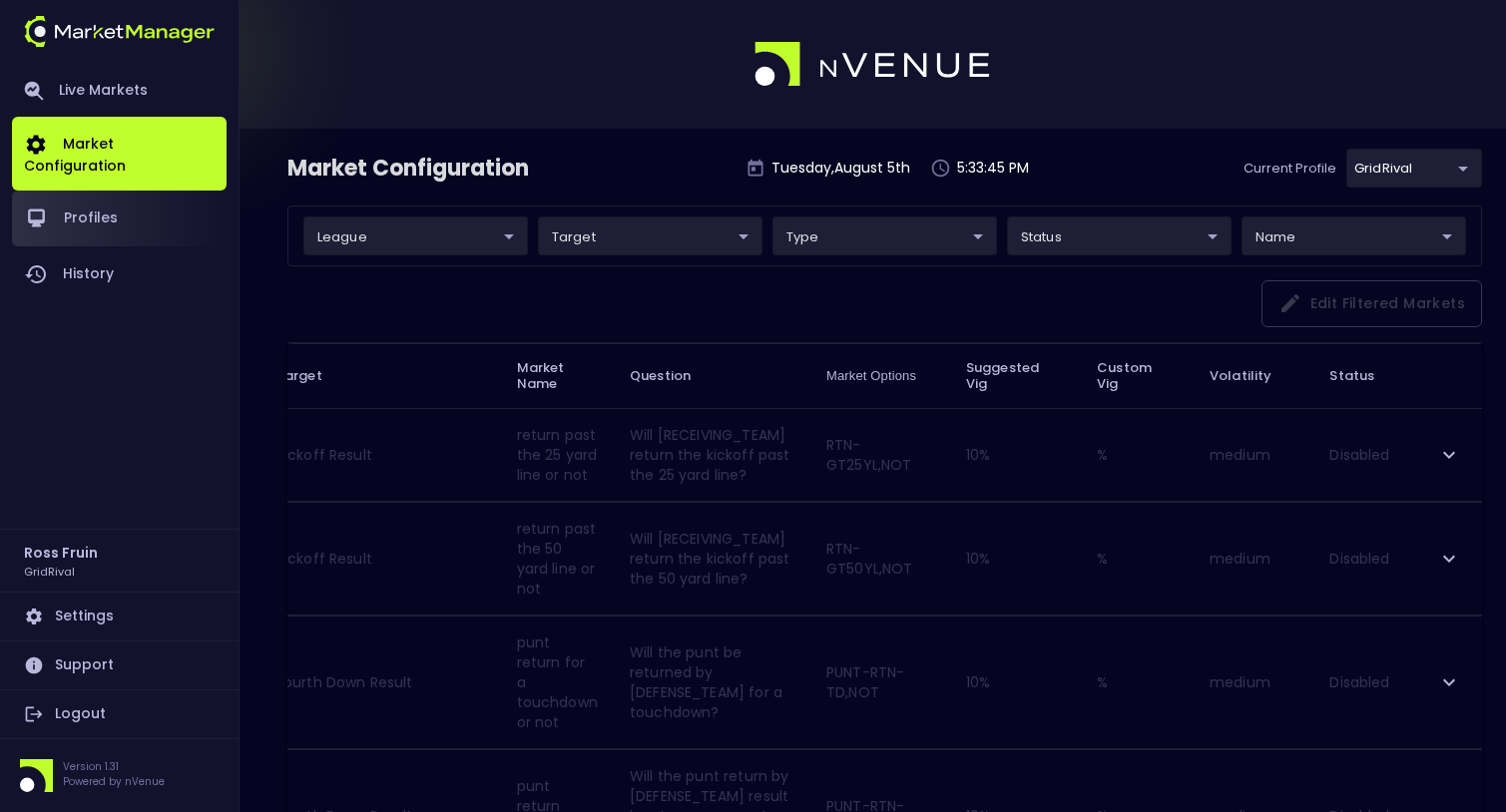 click on "Profiles" at bounding box center [119, 218] 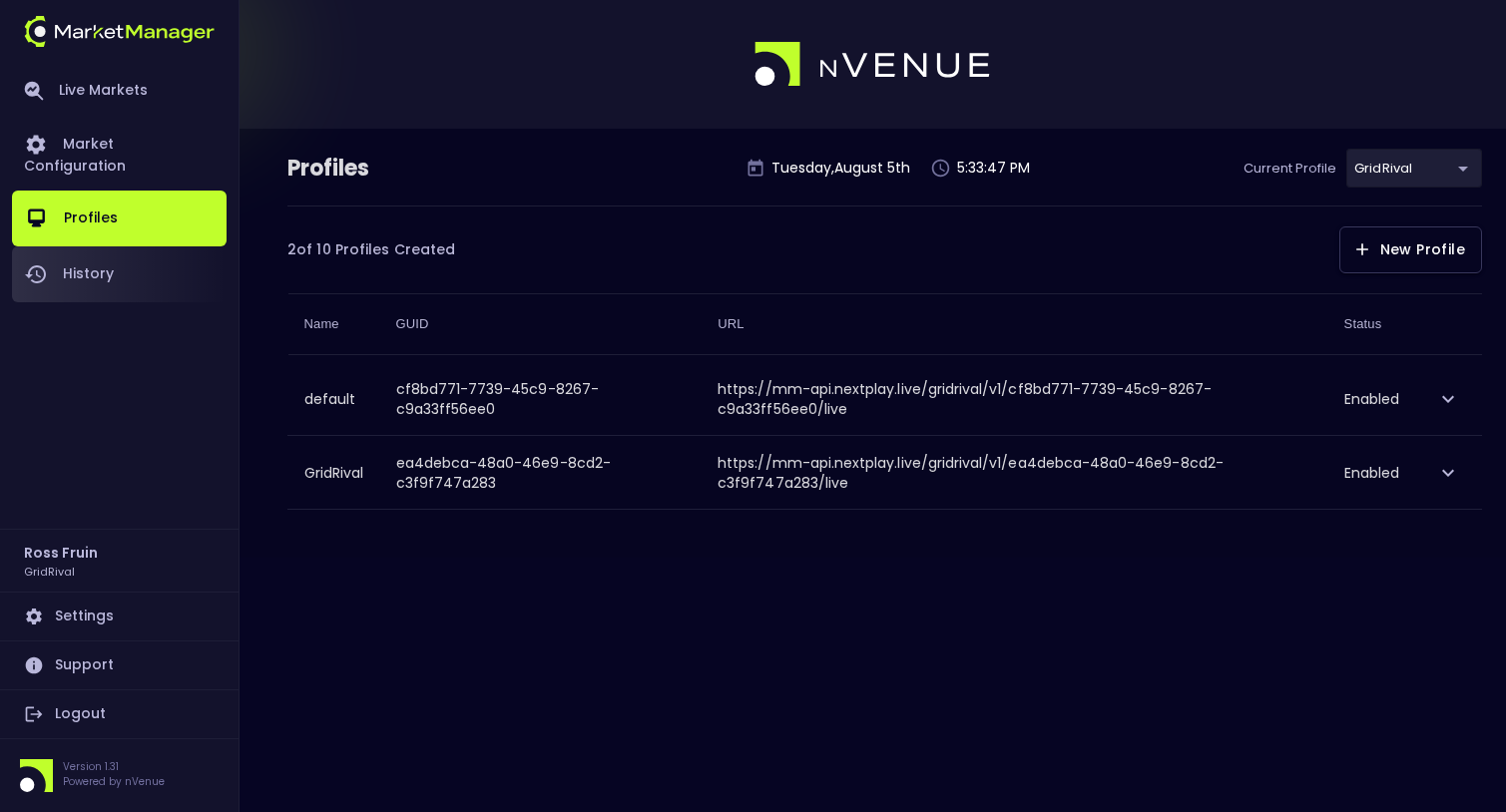 click on "History" at bounding box center [119, 274] 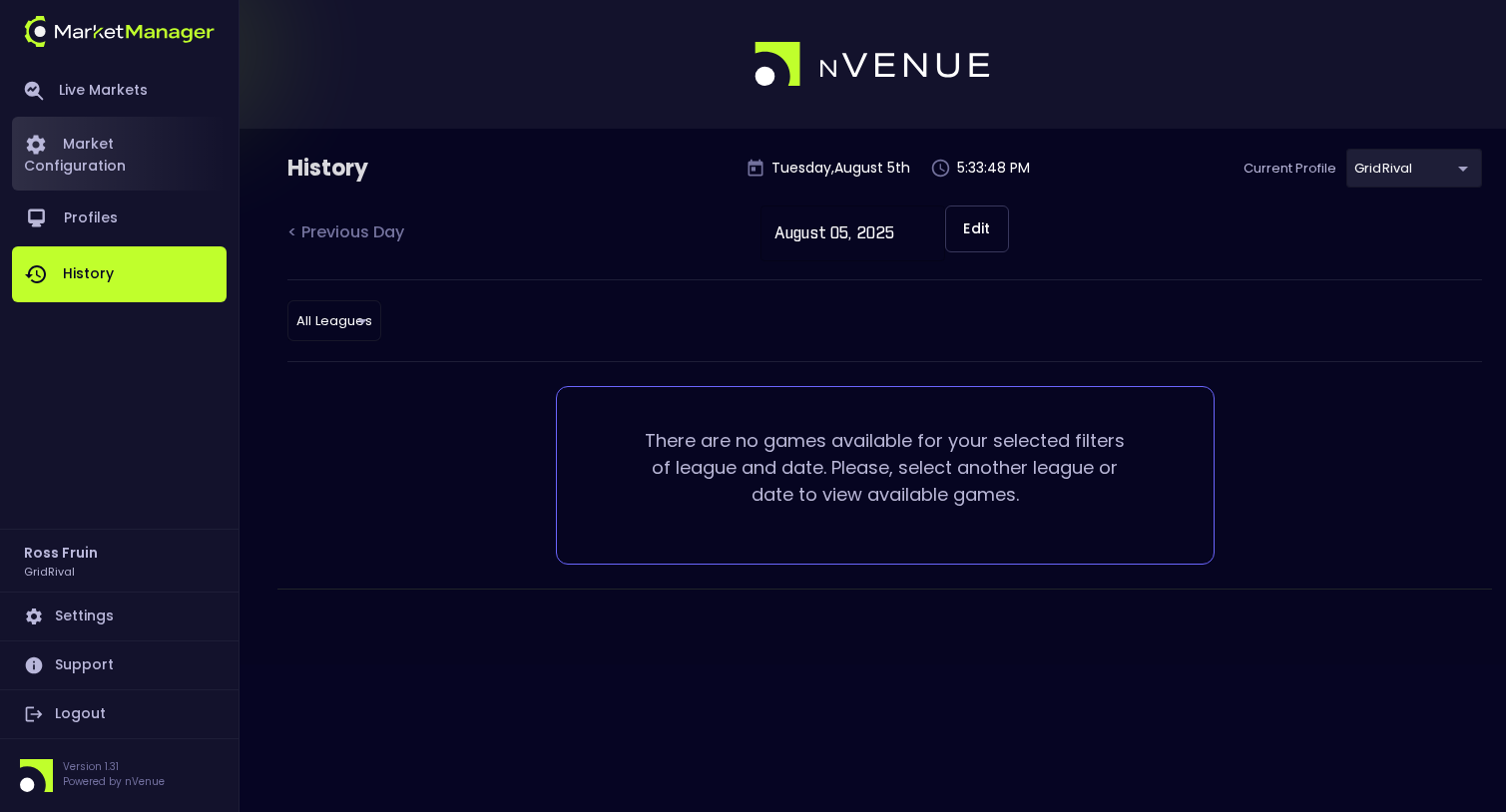 click on "Market Configuration" at bounding box center (119, 154) 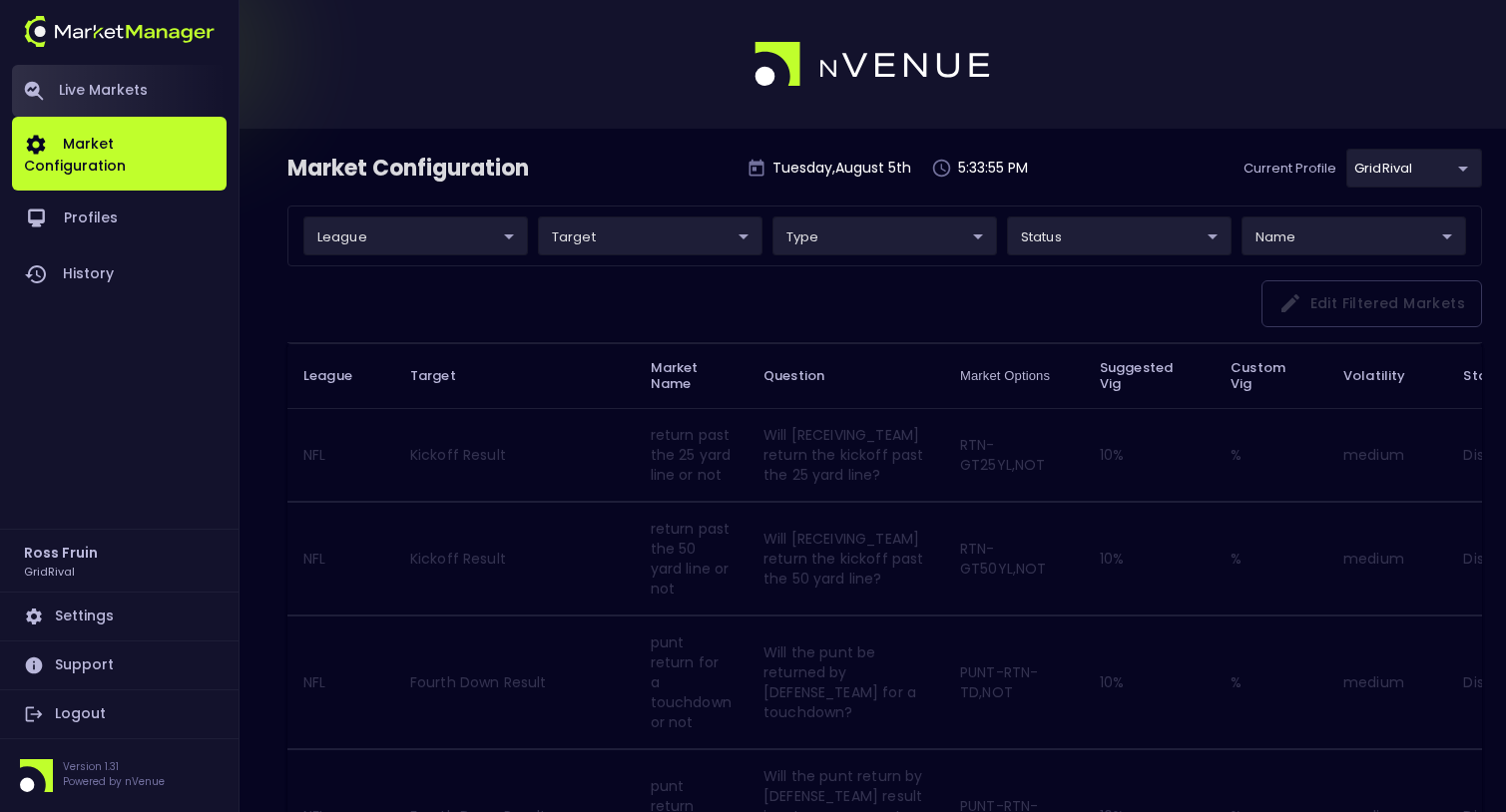 click on "Live Markets" at bounding box center (119, 91) 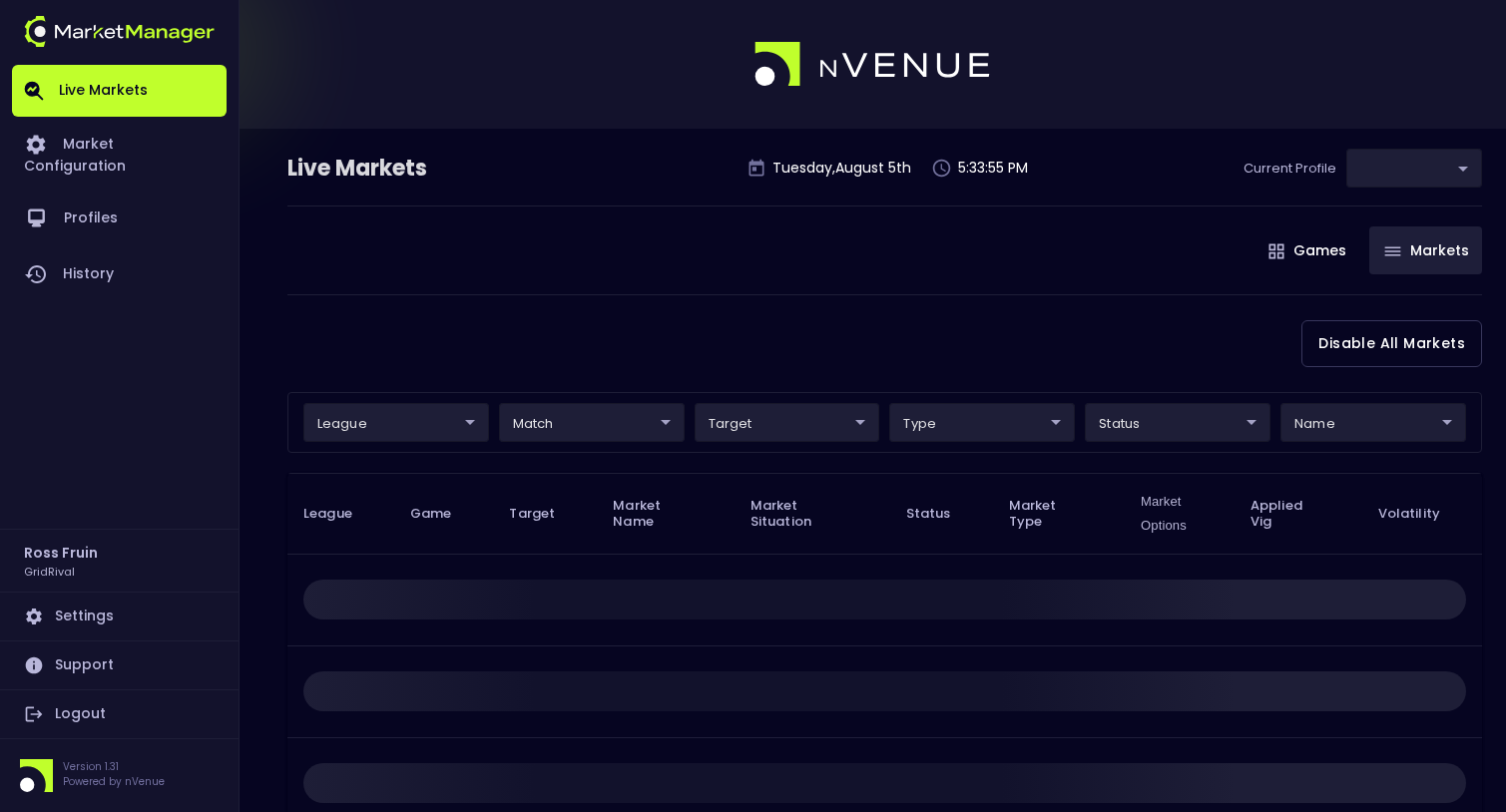 type on "ea4debca-48a0-46e9-8cd2-c3f9f747a283" 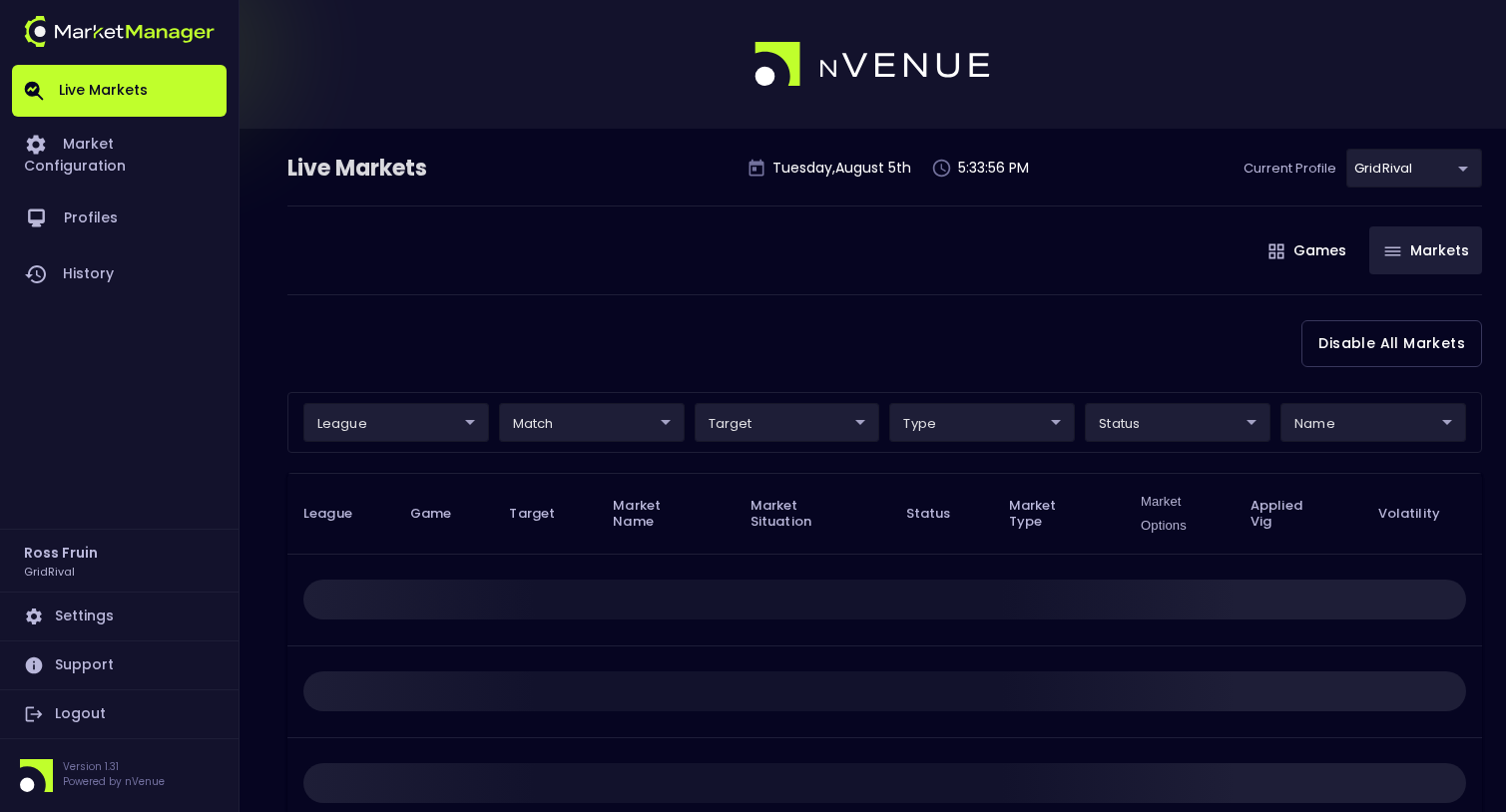 click on "Live Markets Market Configuration Profiles History Ross   Fruin GridRival Settings Support Logout   Version 1.31  Powered by nVenue Live Markets Tuesday ,  August   5 th 5:33:56 PM Current Profile GridRival ea4debca-48a0-46e9-8cd2-c3f9f747a283 Select  Games  Markets Target Market Status Type Vig Volatility Options Close Disable All Markets league ​ ​ match ​ ​ target ​ ​ type ​ ​ status ​ ​ name ​ ​ League Game Target Market Name Market Situation Status Market Type Market Options Applied Vig Volatility Rows per page: 25 25 0–0 of 0" at bounding box center [753, 511] 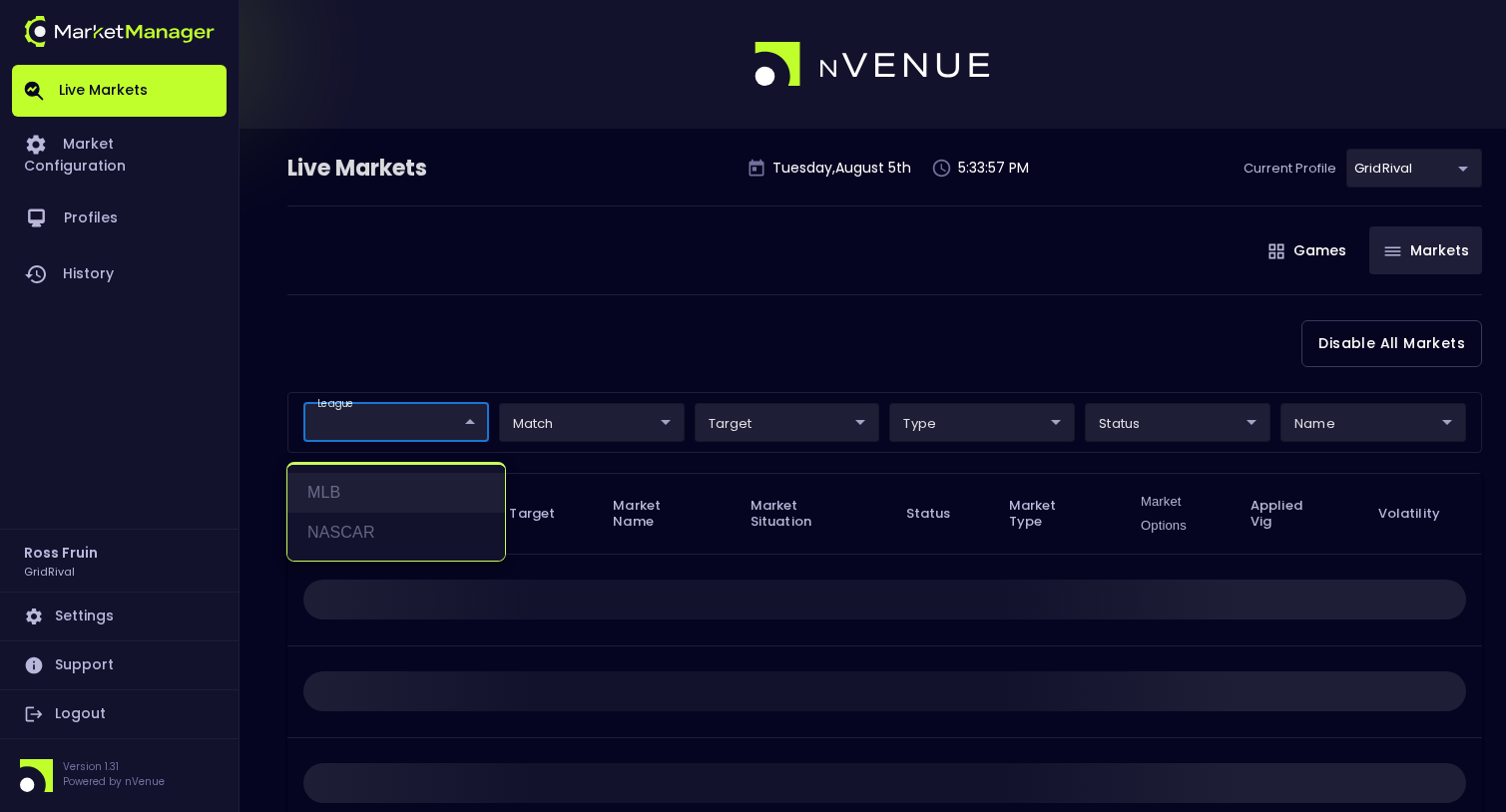click on "MLB" at bounding box center [396, 493] 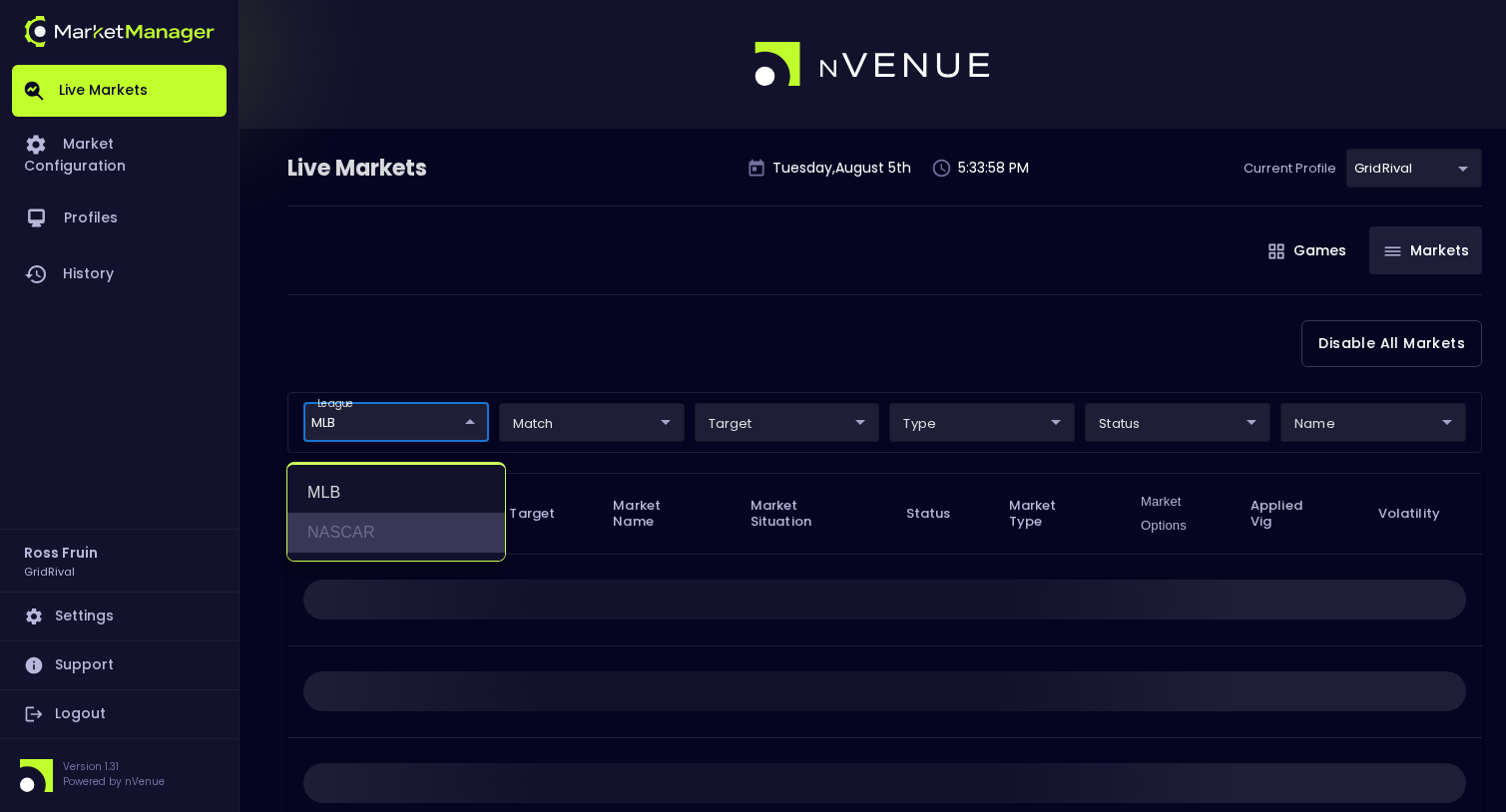 click on "NASCAR" at bounding box center (396, 533) 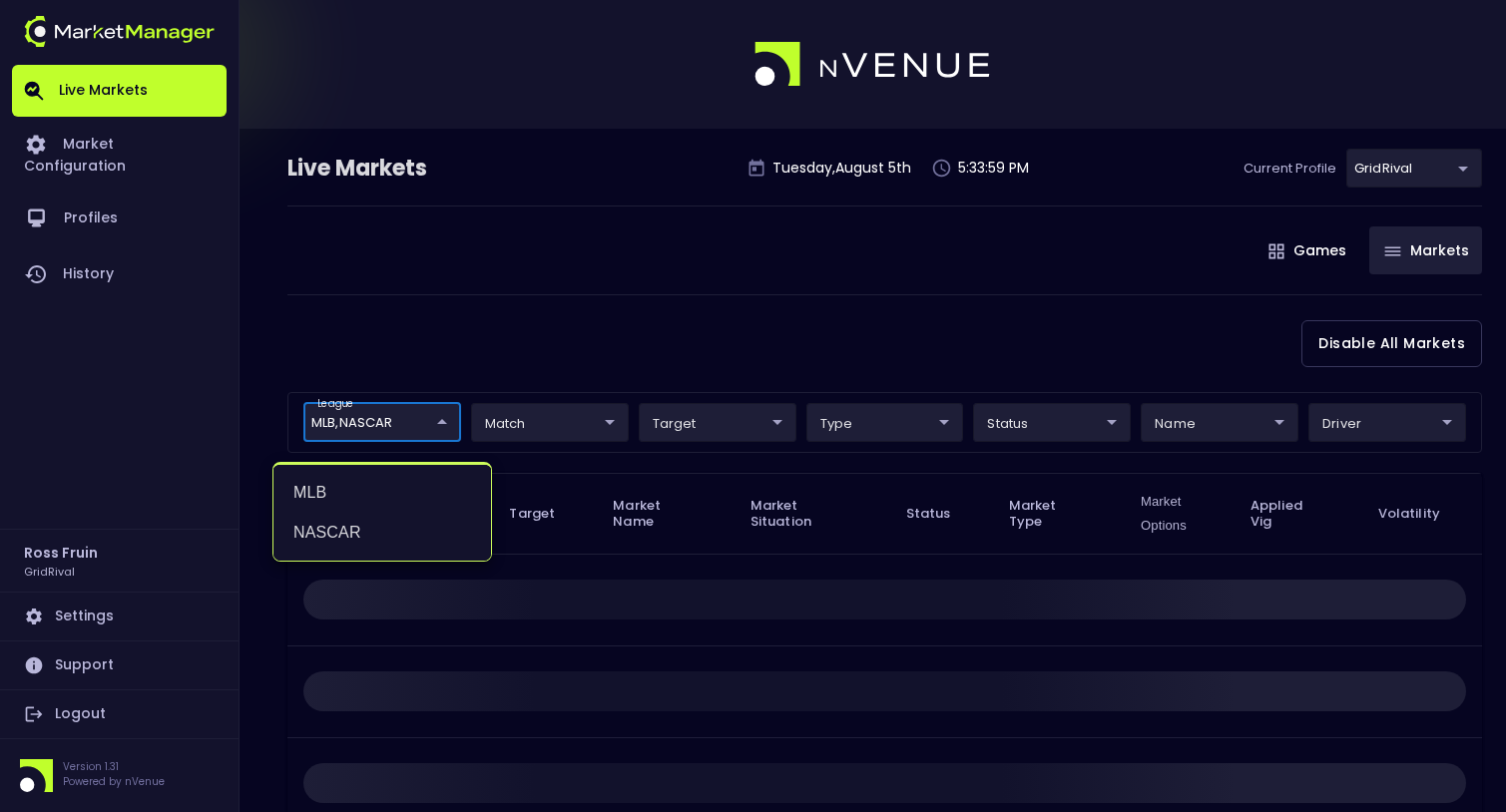 click at bounding box center (753, 406) 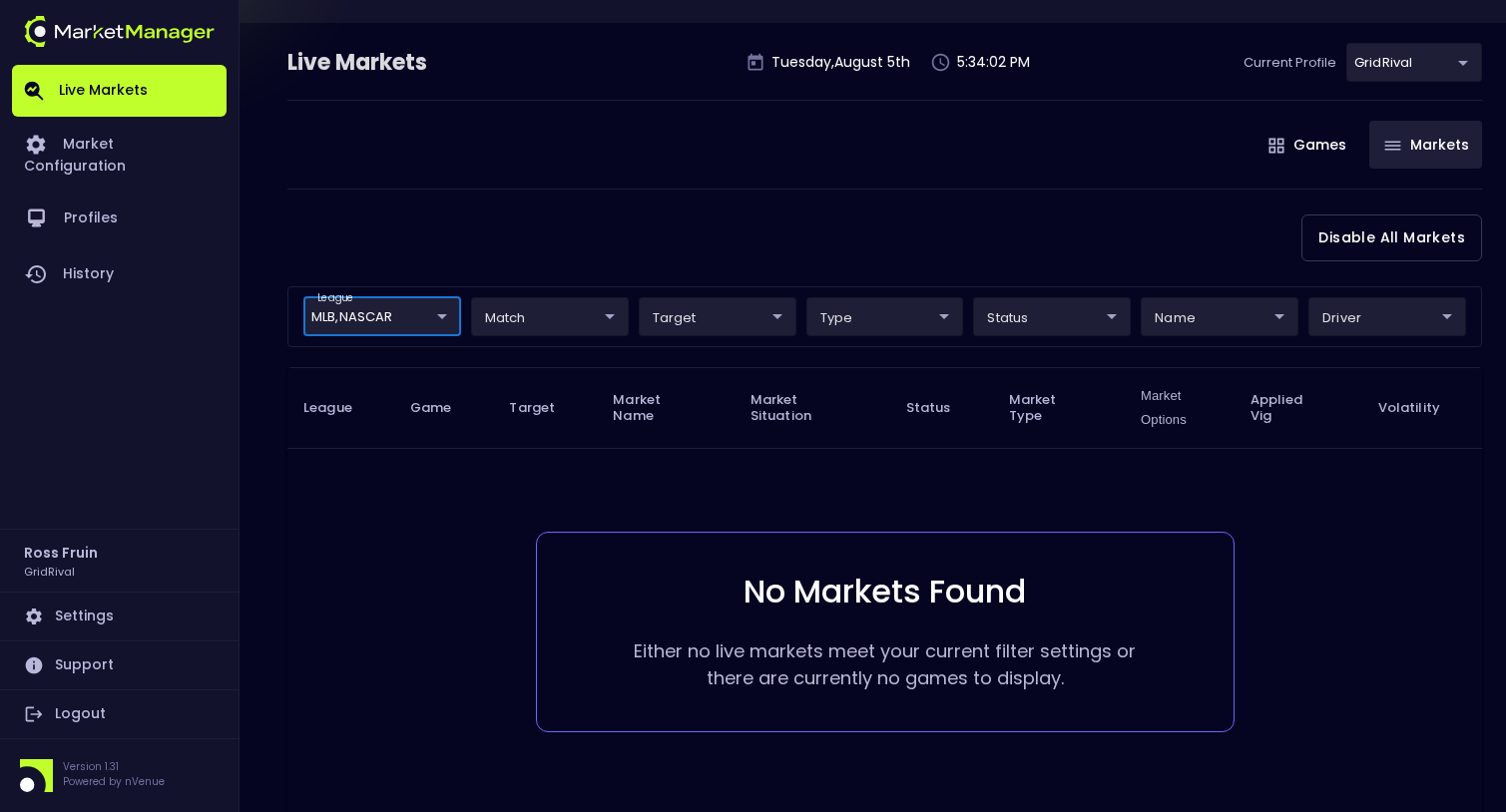 scroll, scrollTop: 0, scrollLeft: 0, axis: both 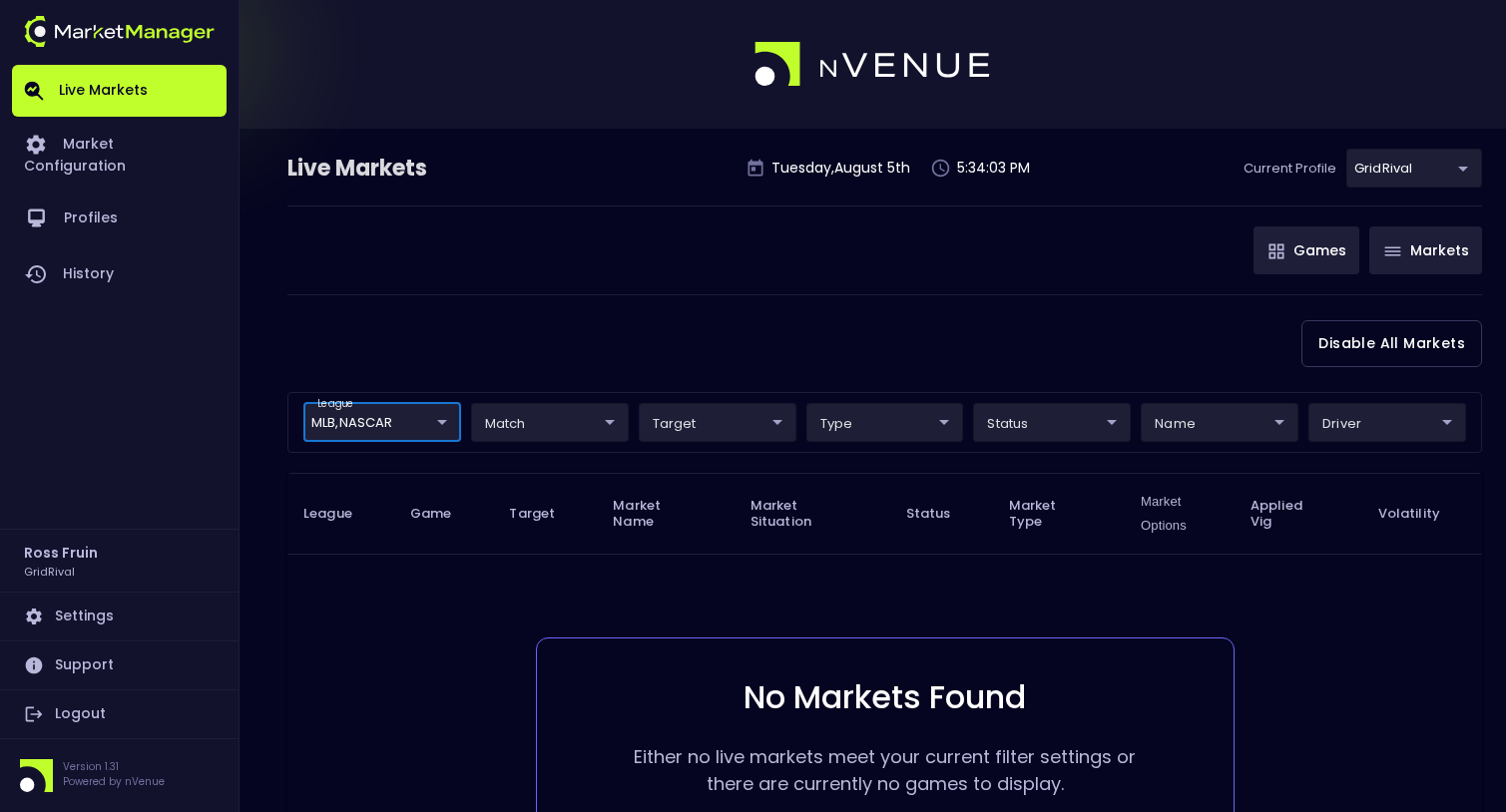 click on "Games" at bounding box center [1306, 250] 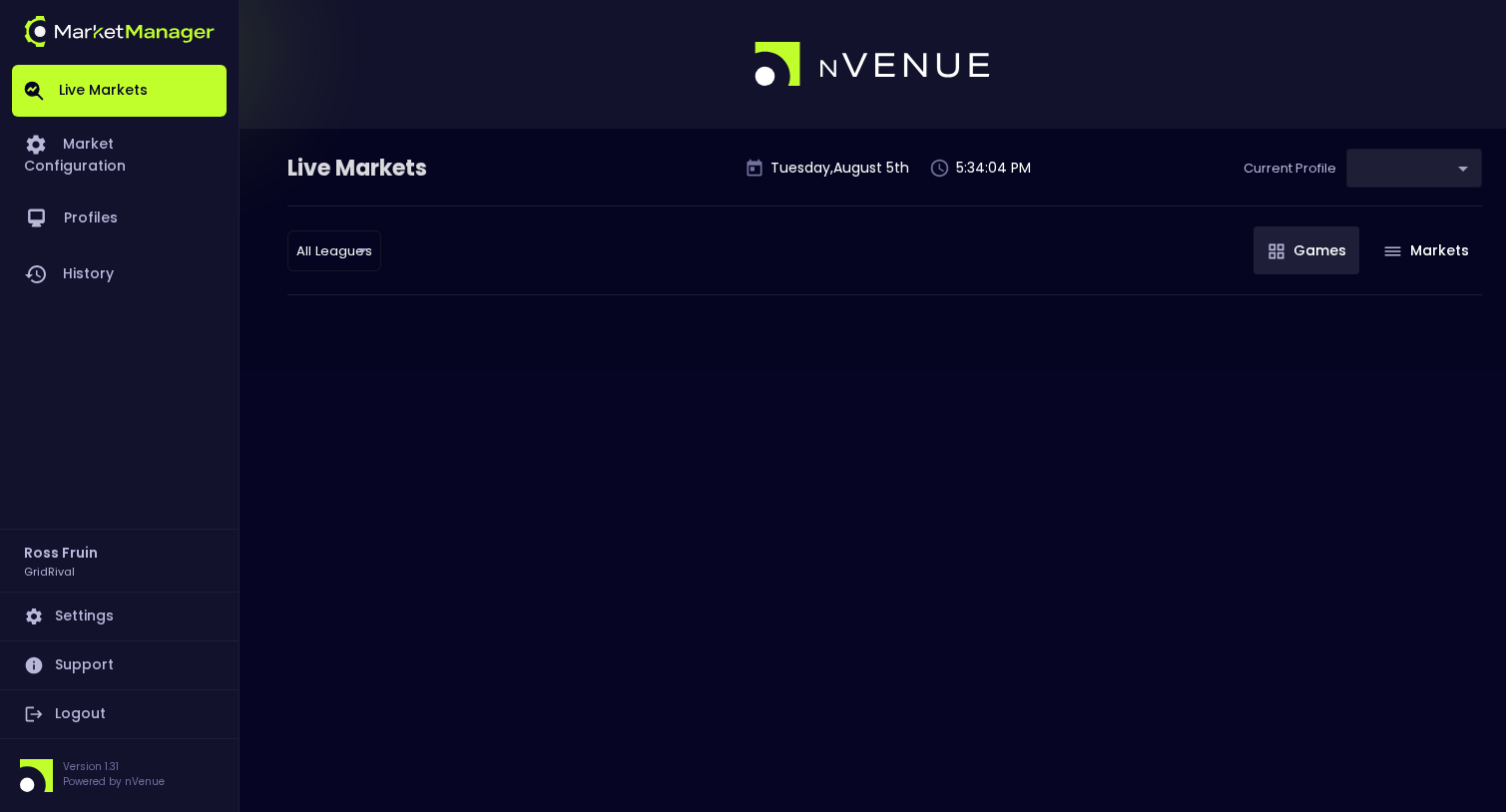 type on "ea4debca-48a0-46e9-8cd2-c3f9f747a283" 